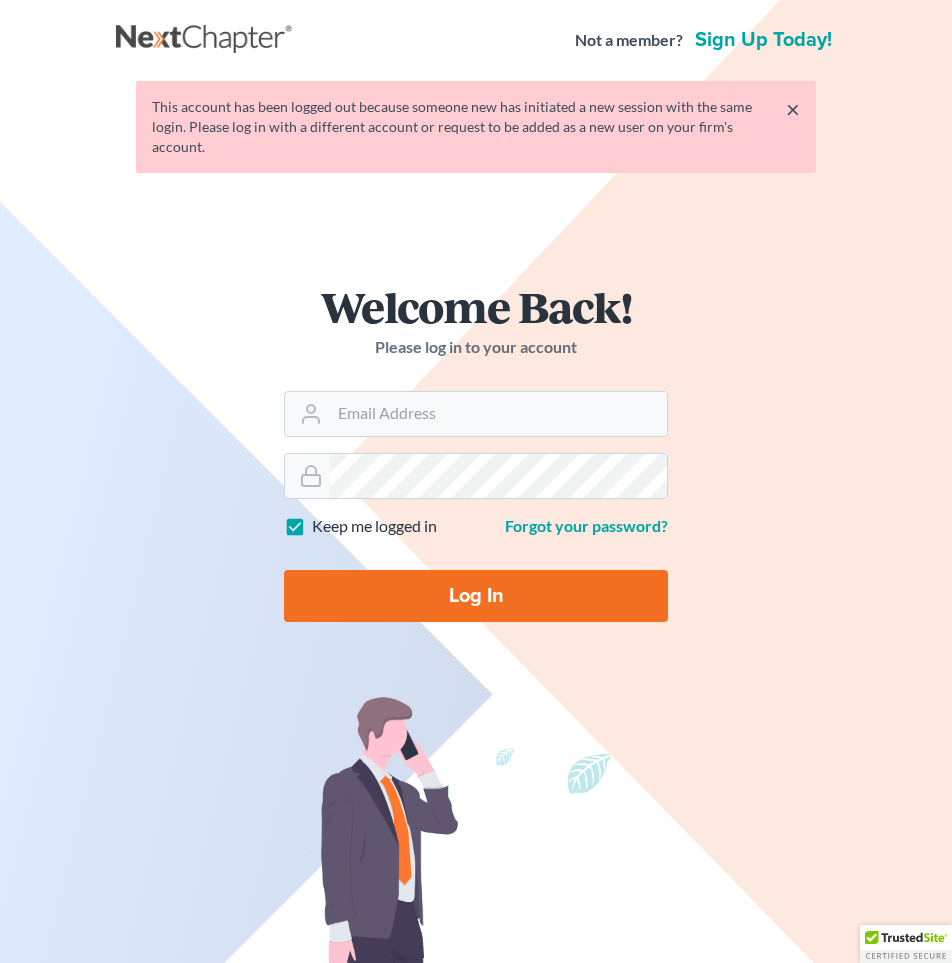 scroll, scrollTop: 0, scrollLeft: 0, axis: both 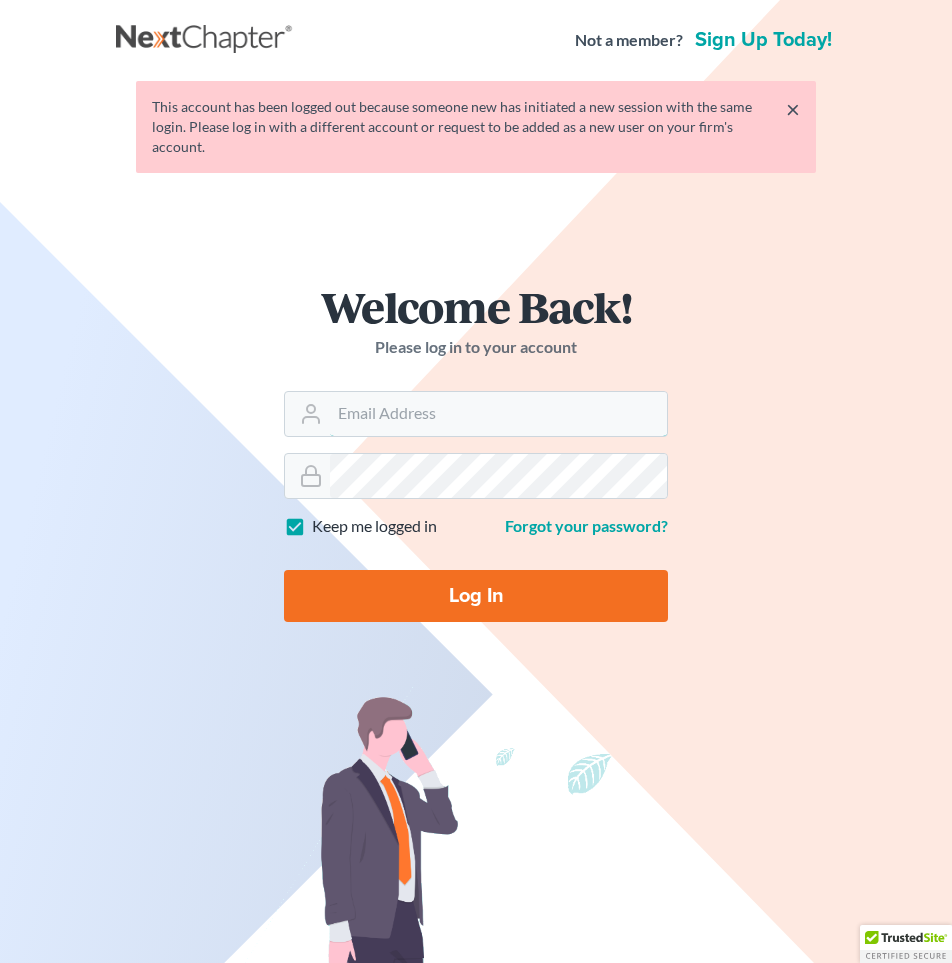 type on "[USERNAME]@example.com" 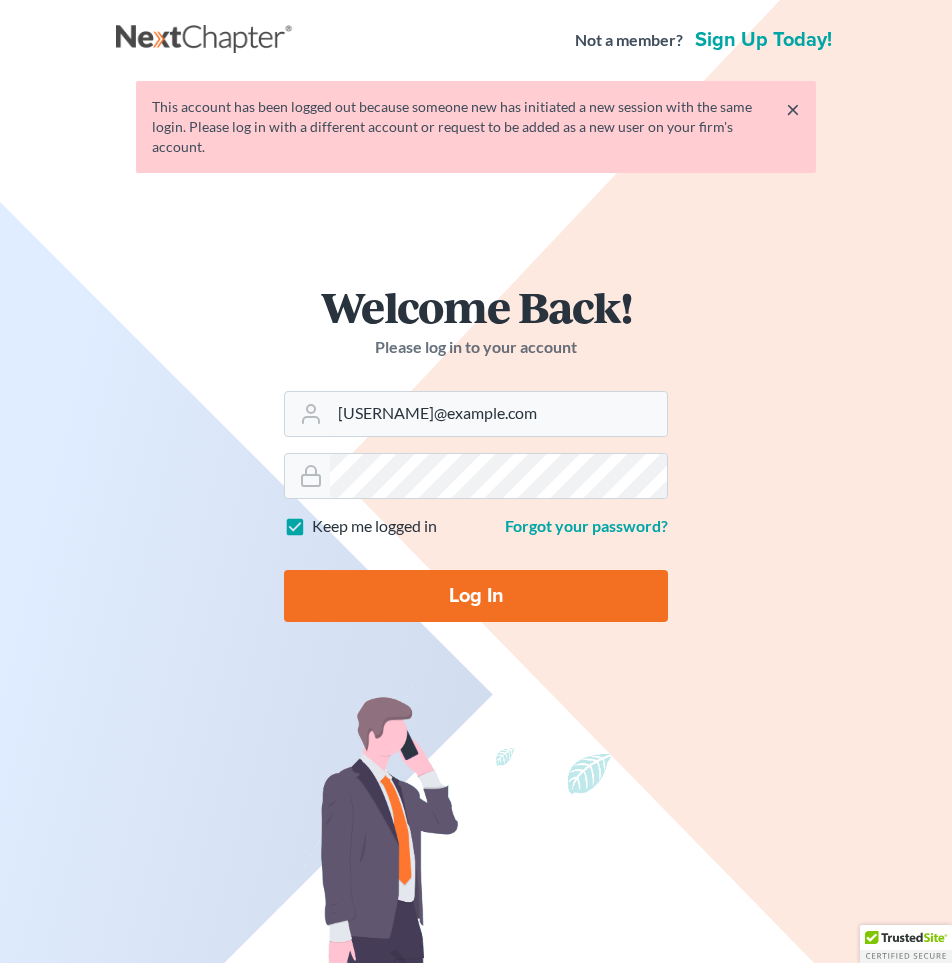 click on "Log In" at bounding box center [476, 596] 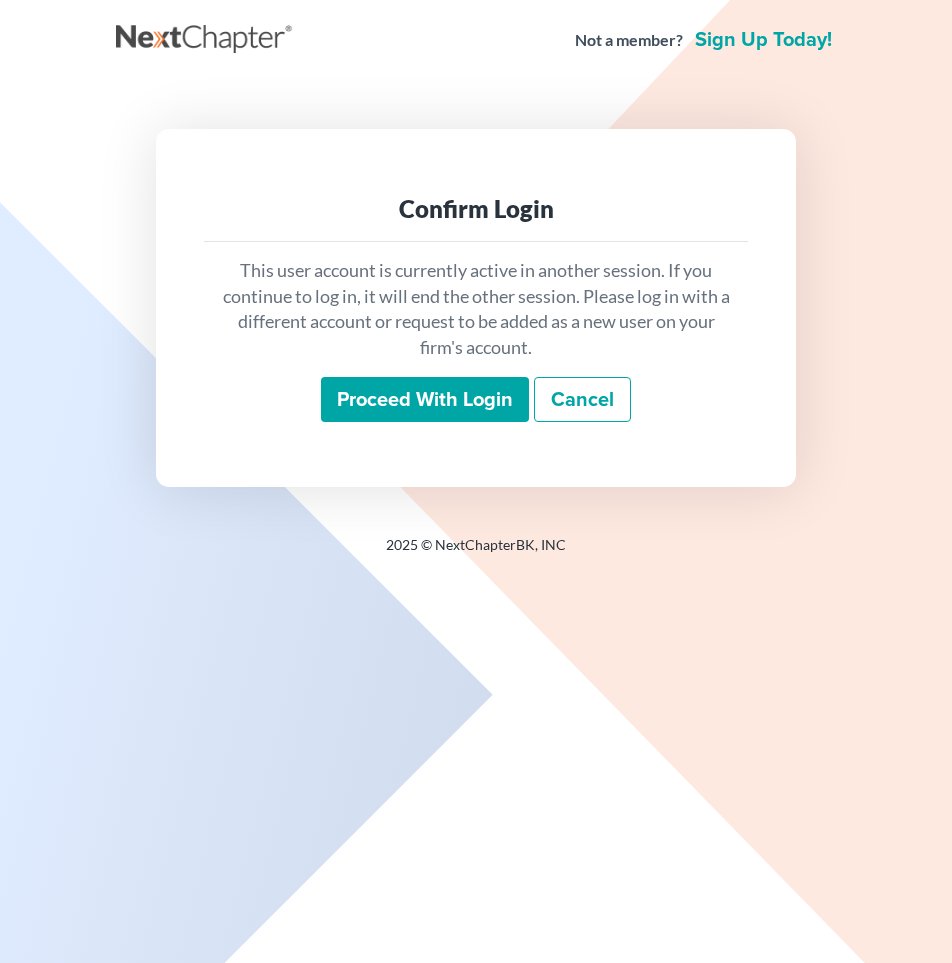 scroll, scrollTop: 0, scrollLeft: 0, axis: both 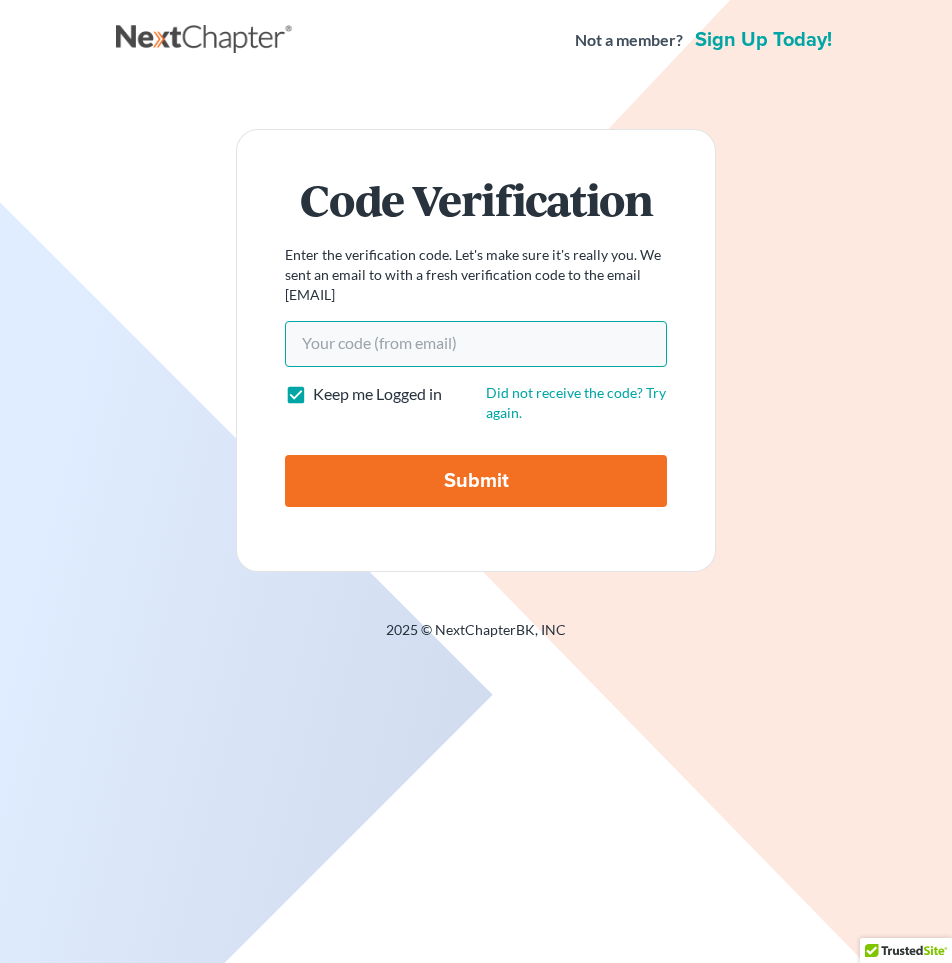 click on "Your code(from email)" at bounding box center (476, 344) 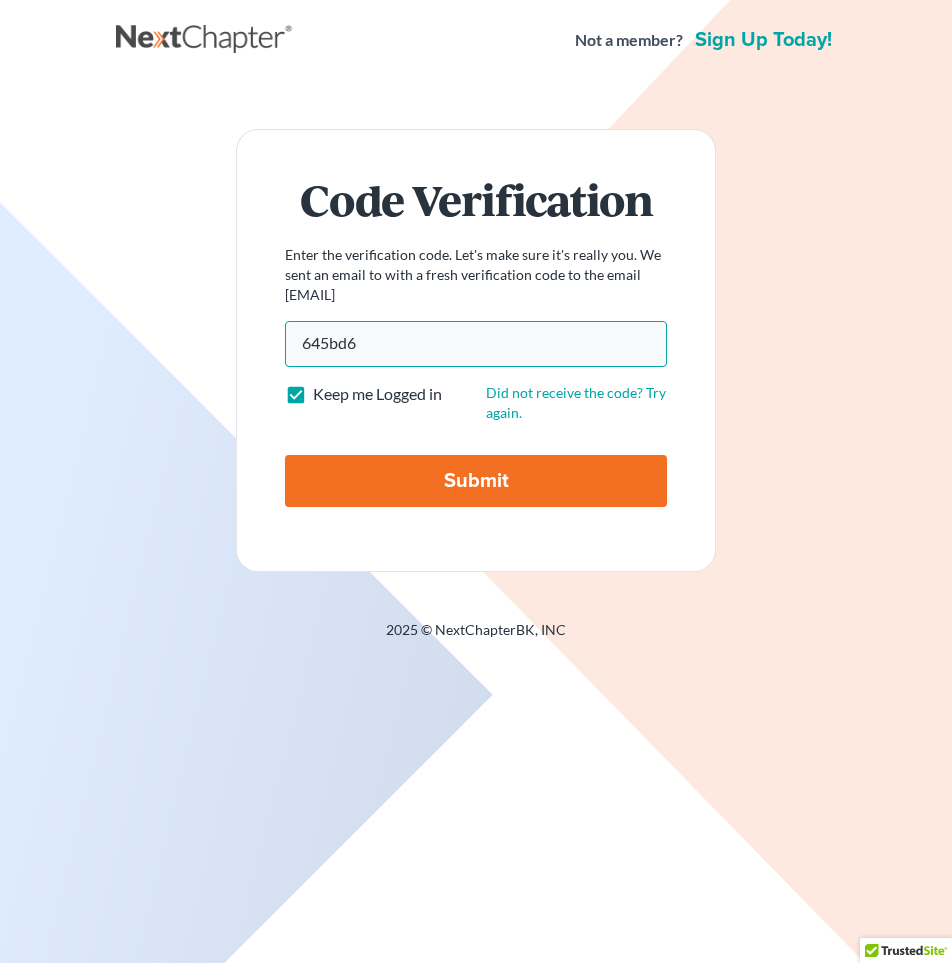 type on "645bd6" 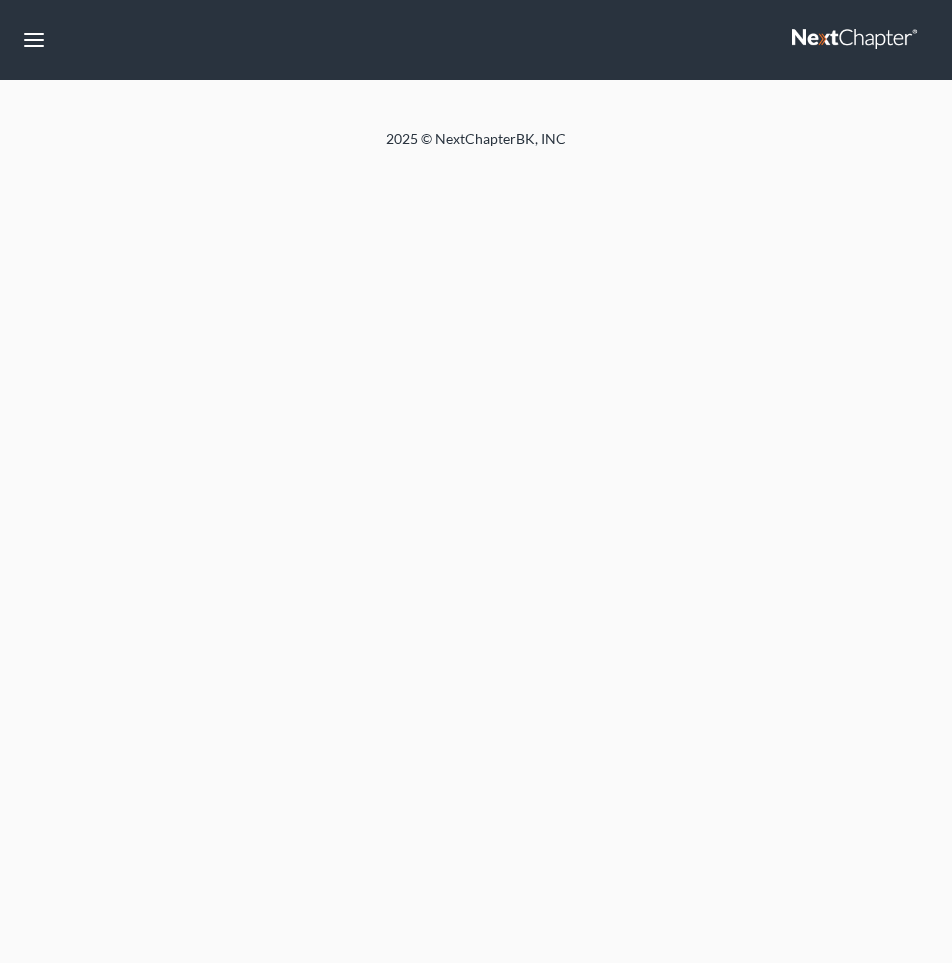 scroll, scrollTop: 0, scrollLeft: 0, axis: both 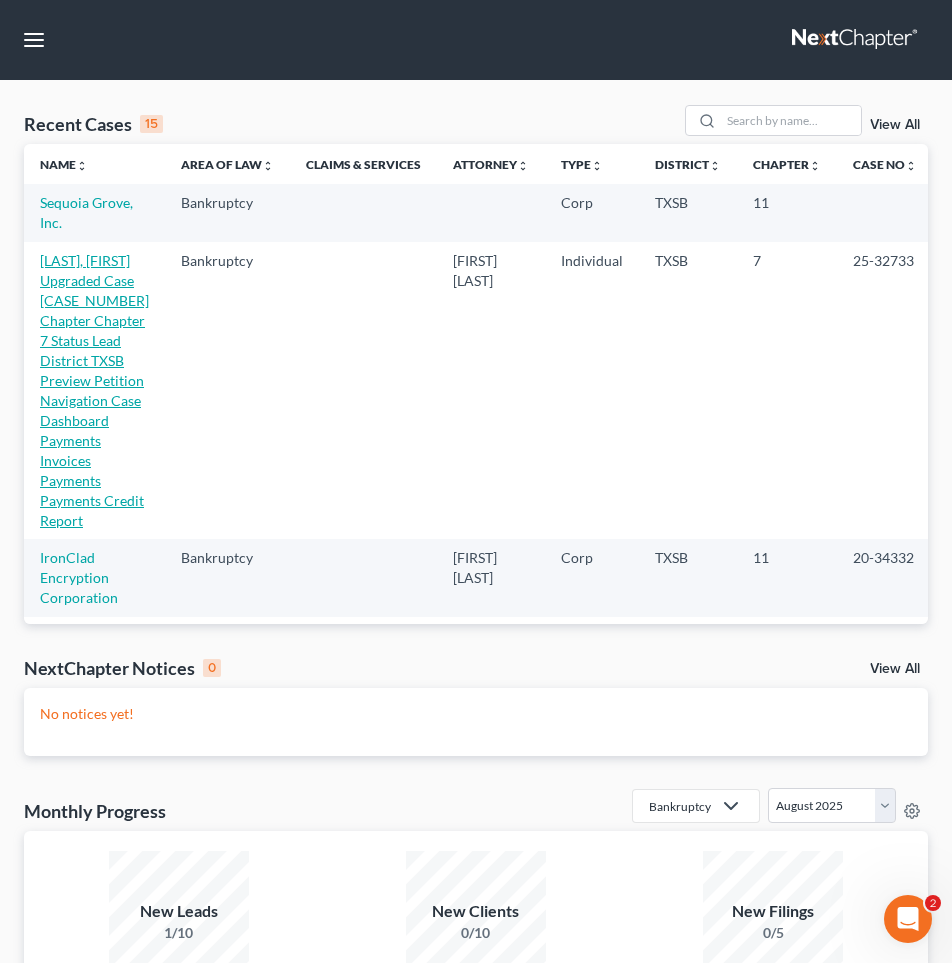 click on "[LAST], [FIRST] Upgraded Case [CASE_NUMBER] Chapter Chapter  7 Status Lead District TXSB Preview Petition Navigation
Case Dashboard
Payments
Invoices
Payments
Payments
Credit Report" at bounding box center [94, 390] 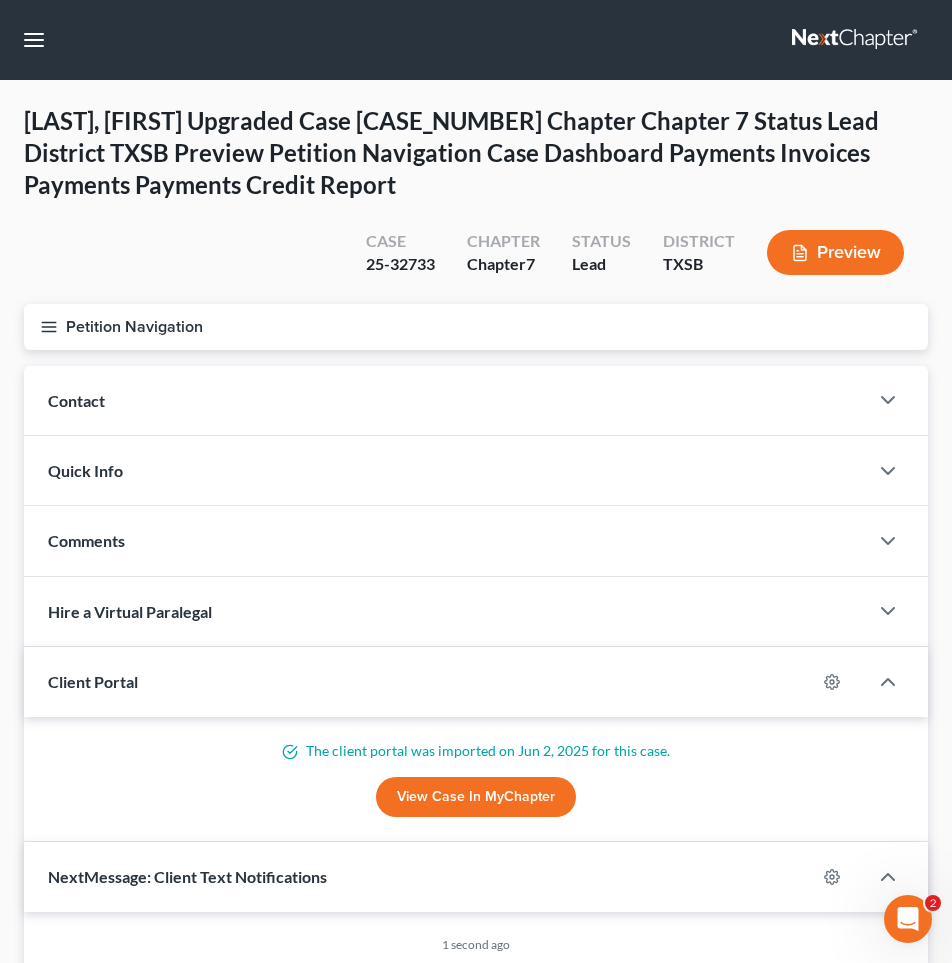 click 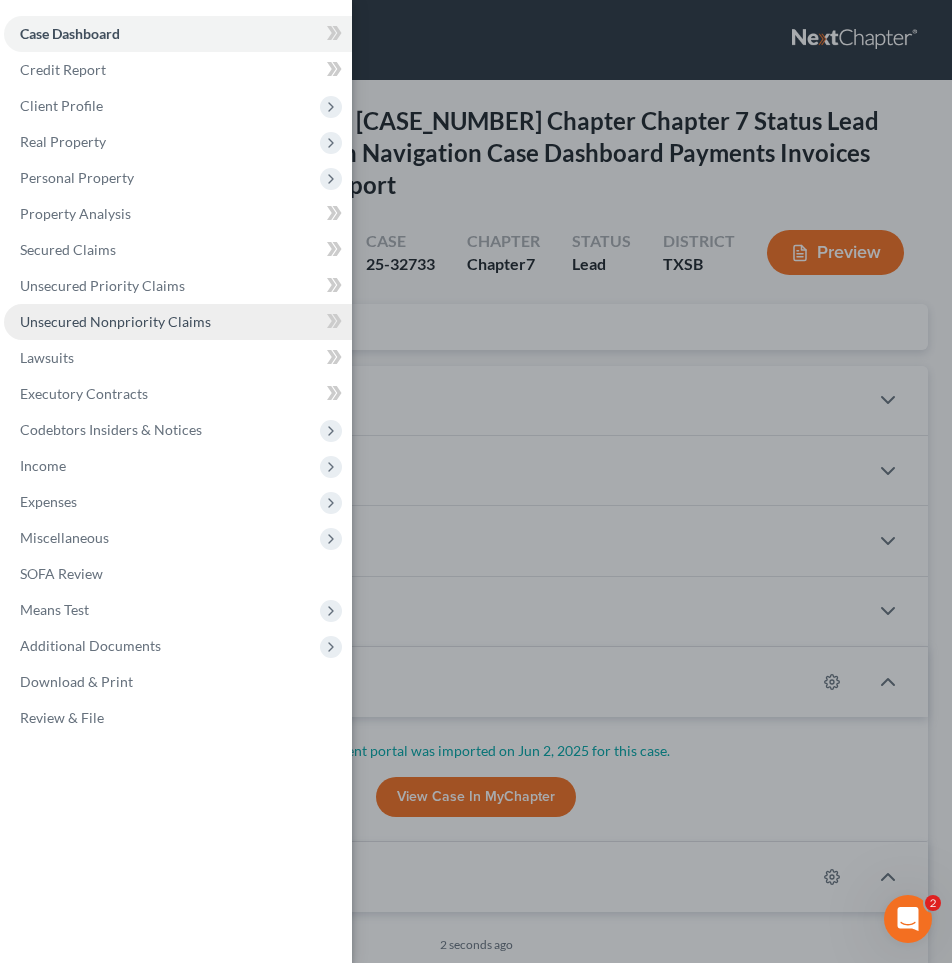click on "Unsecured Nonpriority Claims" at bounding box center [115, 321] 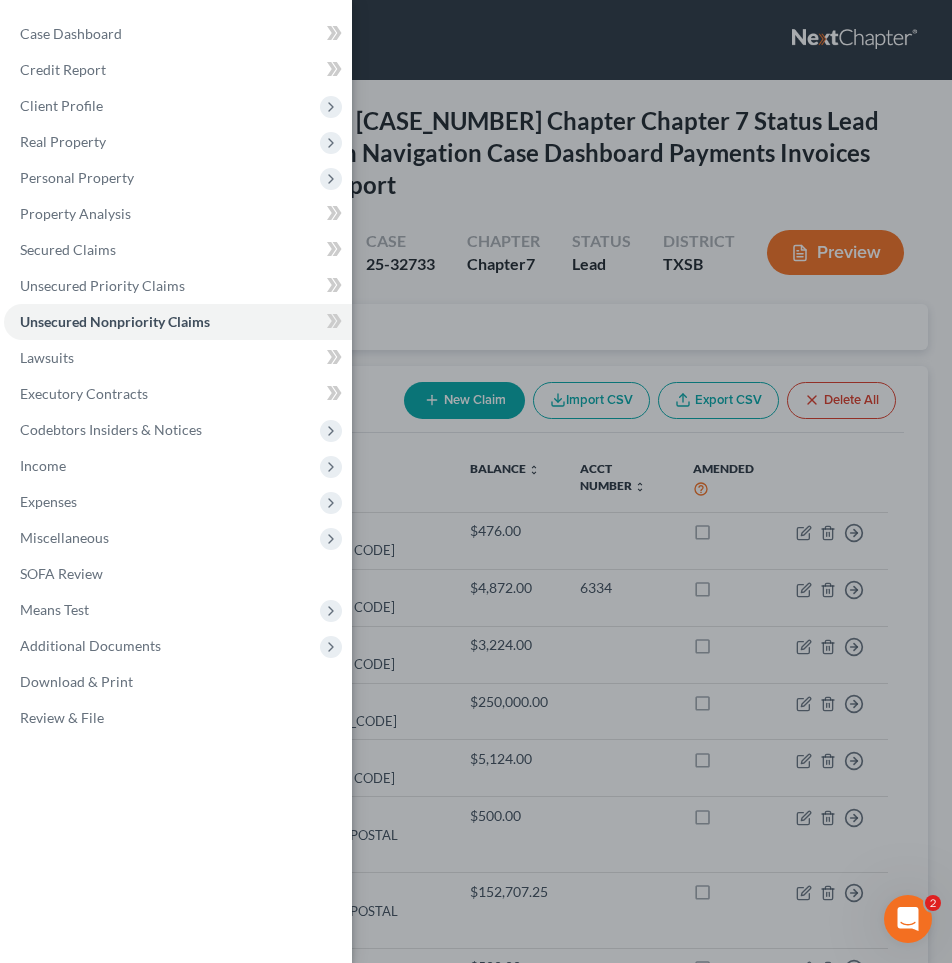 click on "Case Dashboard
Payments
Invoices
Payments
Payments
Credit Report
Client Profile" at bounding box center (476, 481) 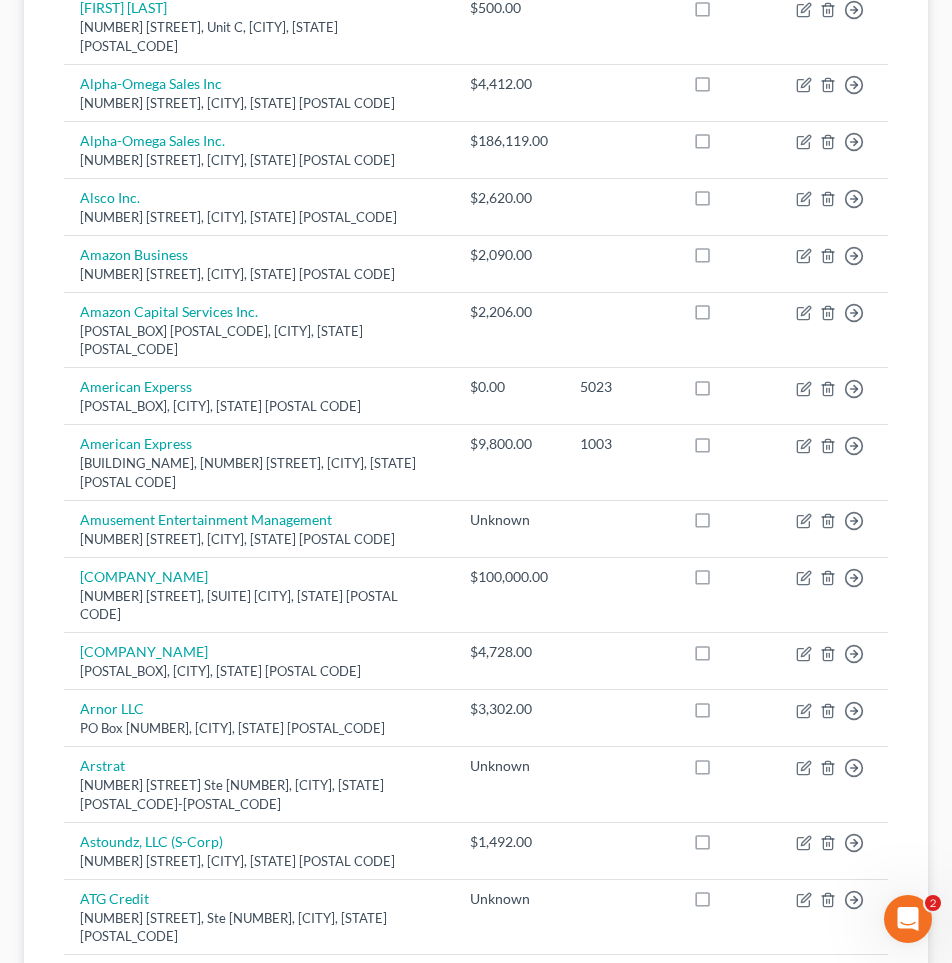 scroll, scrollTop: 1331, scrollLeft: 0, axis: vertical 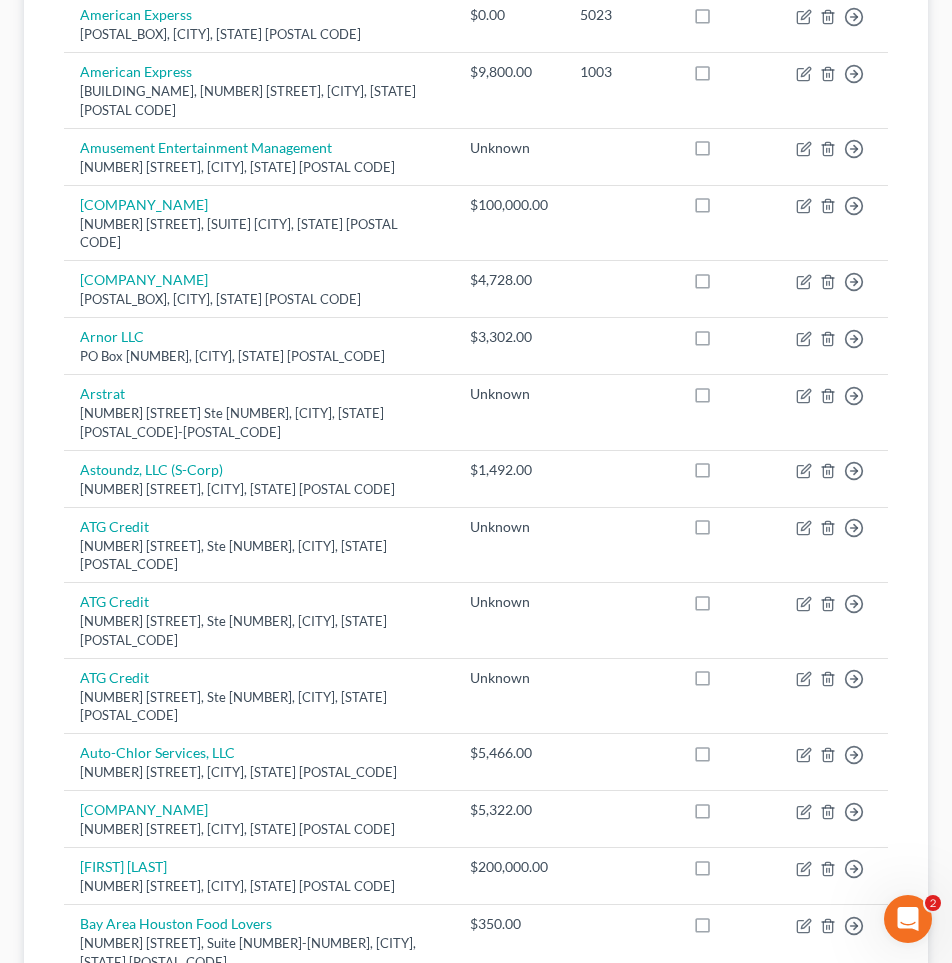 click on "2" at bounding box center (200, 1197) 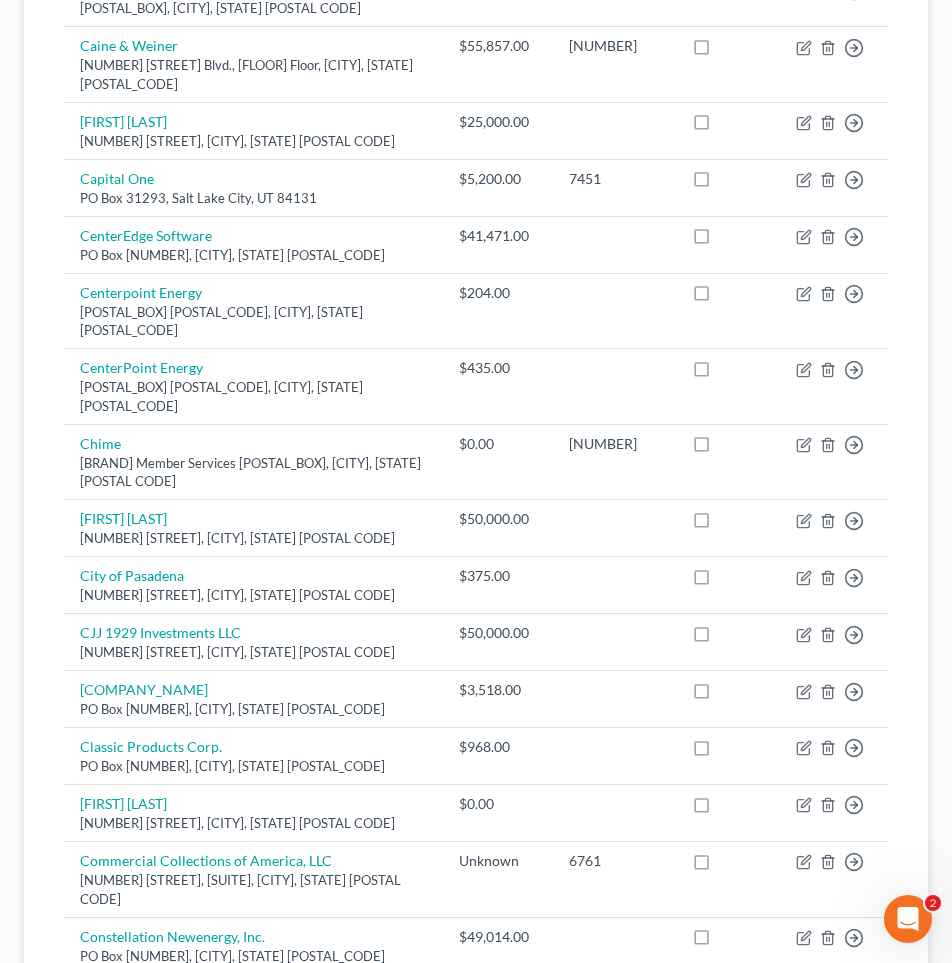 scroll, scrollTop: 1093, scrollLeft: 0, axis: vertical 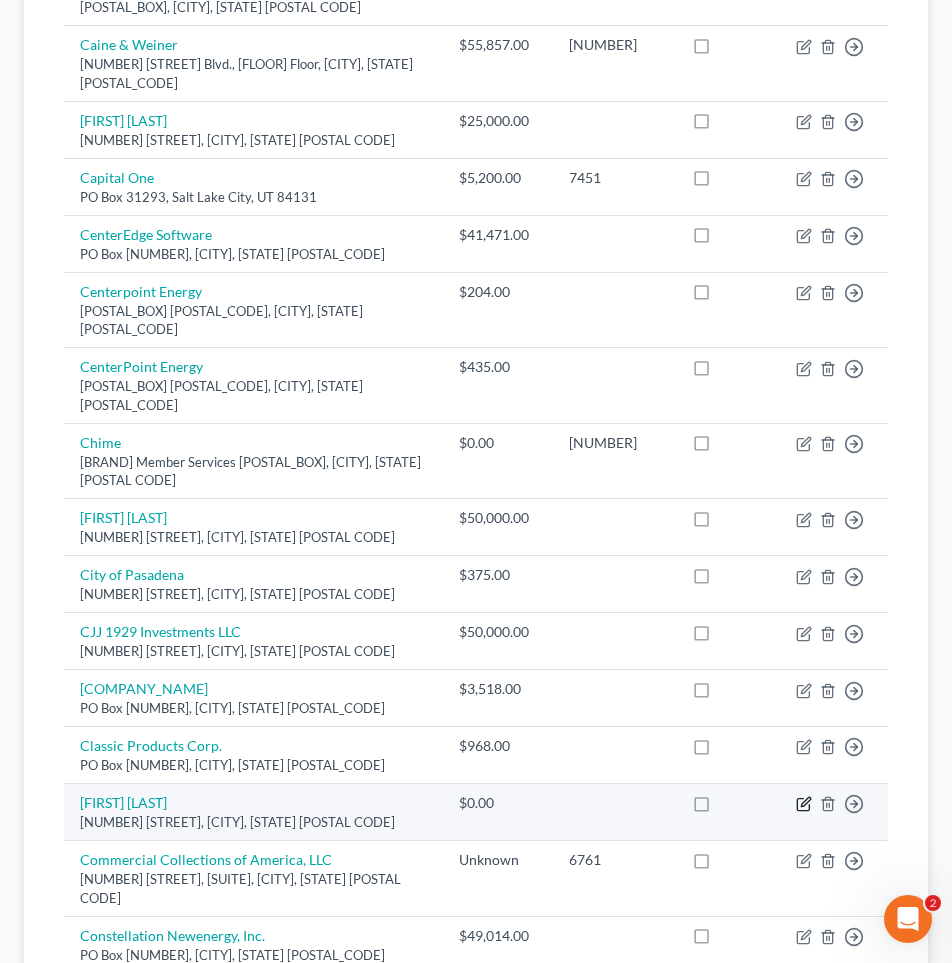 click 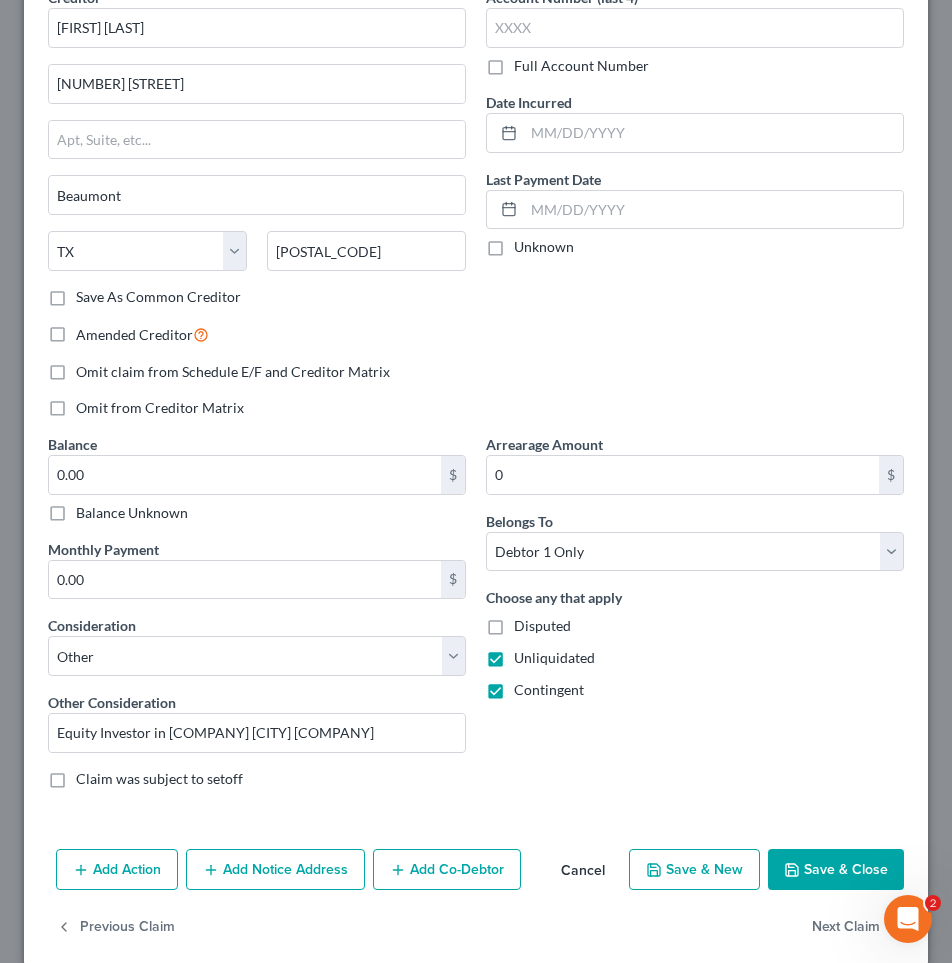 scroll, scrollTop: 110, scrollLeft: 0, axis: vertical 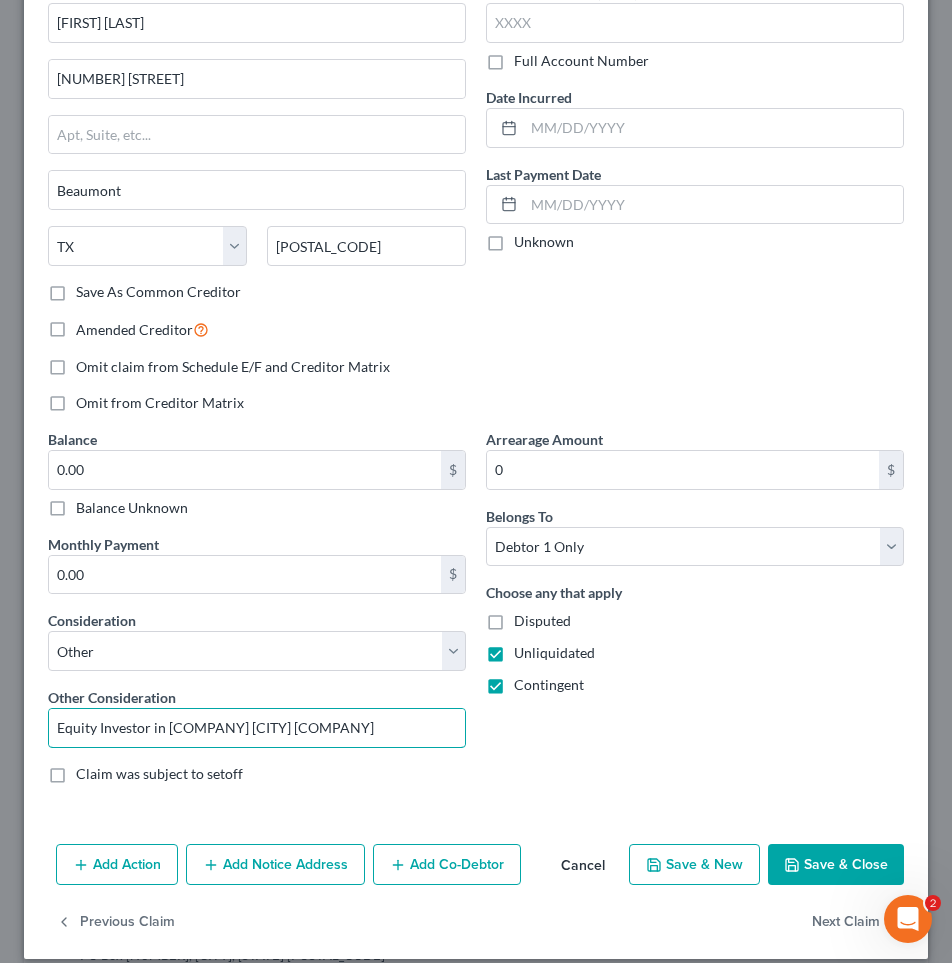 drag, startPoint x: 350, startPoint y: 736, endPoint x: 42, endPoint y: 735, distance: 308.00162 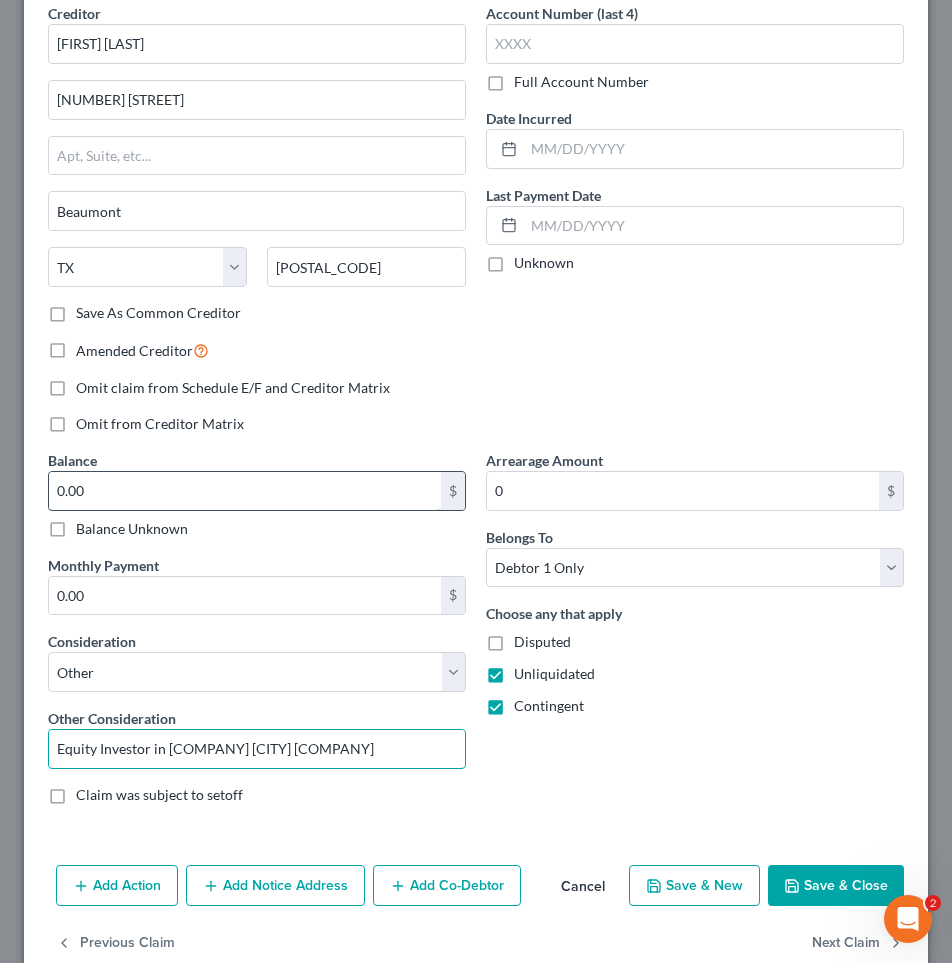 scroll, scrollTop: 130, scrollLeft: 0, axis: vertical 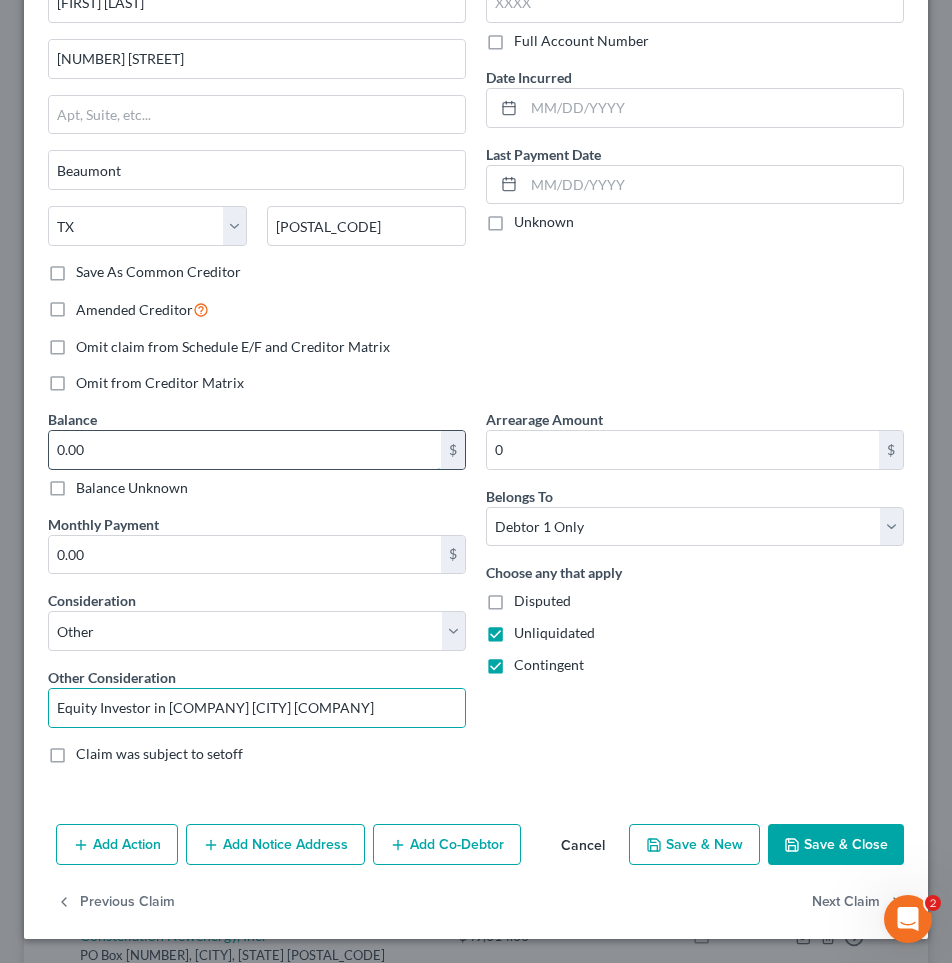 click on "0.00" at bounding box center [245, 450] 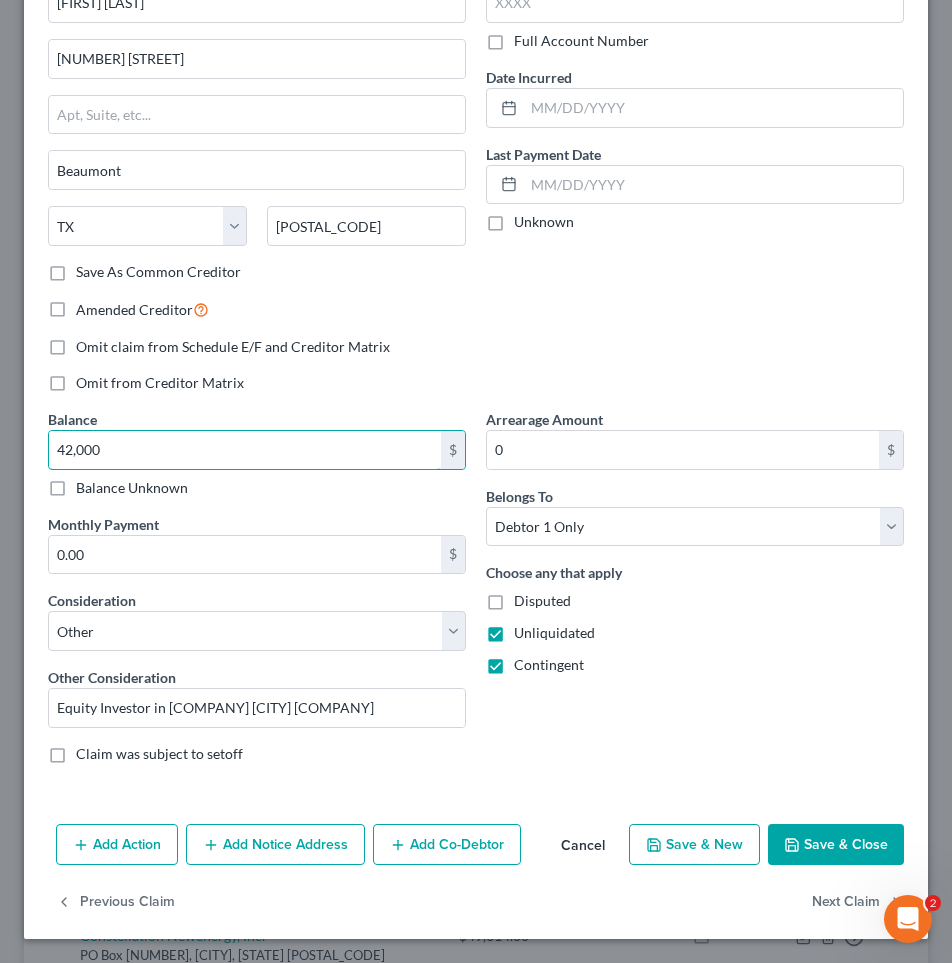type on "42,000" 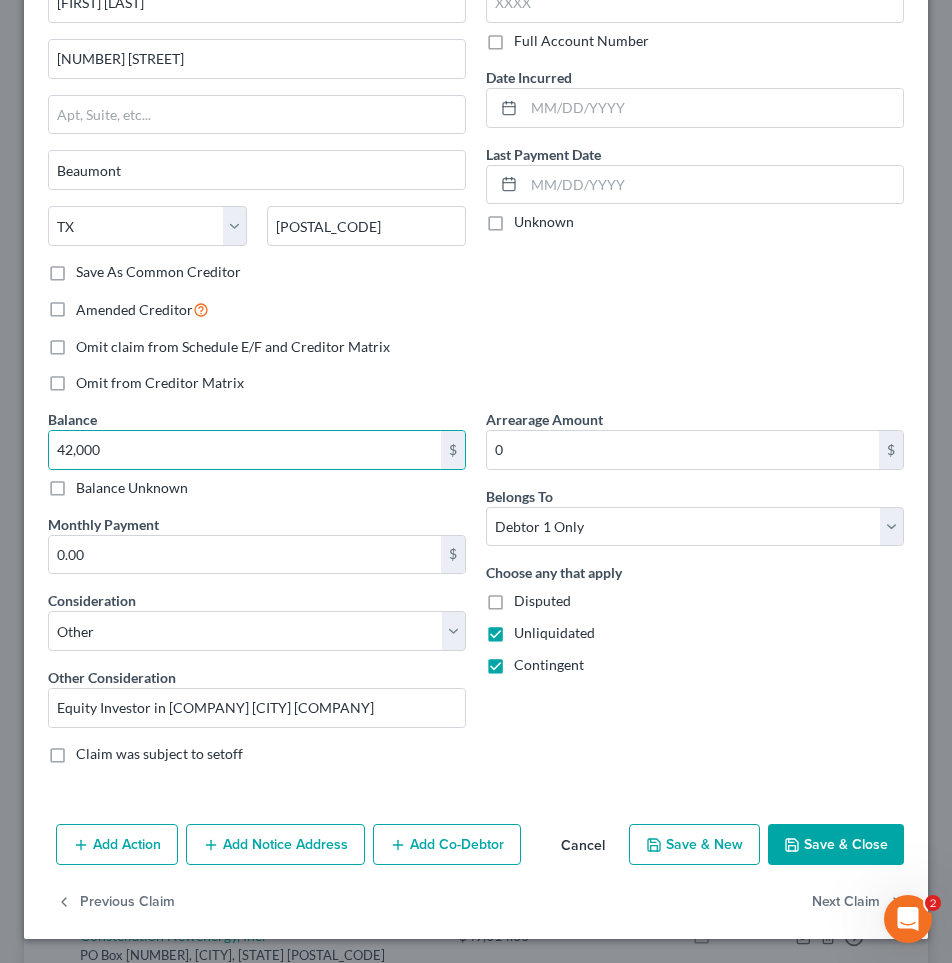 click on "Save & Close" at bounding box center [836, 845] 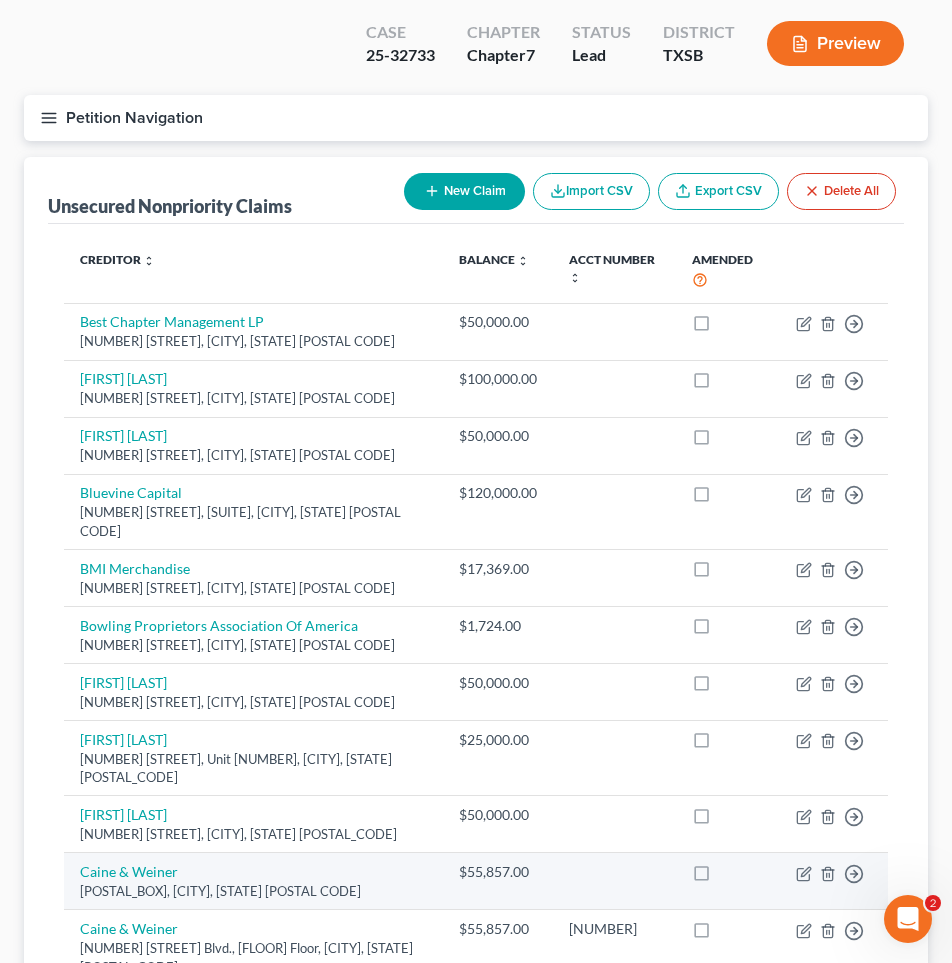 scroll, scrollTop: 0, scrollLeft: 0, axis: both 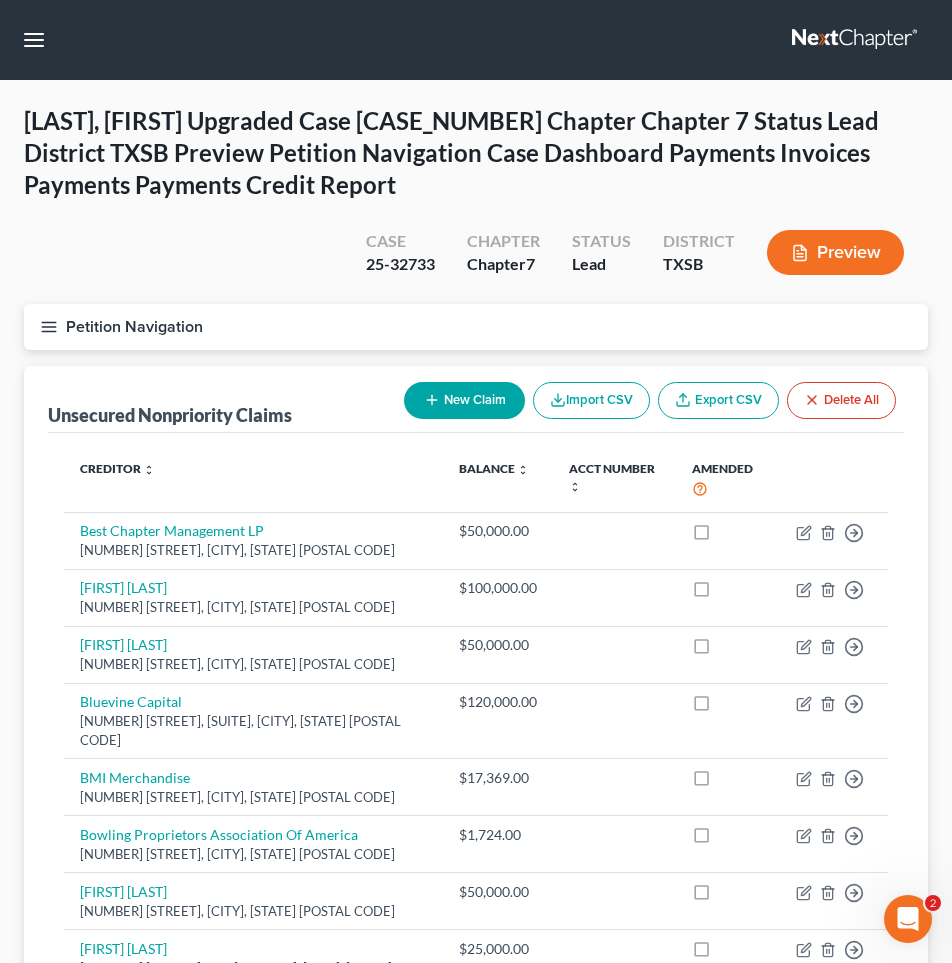 click on "New Claim" at bounding box center (464, 400) 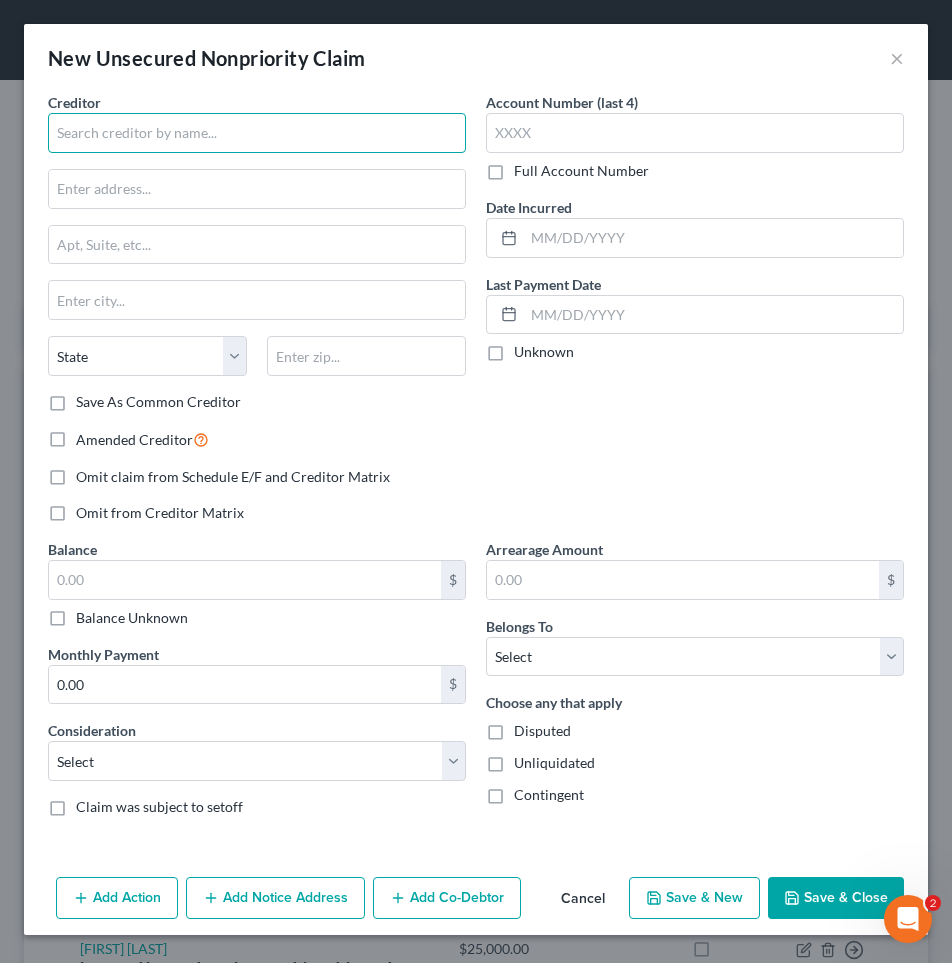 click at bounding box center (257, 133) 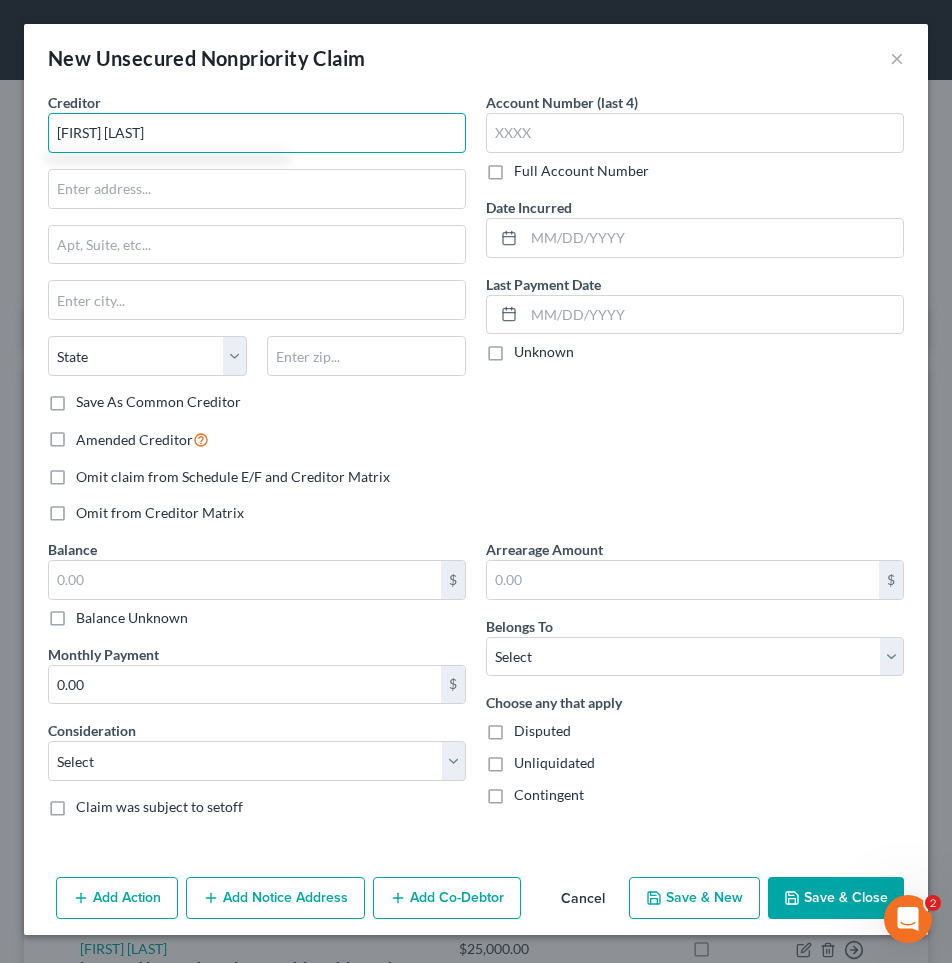 type on "[FIRST] [LAST]" 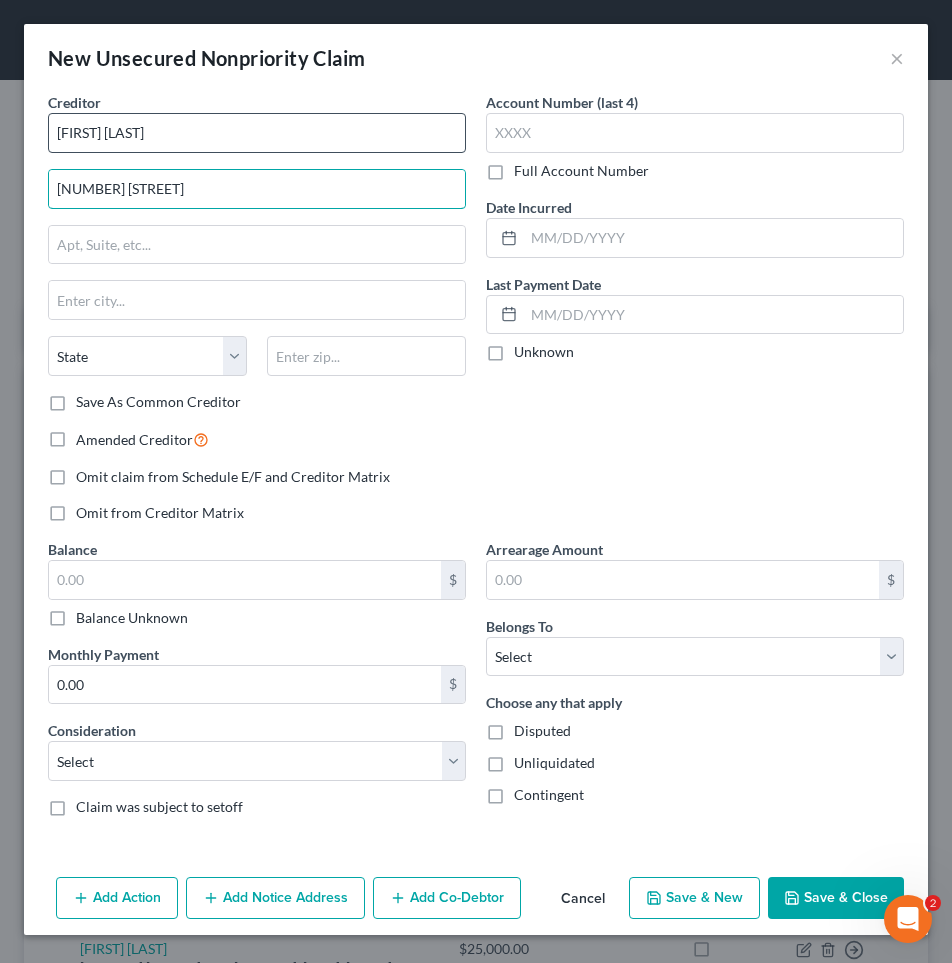 type on "[NUMBER] [STREET]" 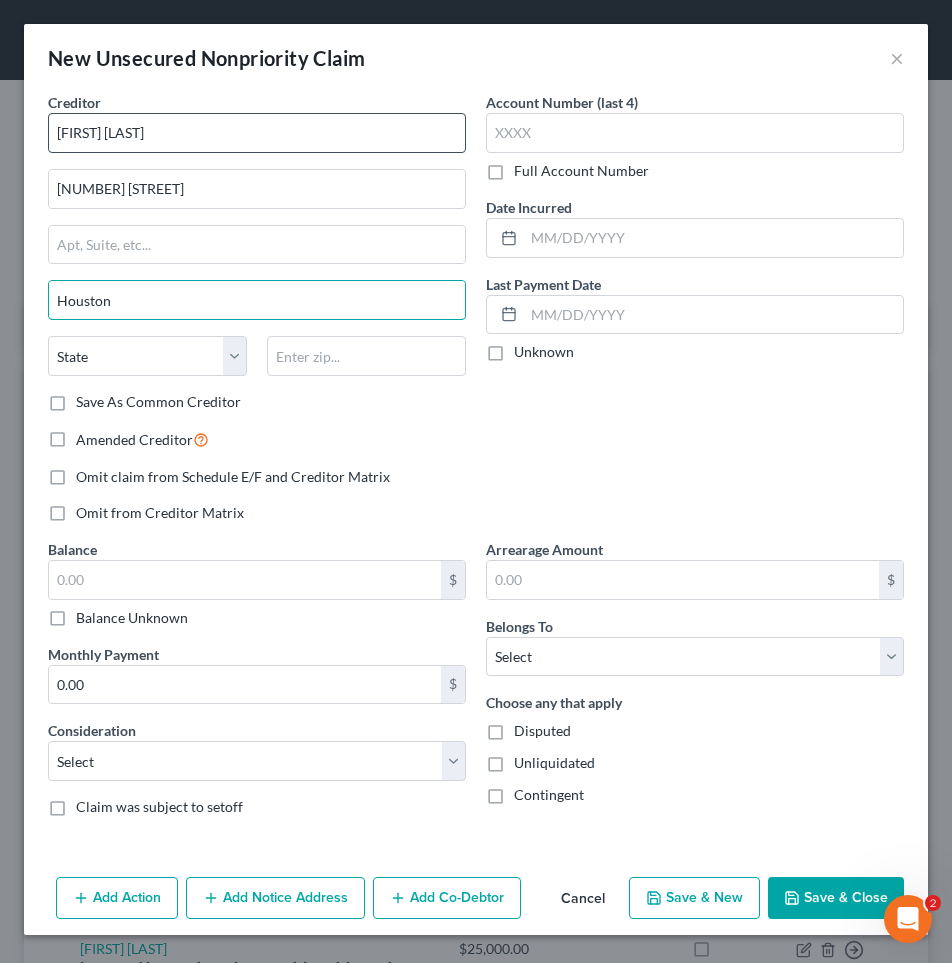 type on "Houston" 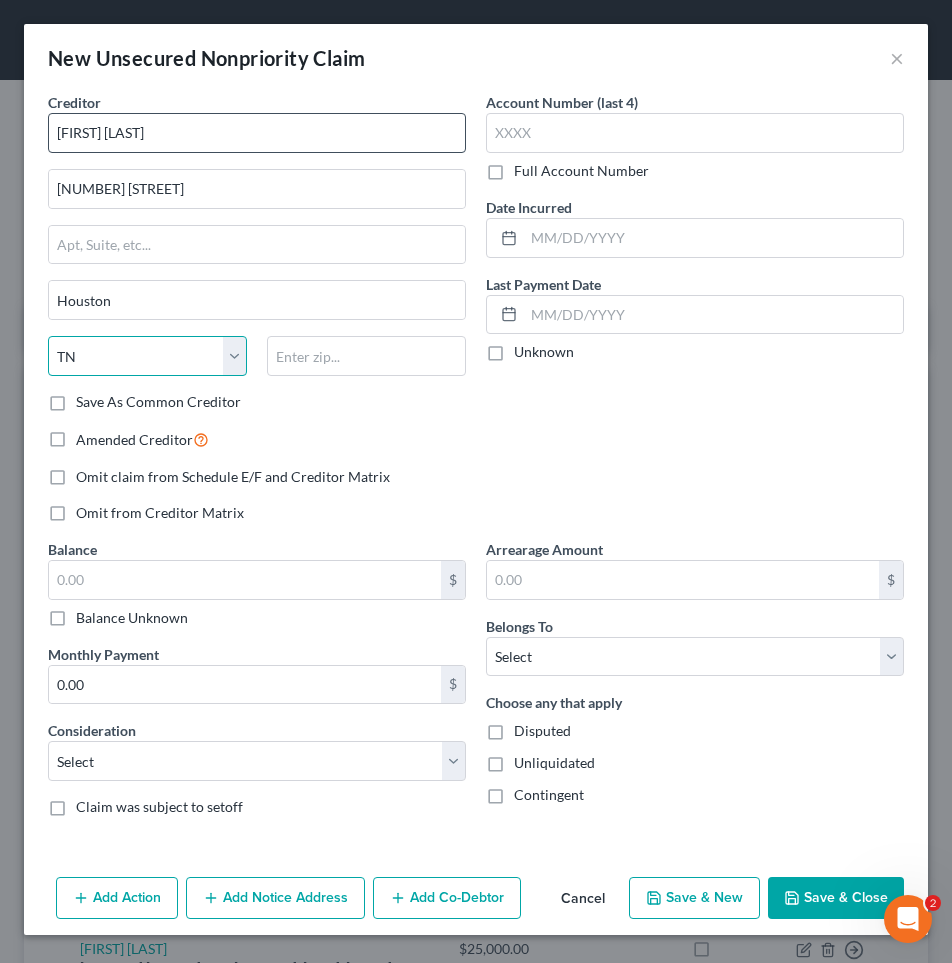 select on "45" 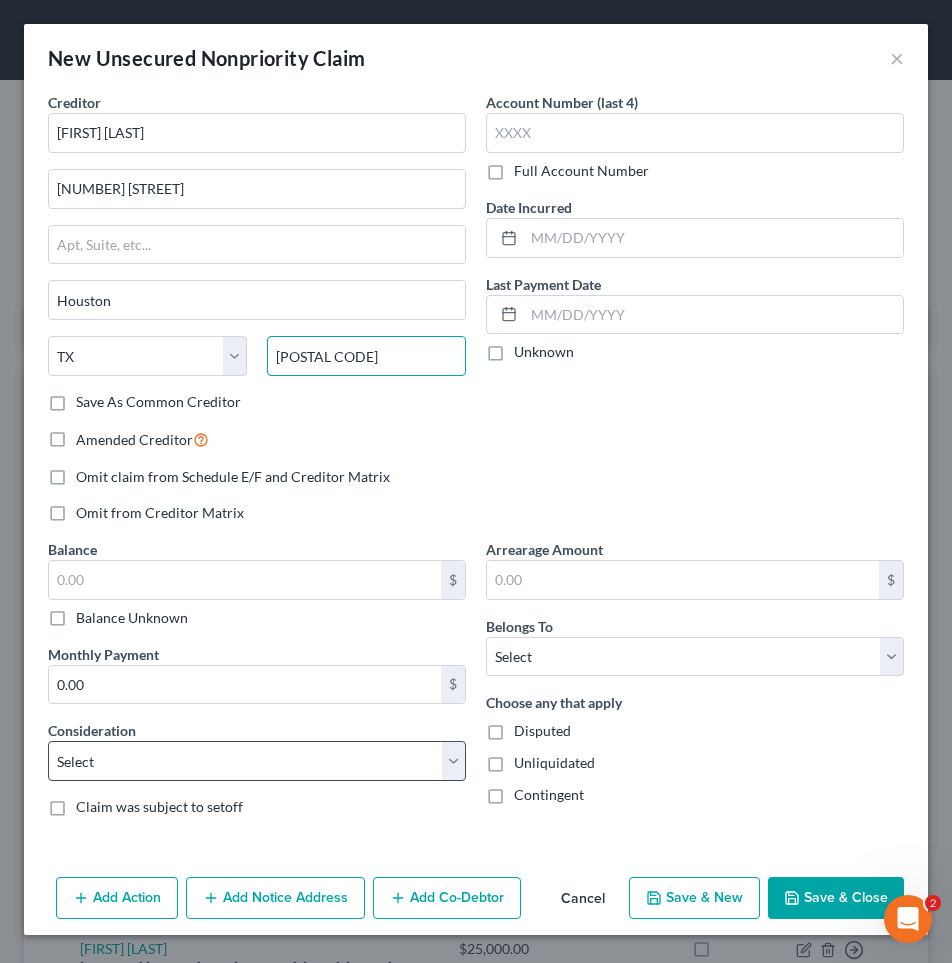 type on "[POSTAL CODE]" 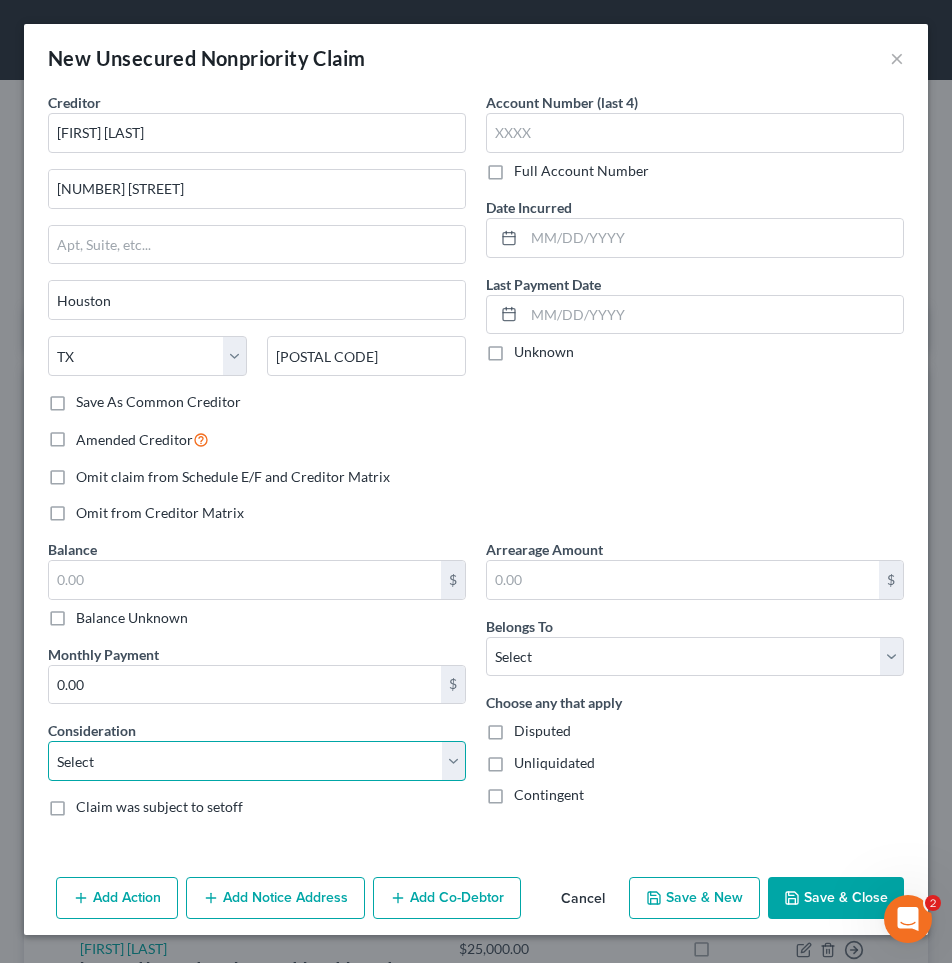 click on "Select Cable / Satellite Services Collection Agency Credit Card Debt Debt Counseling / Attorneys Deficiency Balance Domestic Support Obligations Home / Car Repairs Income Taxes Judgment Liens Medical Services Monies Loaned / Advanced Mortgage Obligation From Divorce Or Separation Obligation To Pensions Other Overdrawn Bank Account Promised To Help Pay Creditors Student Loans Suppliers And Vendors Telephone / Internet Services Utility Services" at bounding box center (257, 761) 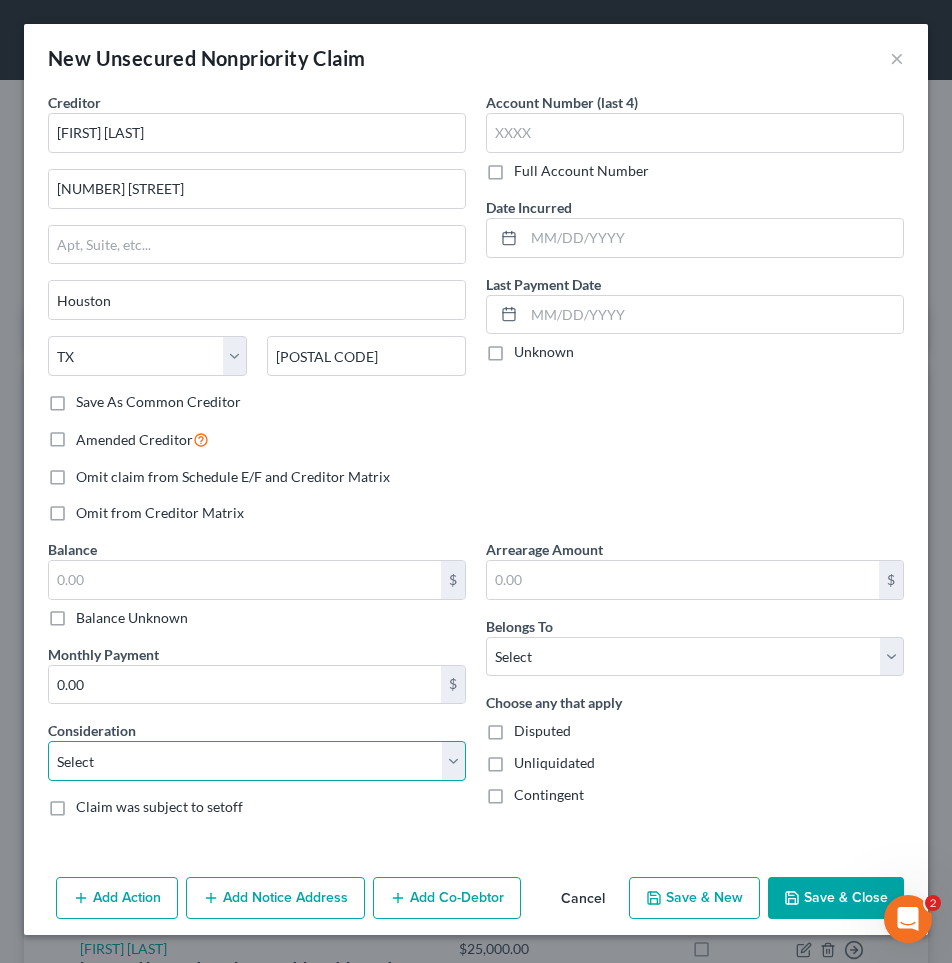 select on "14" 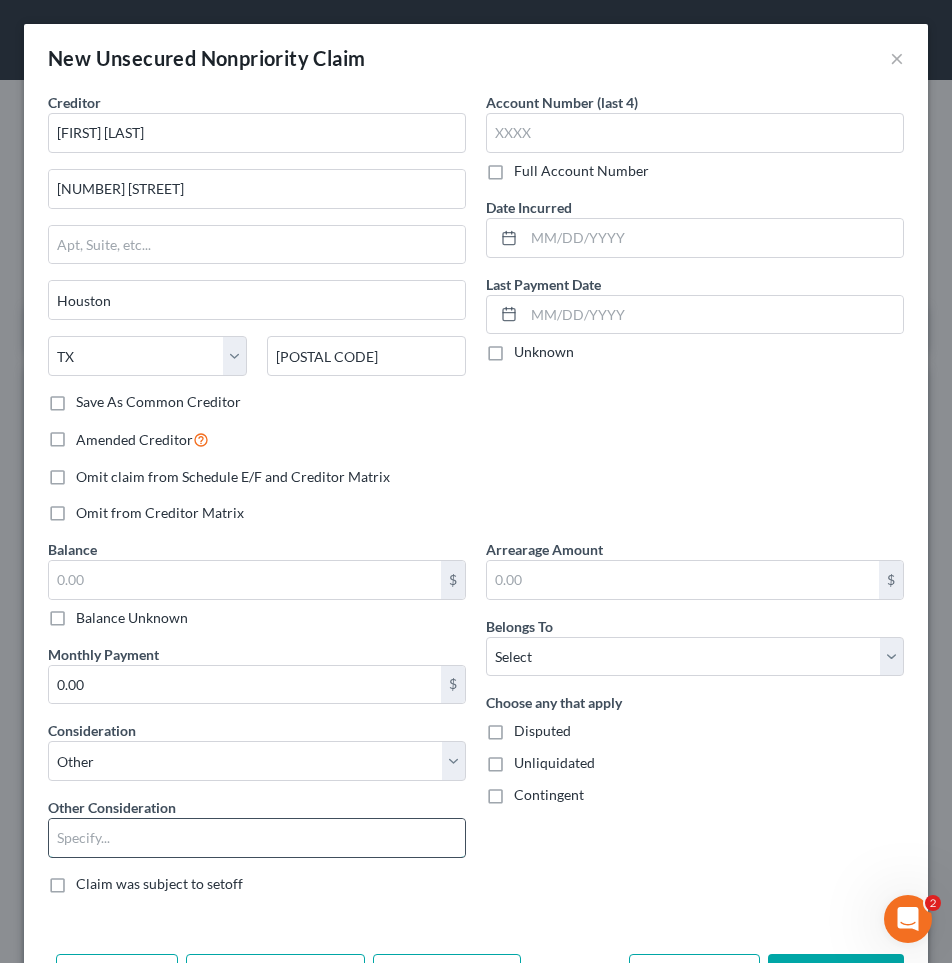 click at bounding box center [257, 838] 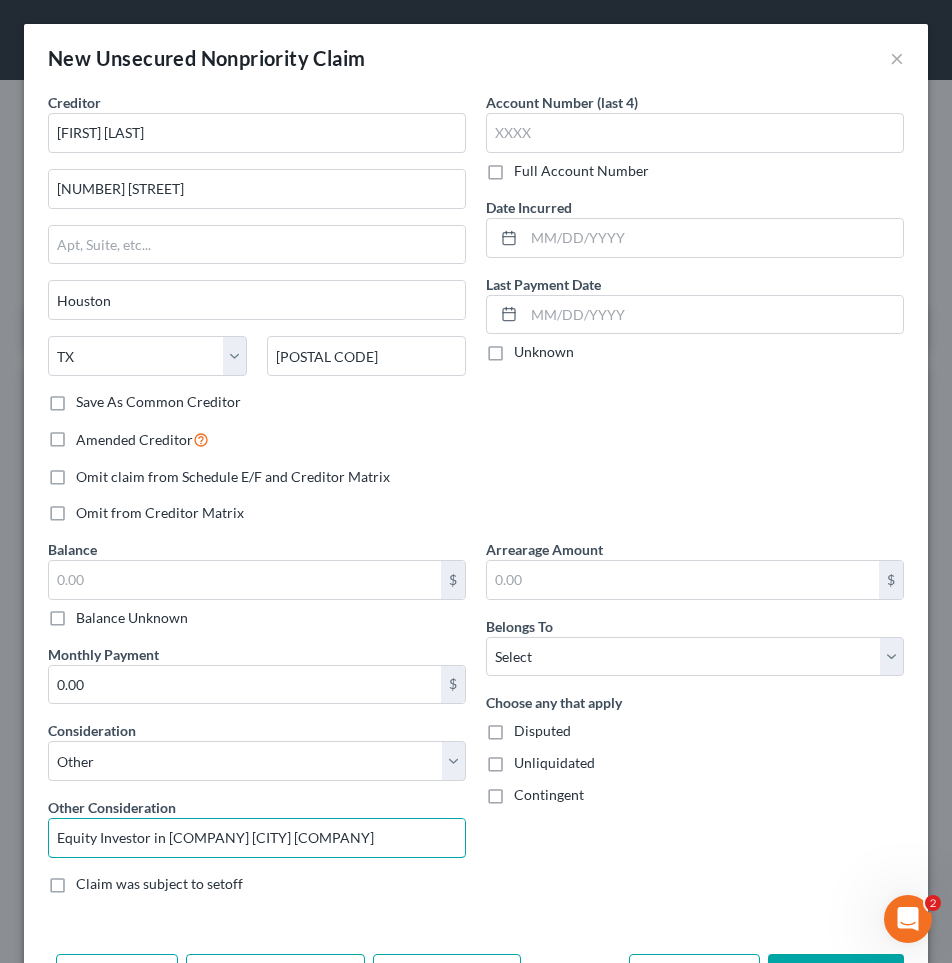 type on "Equity Investor in [COMPANY] [CITY] [COMPANY]" 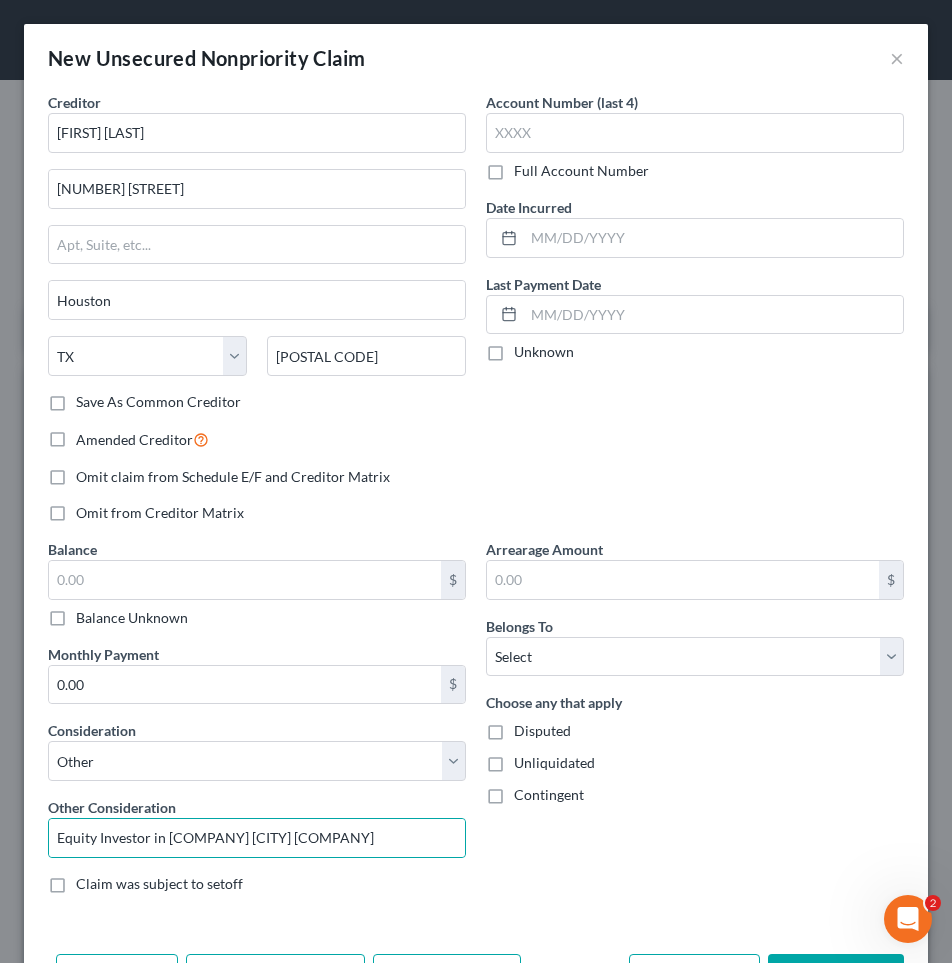 click on "Unliquidated" at bounding box center (554, 763) 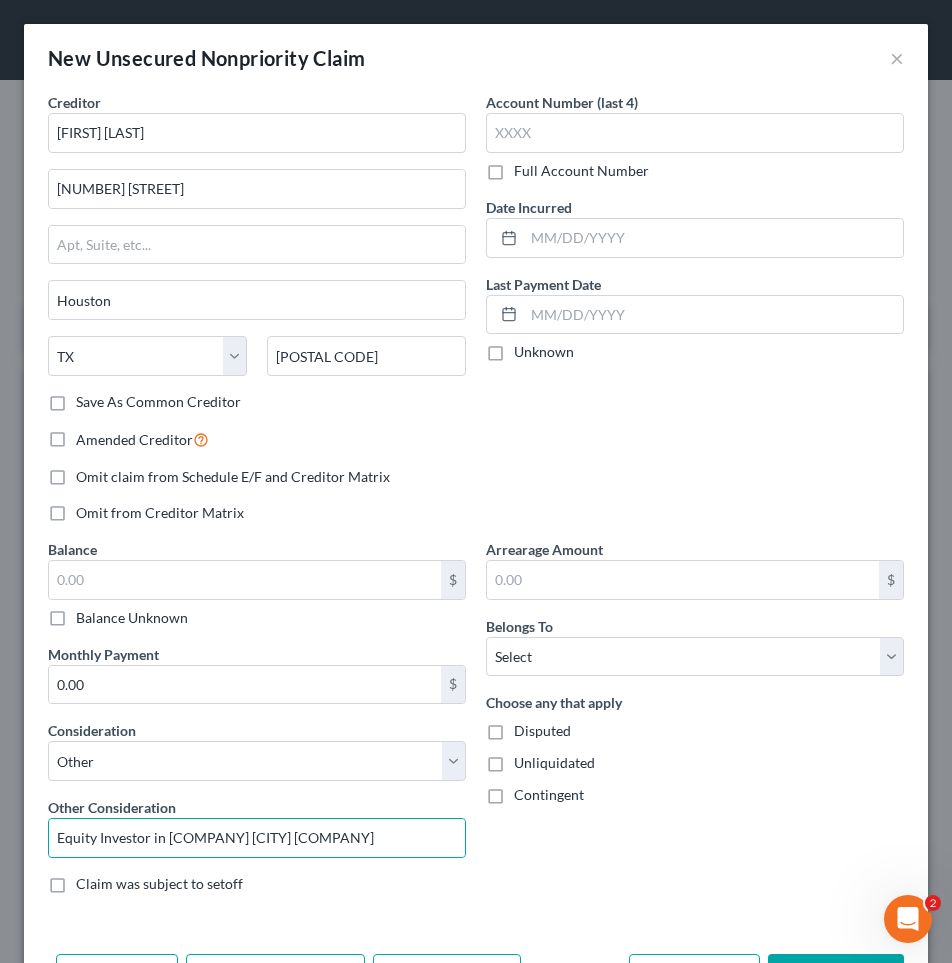 click on "Unliquidated" at bounding box center (528, 759) 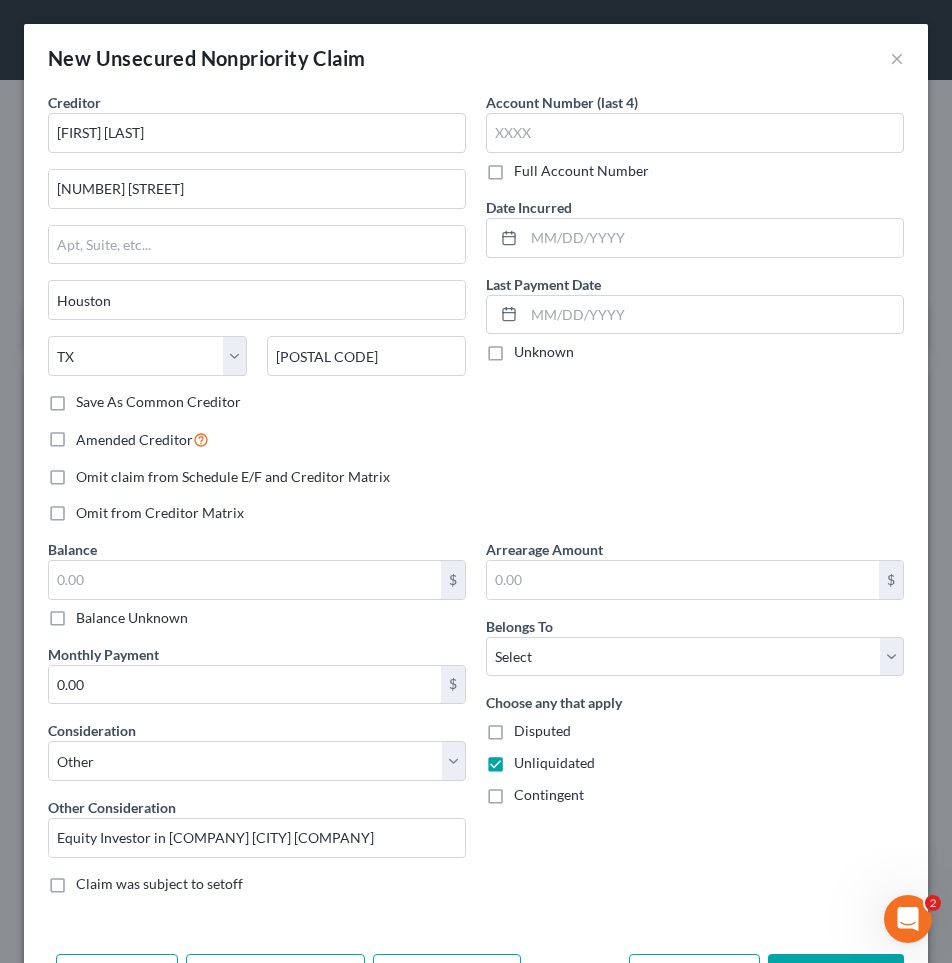 click on "Contingent" at bounding box center (549, 795) 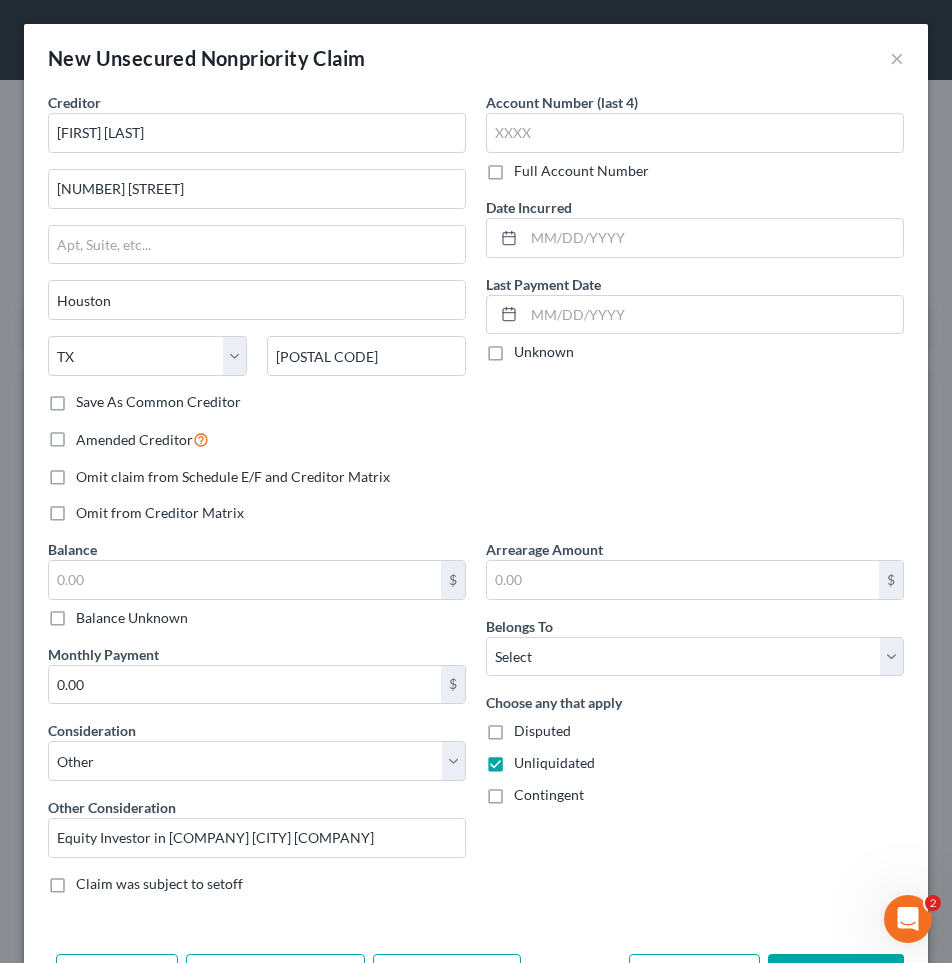 click on "Contingent" at bounding box center (528, 791) 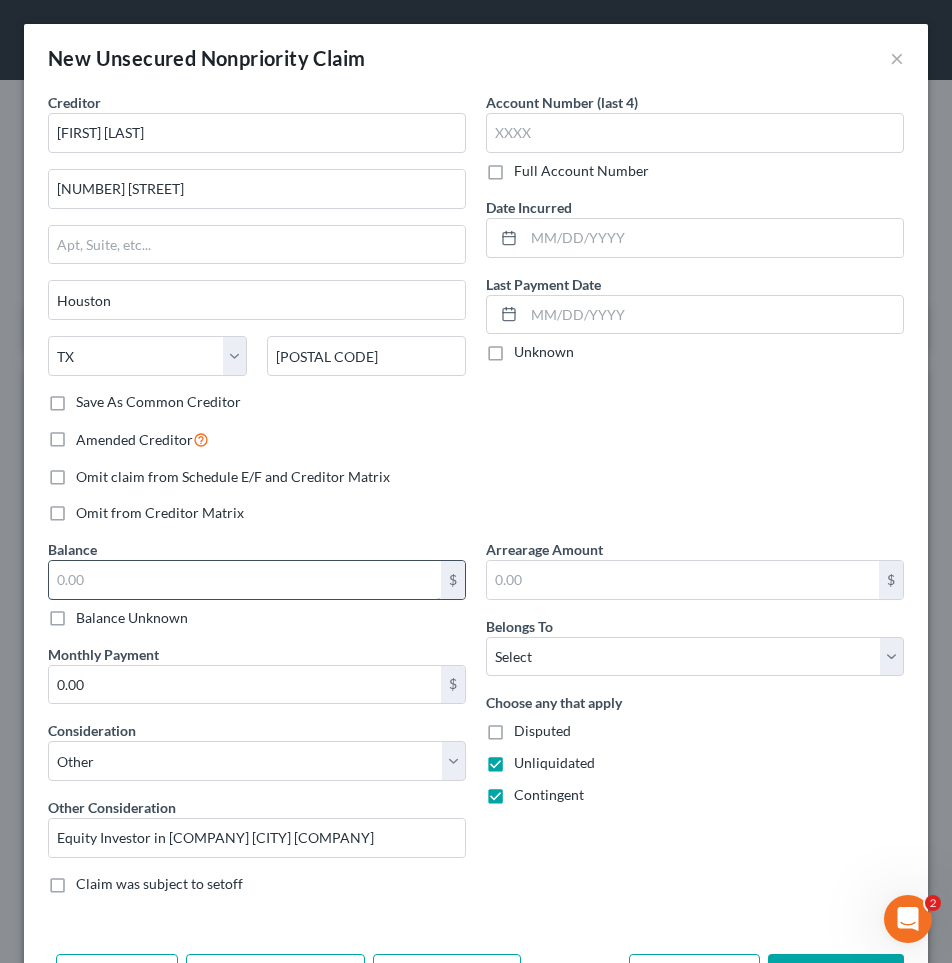 click at bounding box center (245, 580) 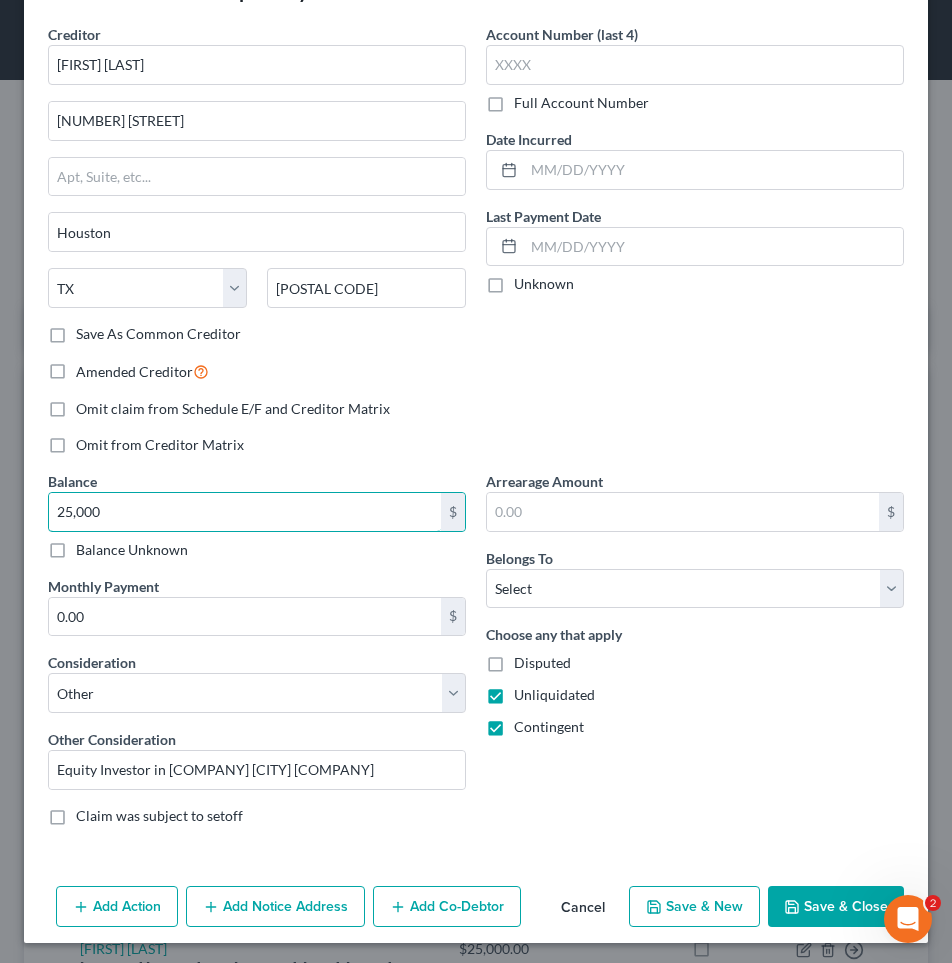 scroll, scrollTop: 72, scrollLeft: 0, axis: vertical 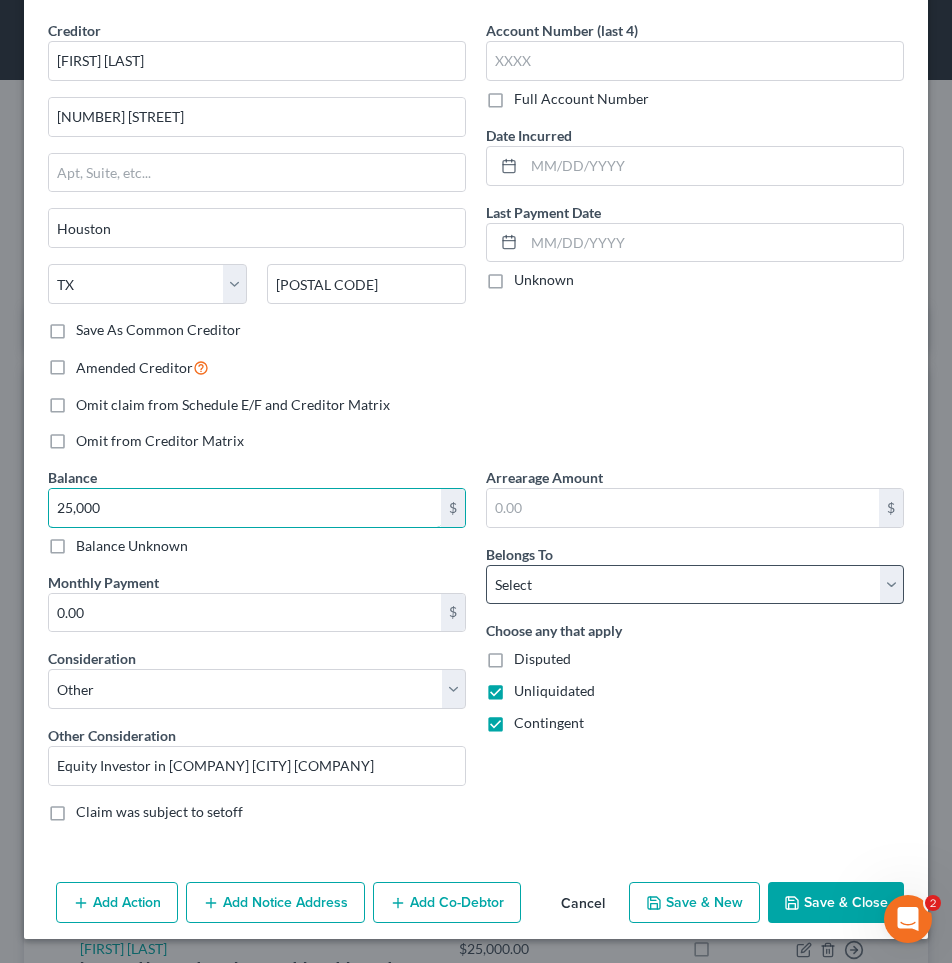 type on "25,000" 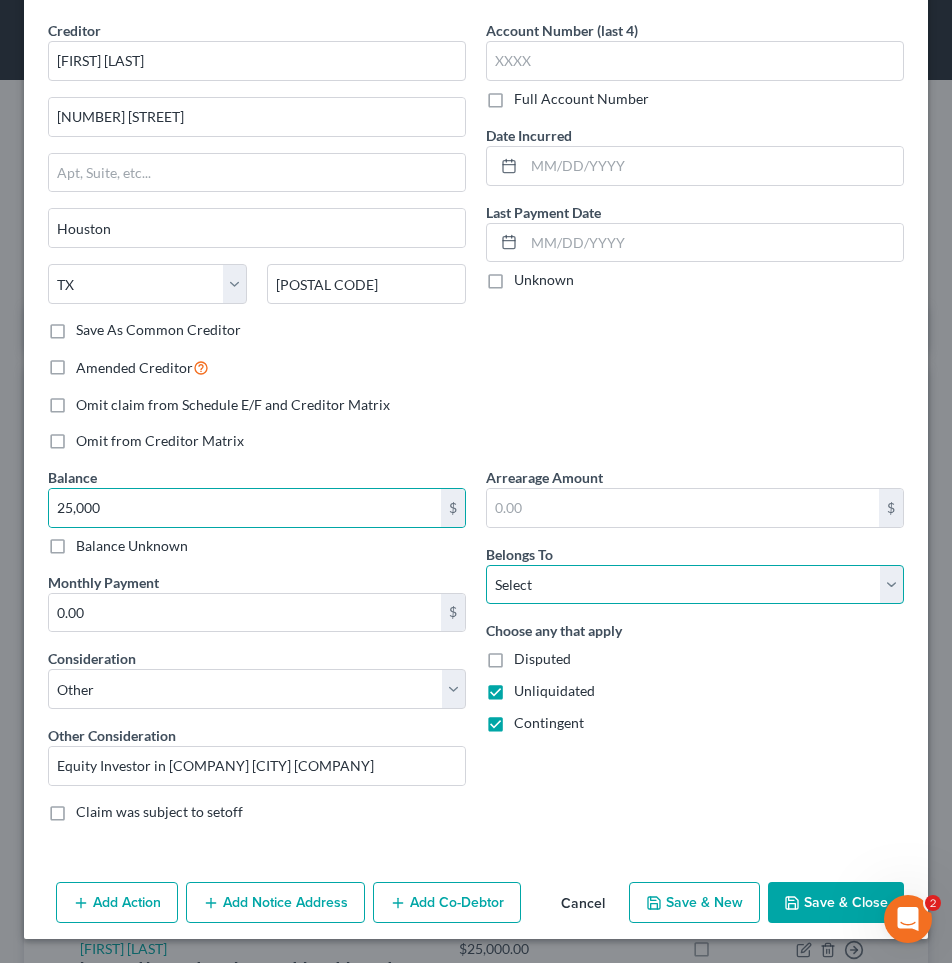 click on "Select Debtor 1 Only Debtor 2 Only Debtor 1 And Debtor 2 Only At Least One Of The Debtors And Another Community Property" at bounding box center (695, 585) 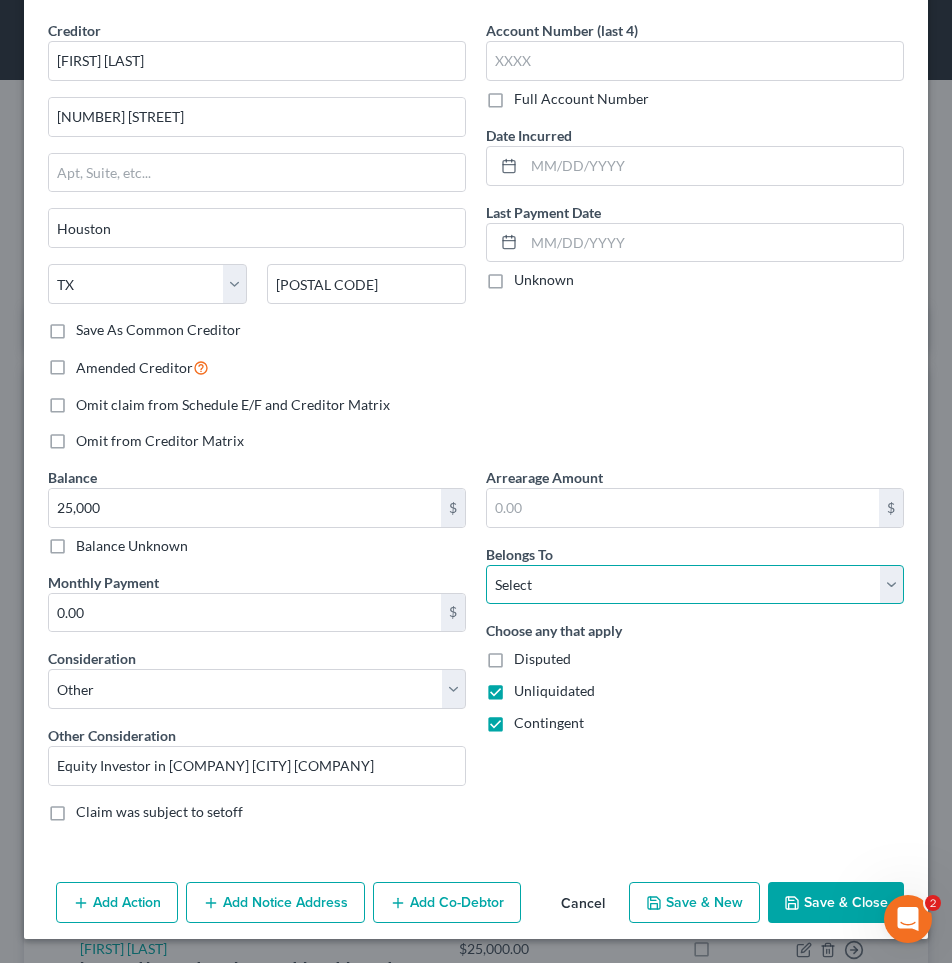 select on "0" 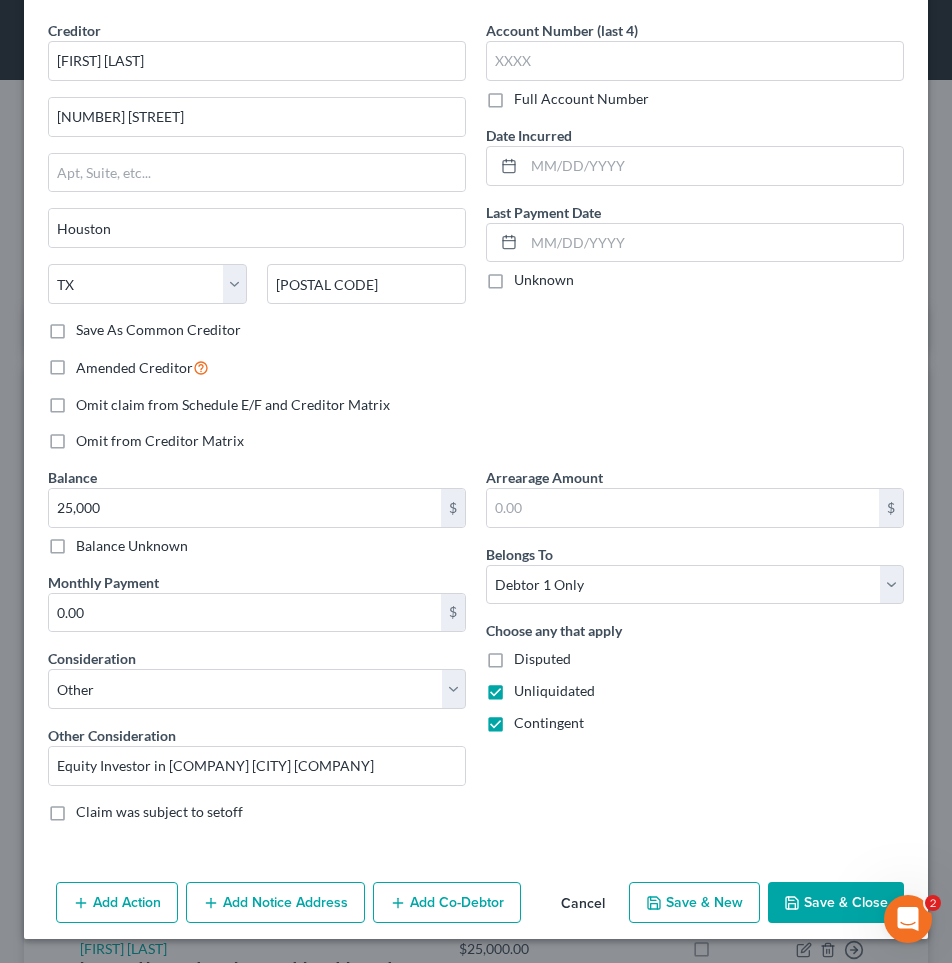 click on "Save & Close" at bounding box center [836, 903] 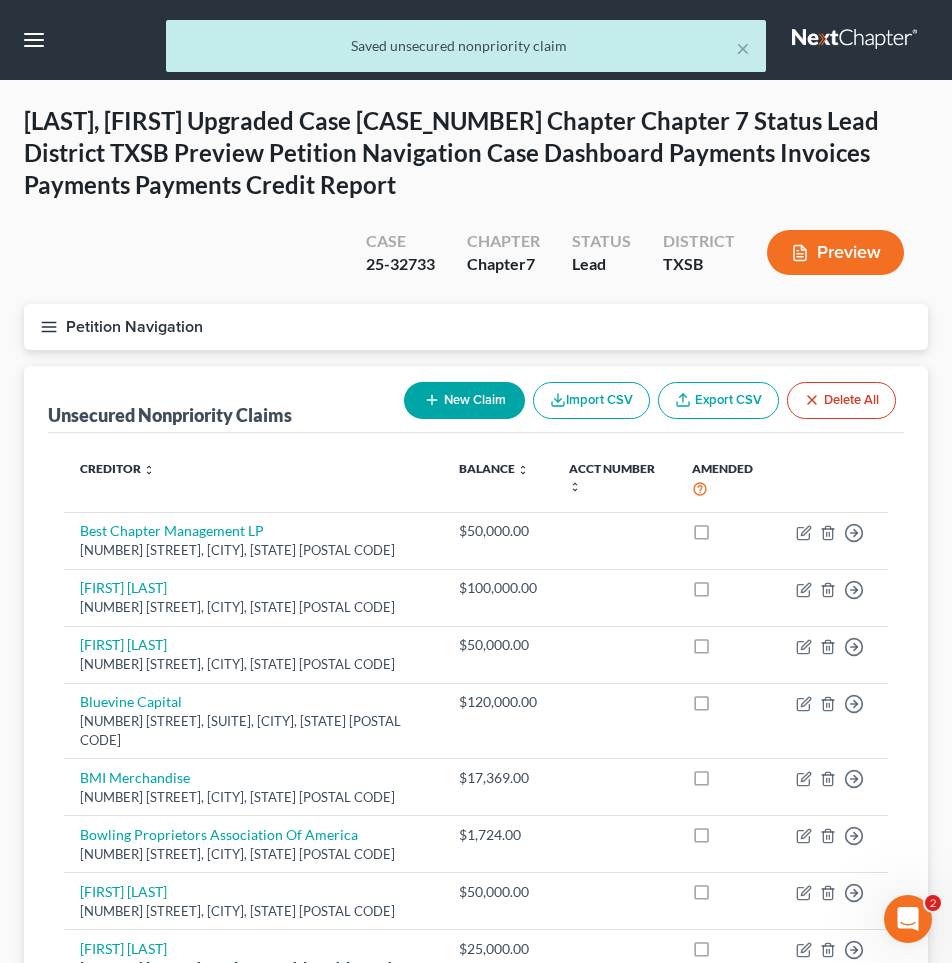 click on "New Claim" at bounding box center [464, 400] 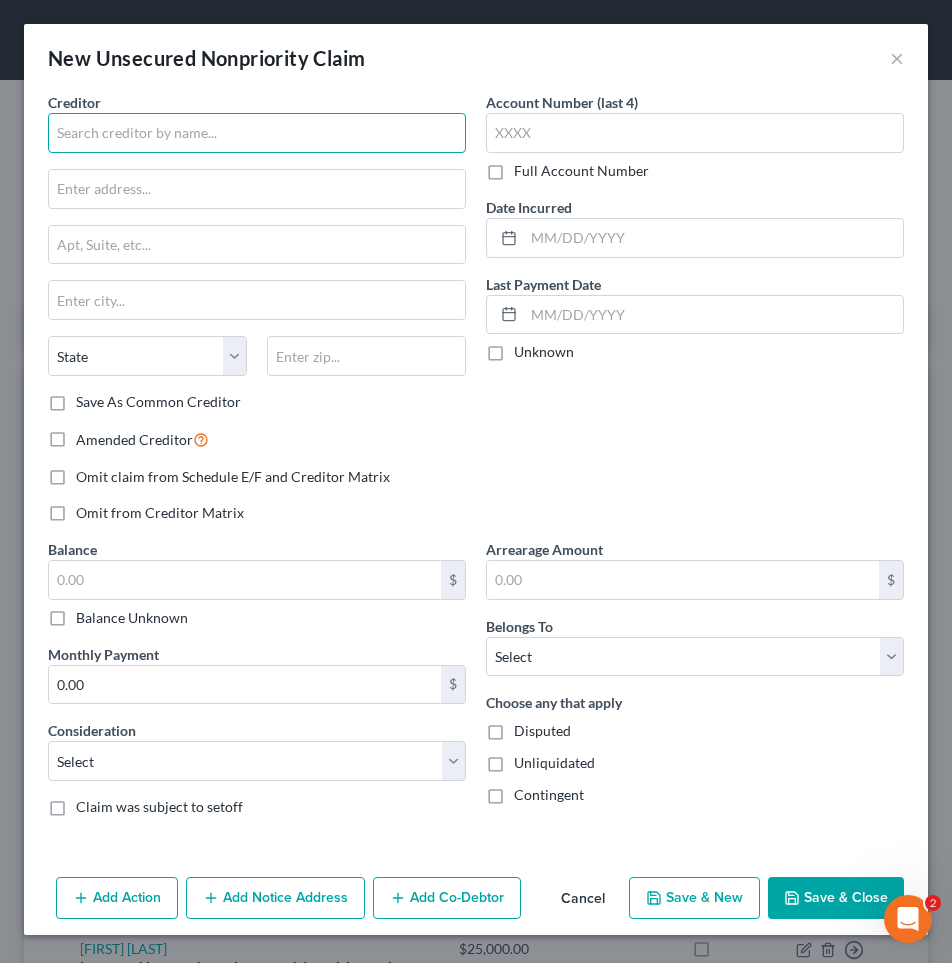 click at bounding box center [257, 133] 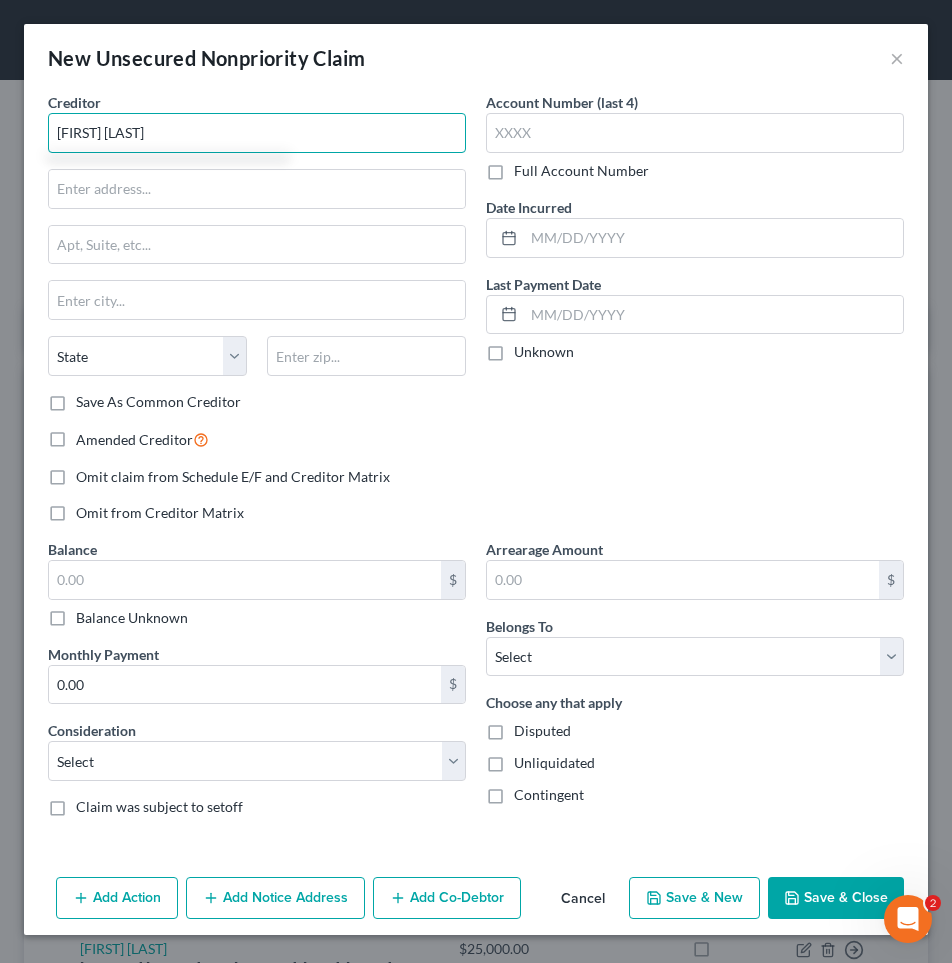 type on "[FIRST] [LAST]" 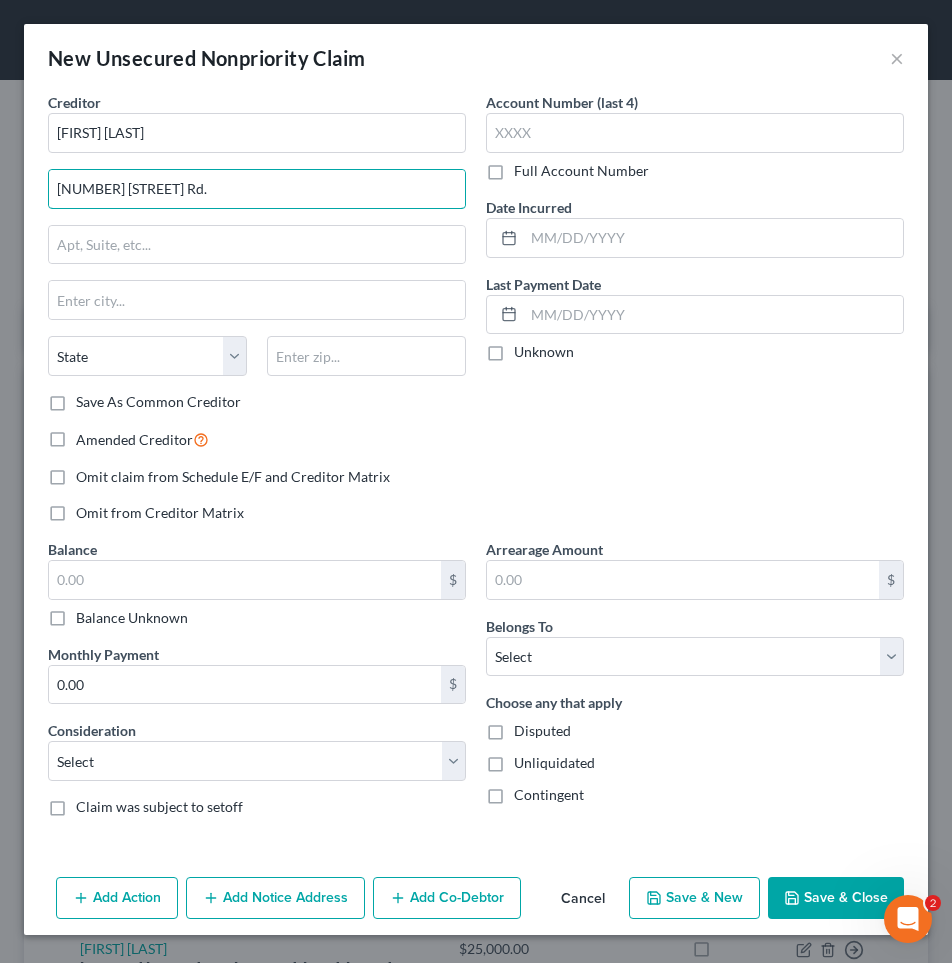 type on "[NUMBER] [STREET] Rd." 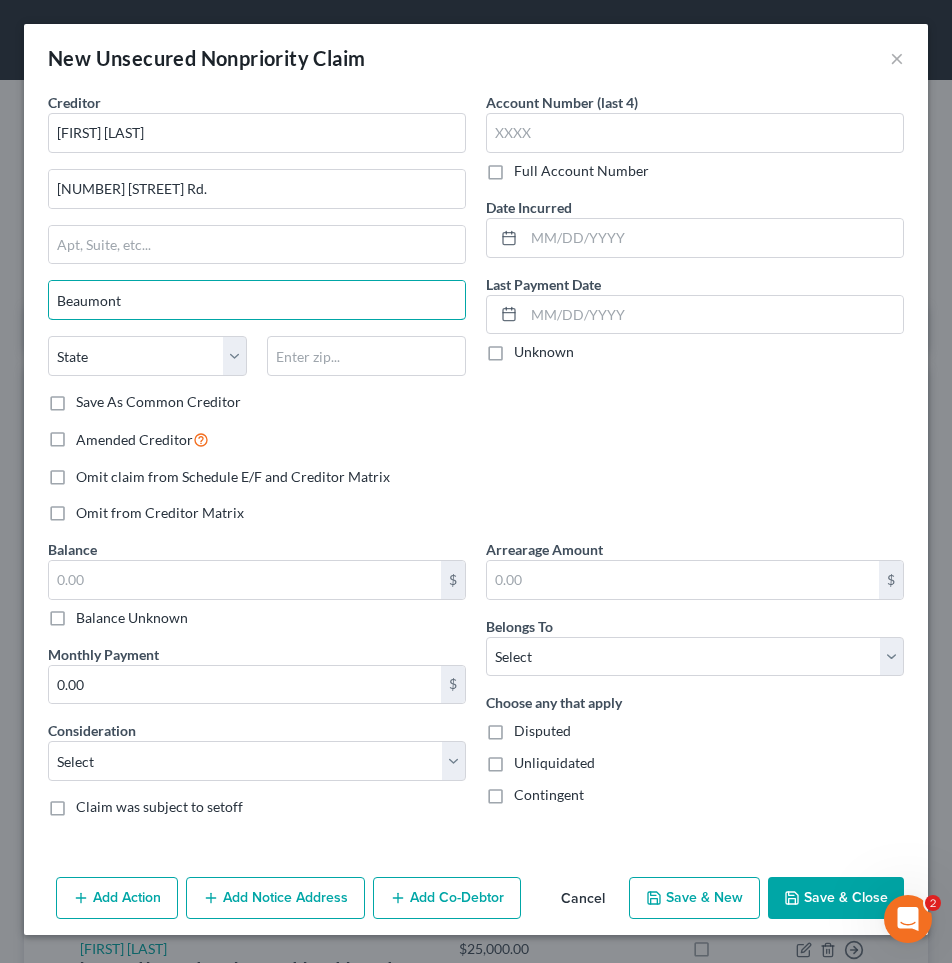 type on "Beaumont" 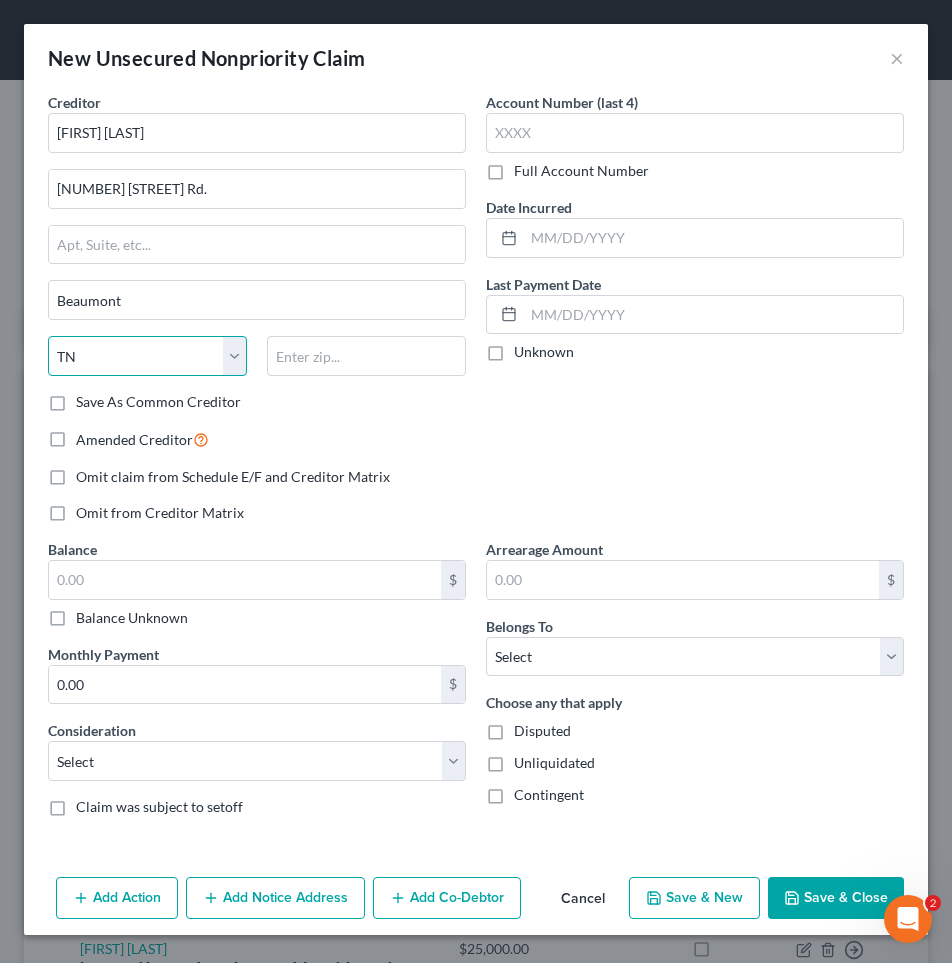 select on "45" 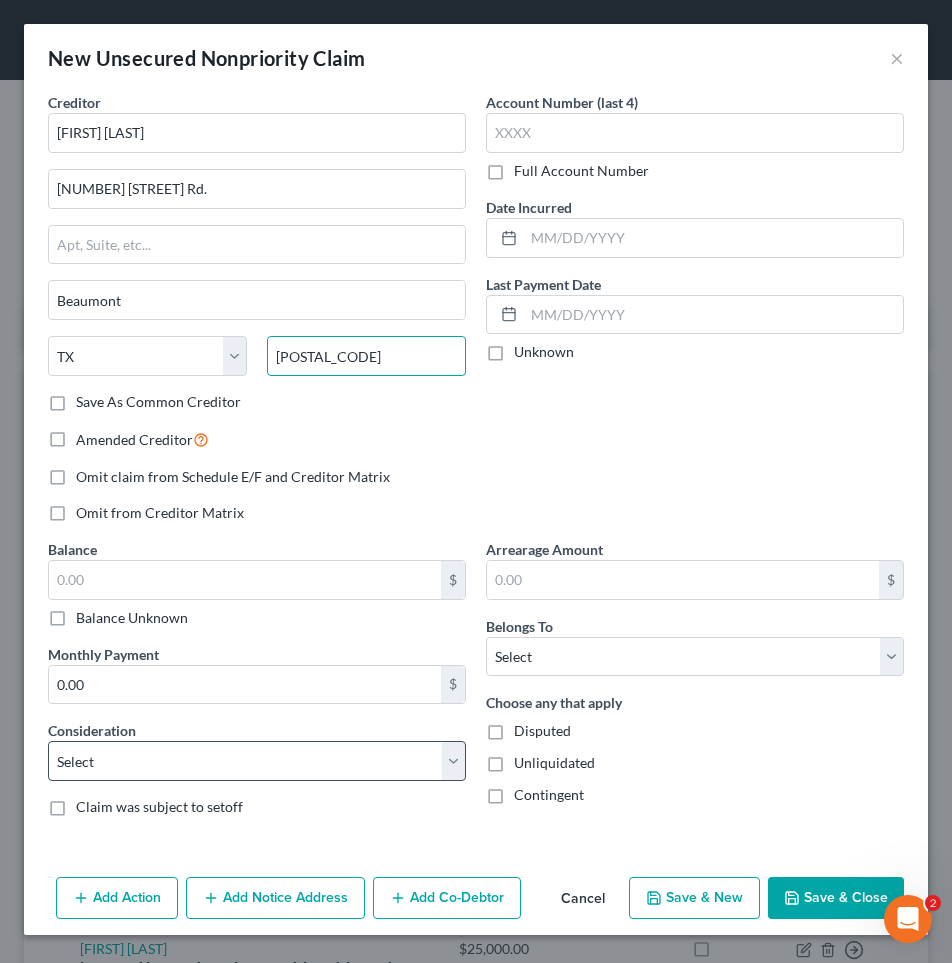 type on "[POSTAL_CODE]" 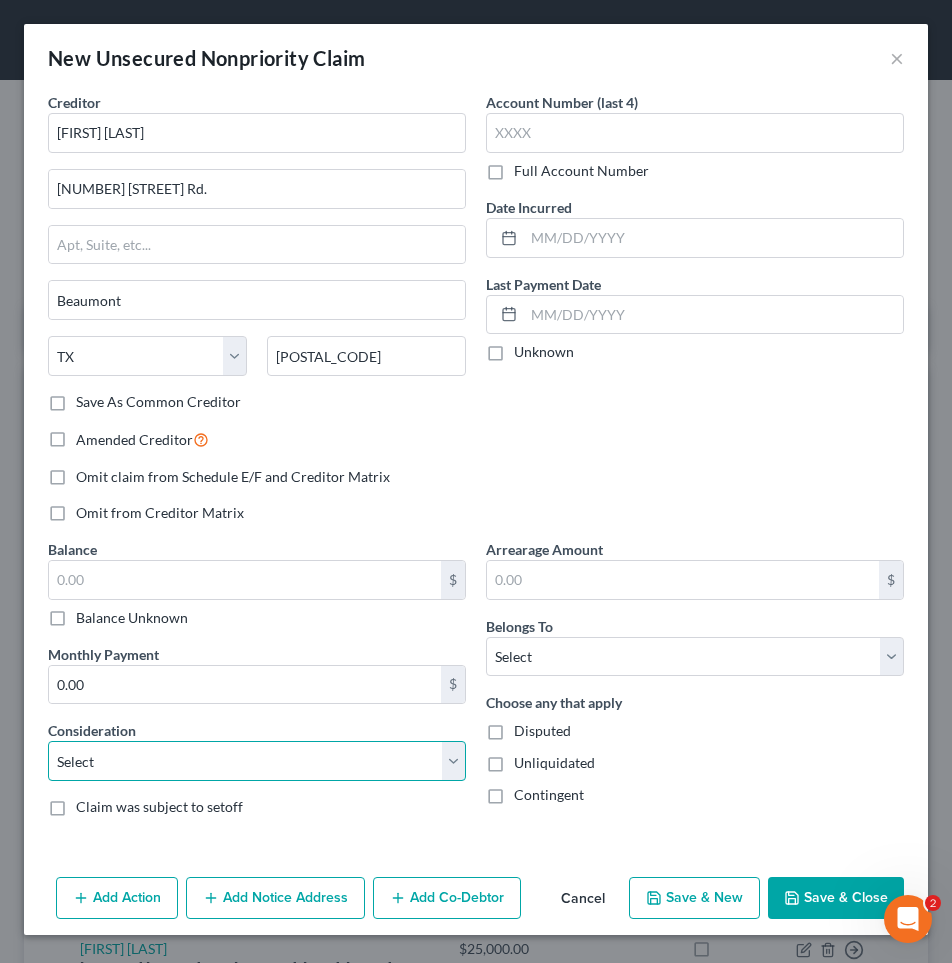 click on "Select Cable / Satellite Services Collection Agency Credit Card Debt Debt Counseling / Attorneys Deficiency Balance Domestic Support Obligations Home / Car Repairs Income Taxes Judgment Liens Medical Services Monies Loaned / Advanced Mortgage Obligation From Divorce Or Separation Obligation To Pensions Other Overdrawn Bank Account Promised To Help Pay Creditors Student Loans Suppliers And Vendors Telephone / Internet Services Utility Services" at bounding box center [257, 761] 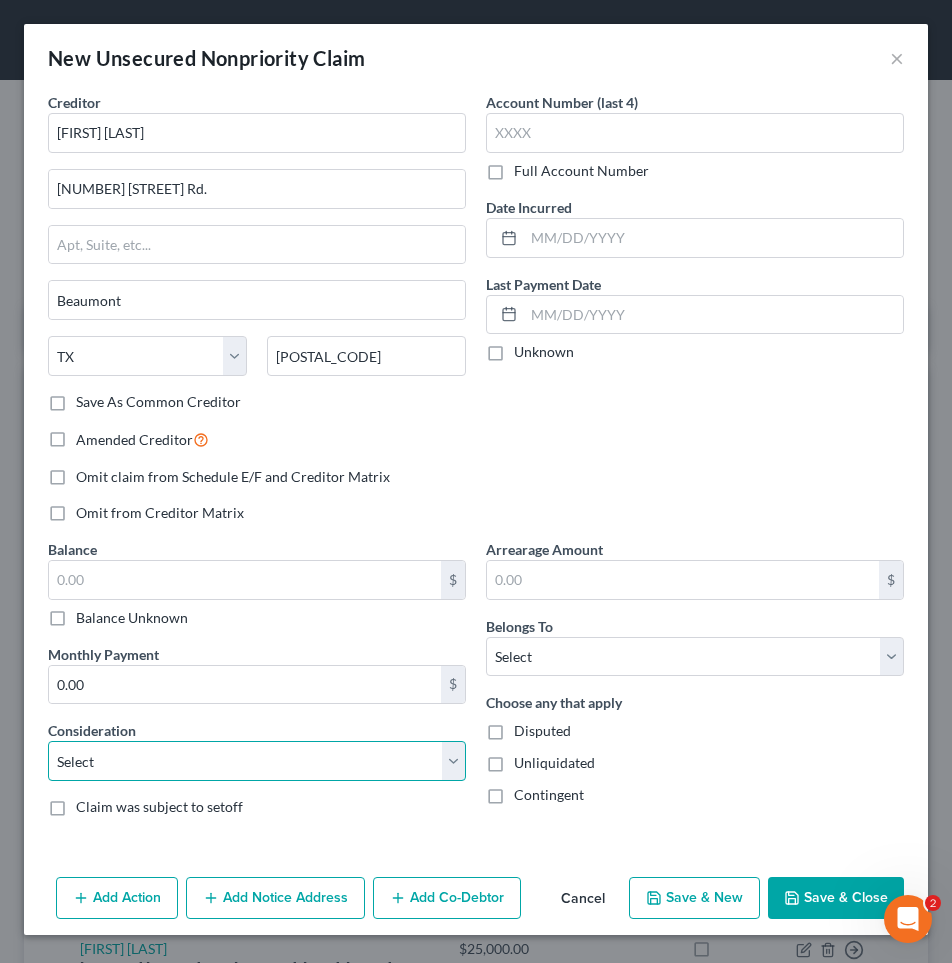 select on "14" 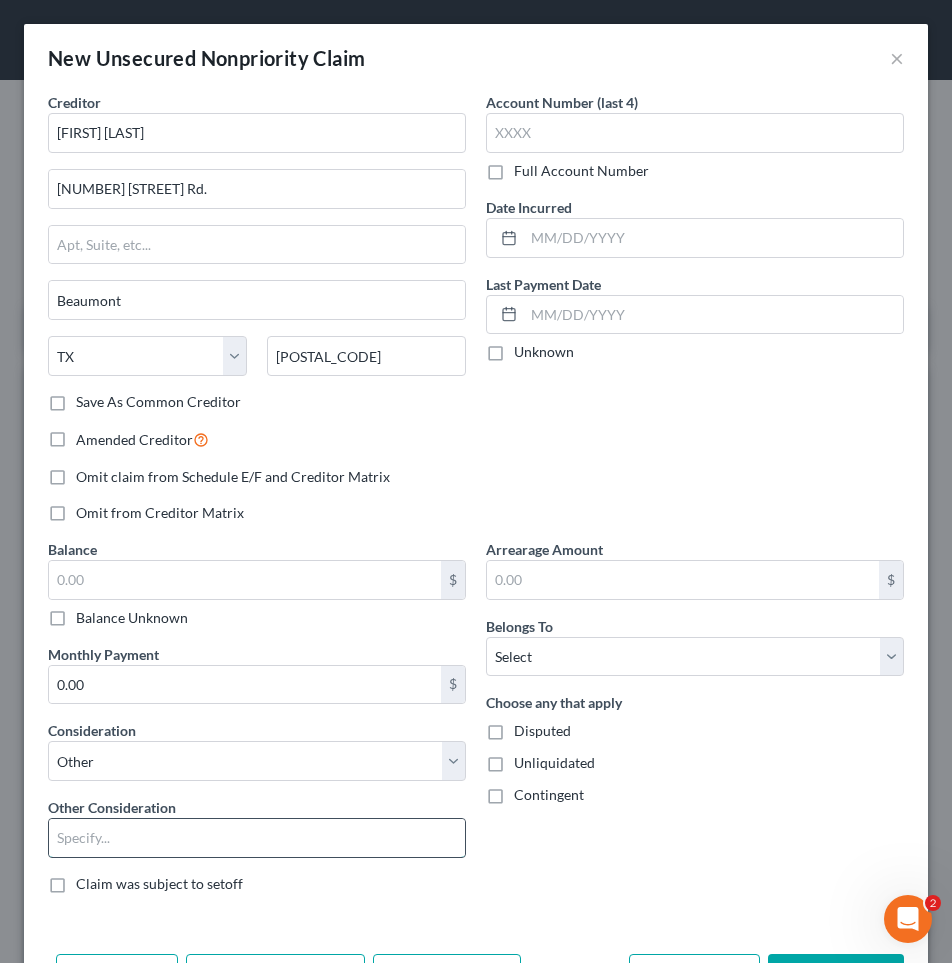 click at bounding box center (257, 838) 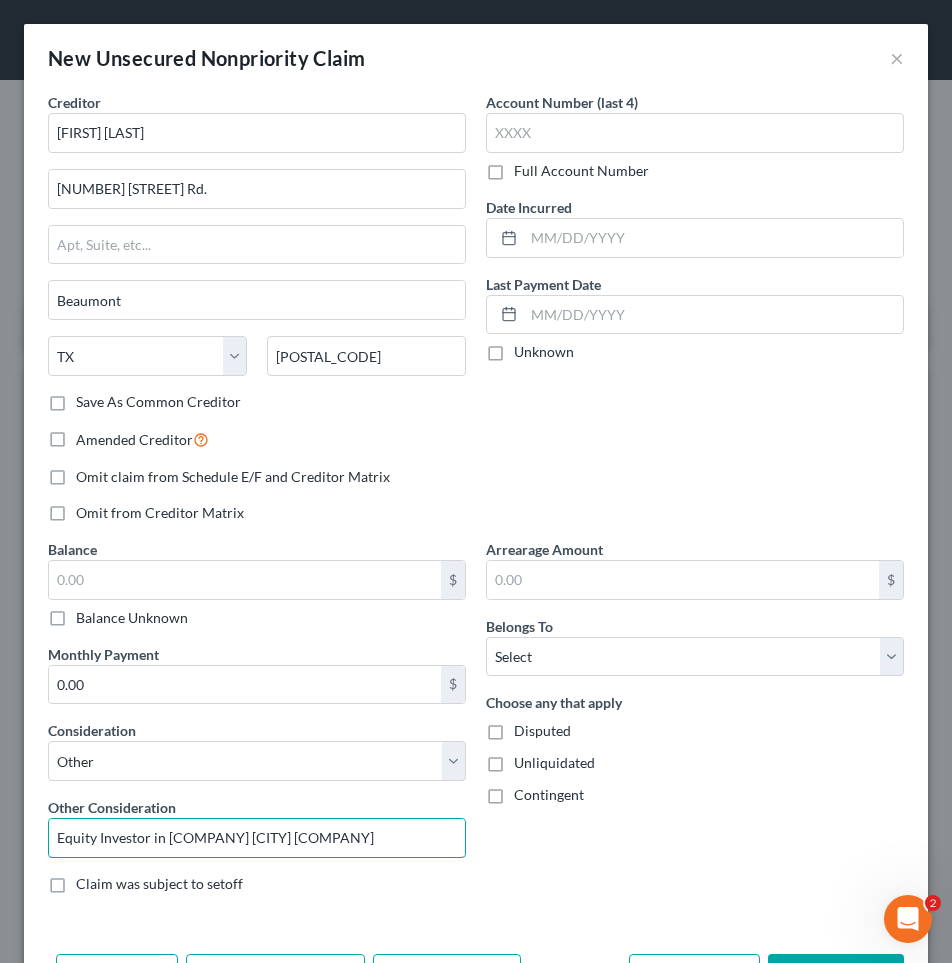 type on "Equity Investor in [COMPANY] [CITY] [COMPANY]" 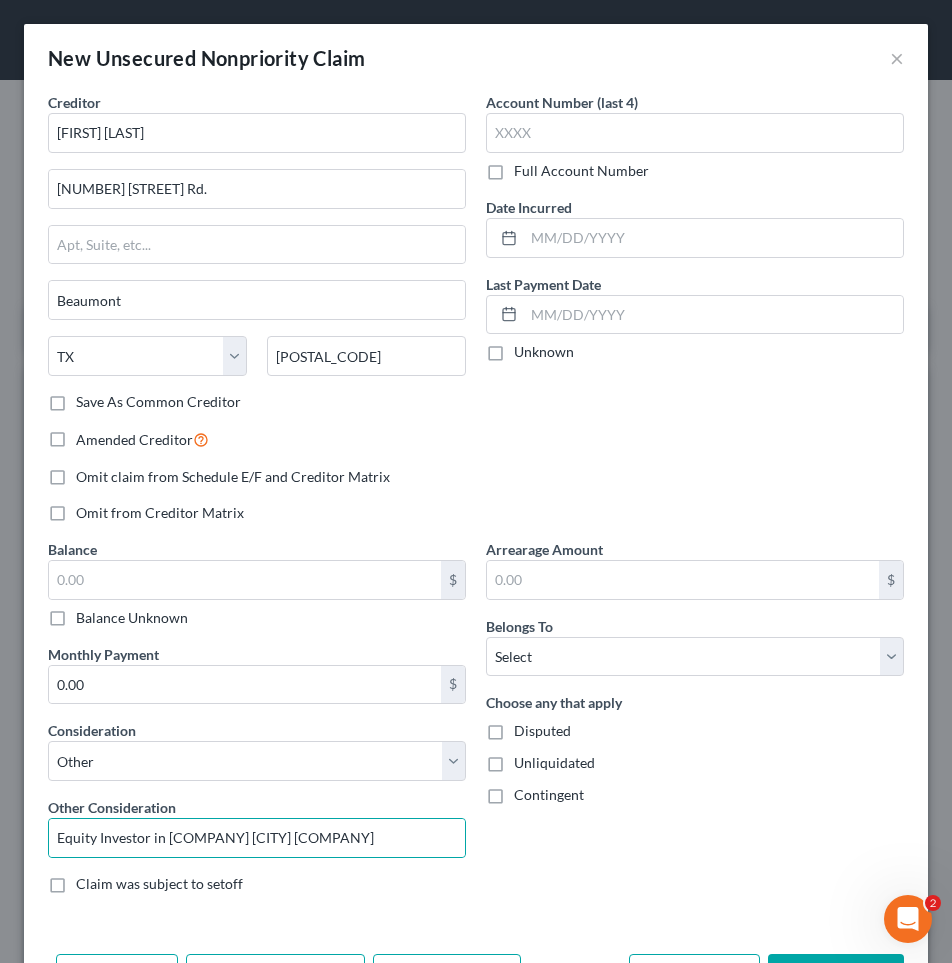 click on "Unliquidated" at bounding box center (554, 763) 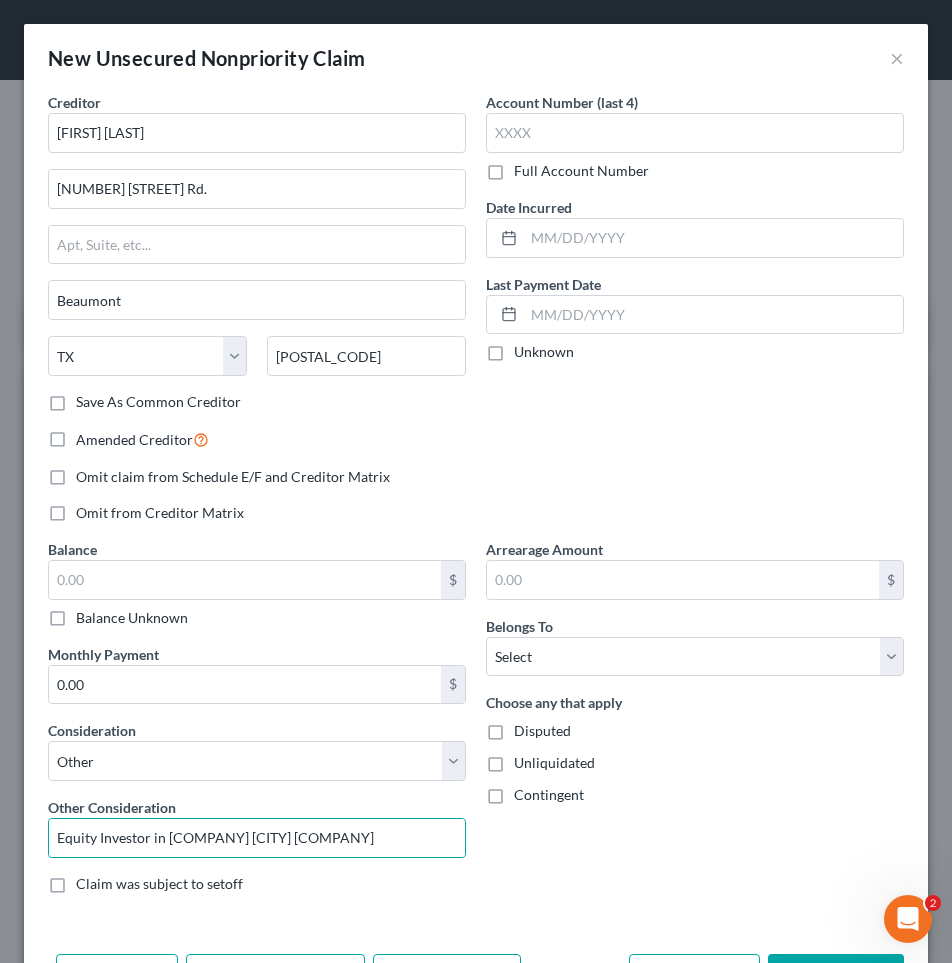 click on "Unliquidated" at bounding box center (528, 759) 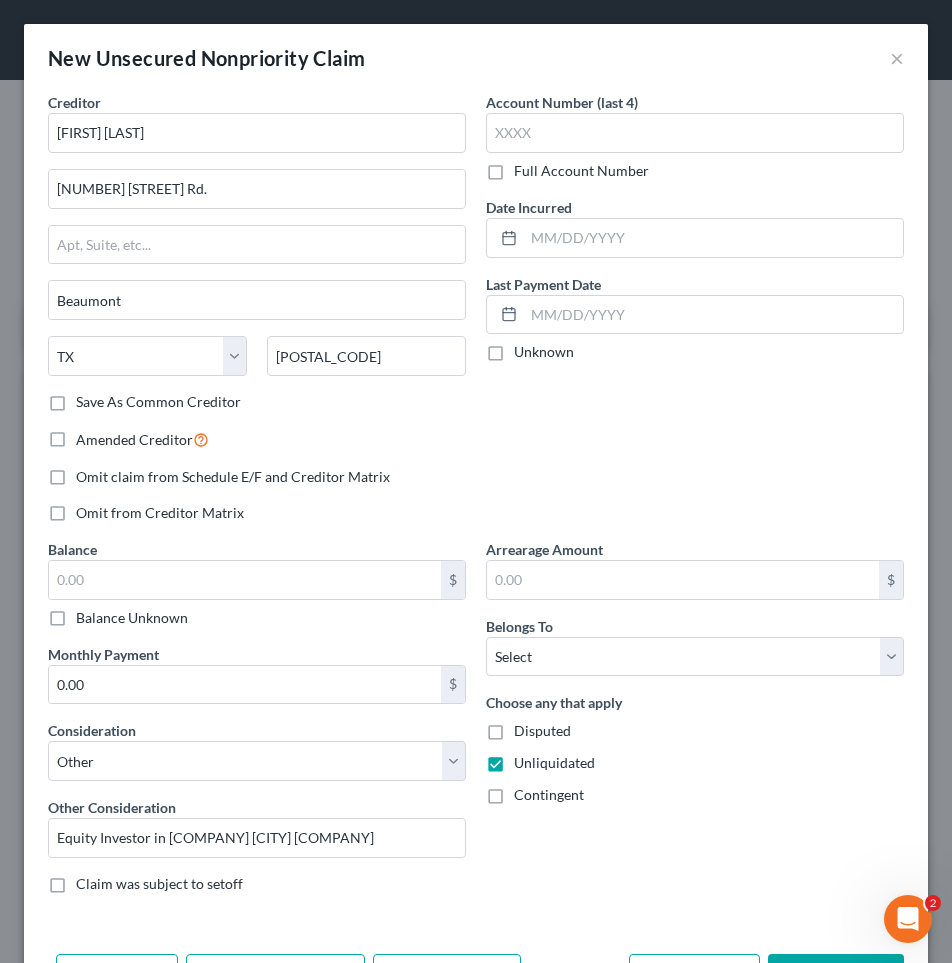click on "Contingent" at bounding box center (549, 795) 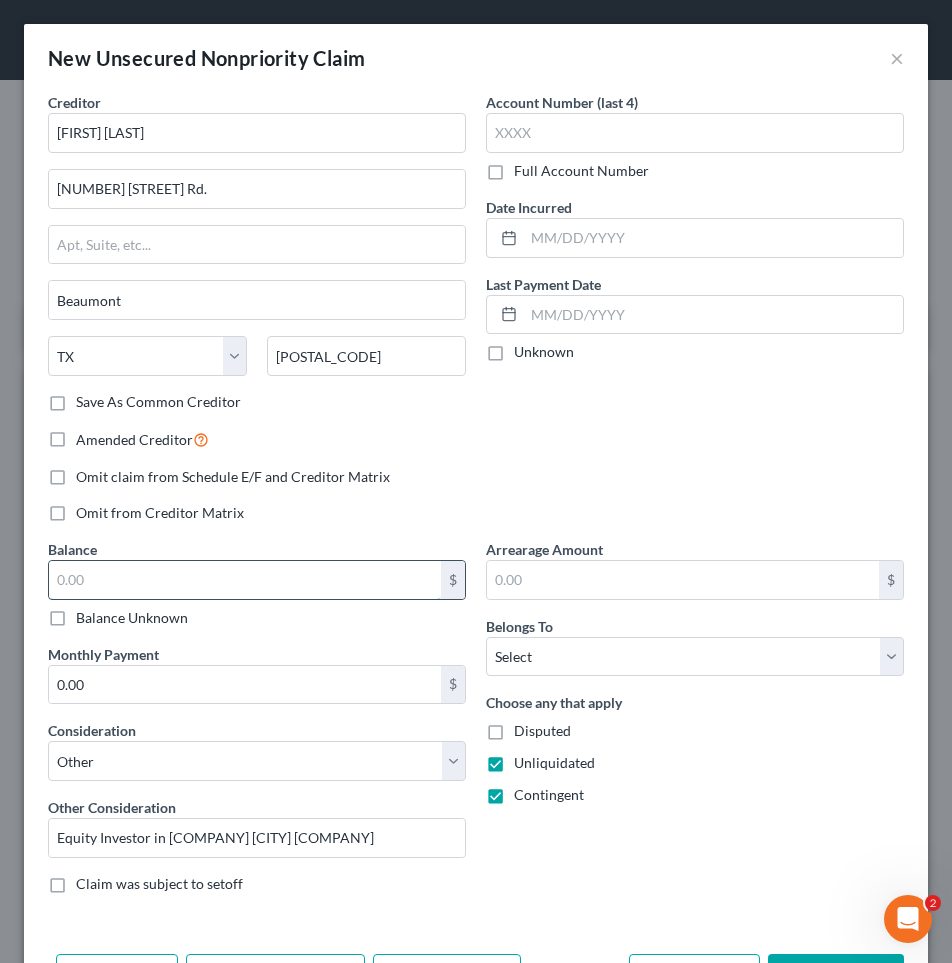 click at bounding box center (245, 580) 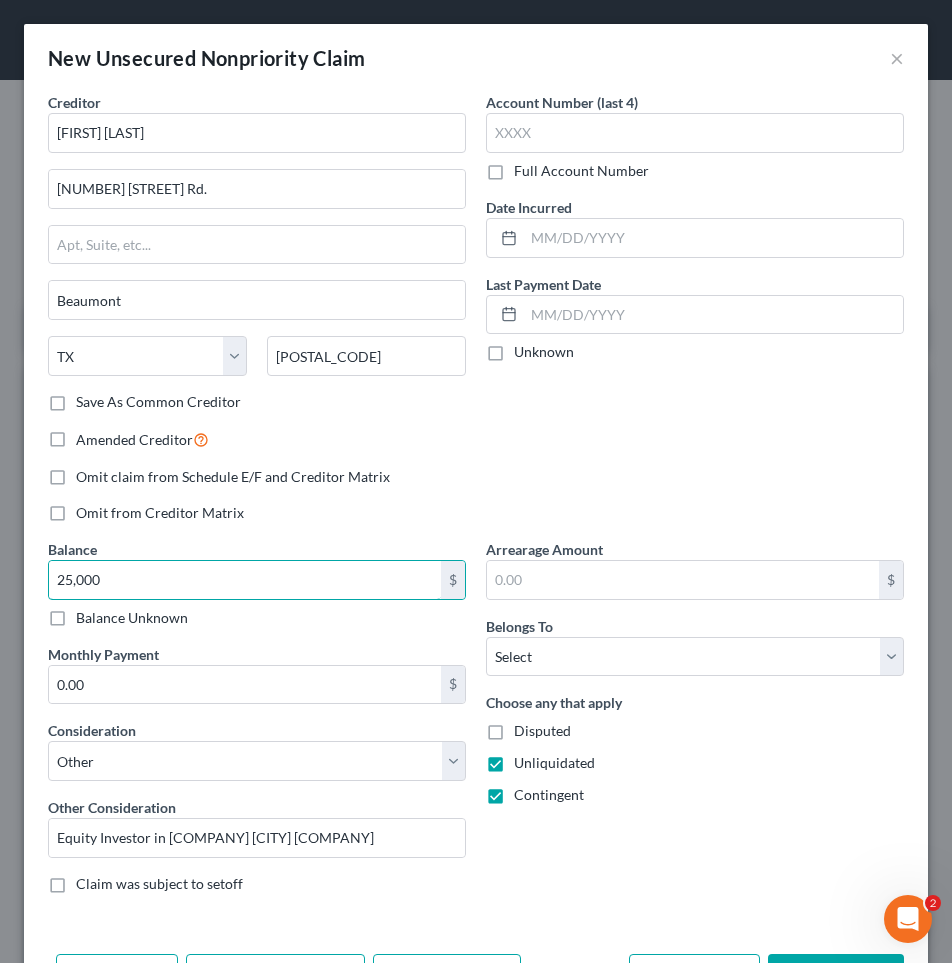 scroll, scrollTop: 72, scrollLeft: 0, axis: vertical 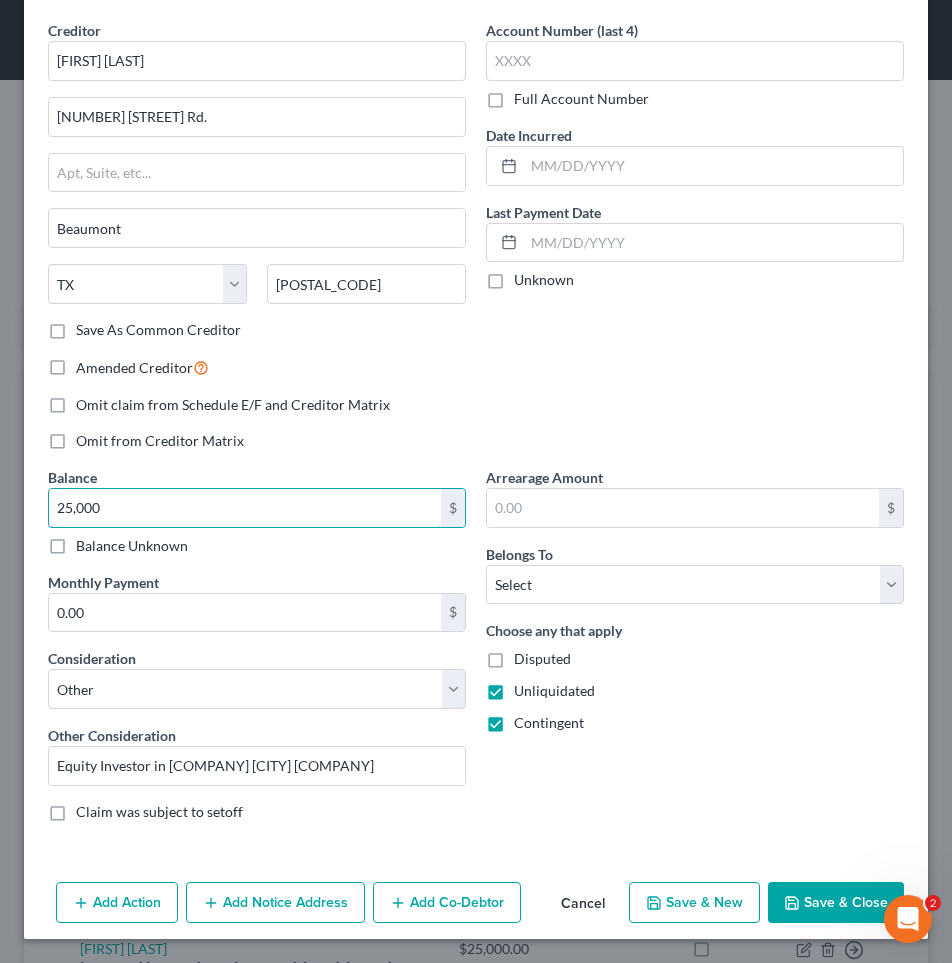 type on "25,000" 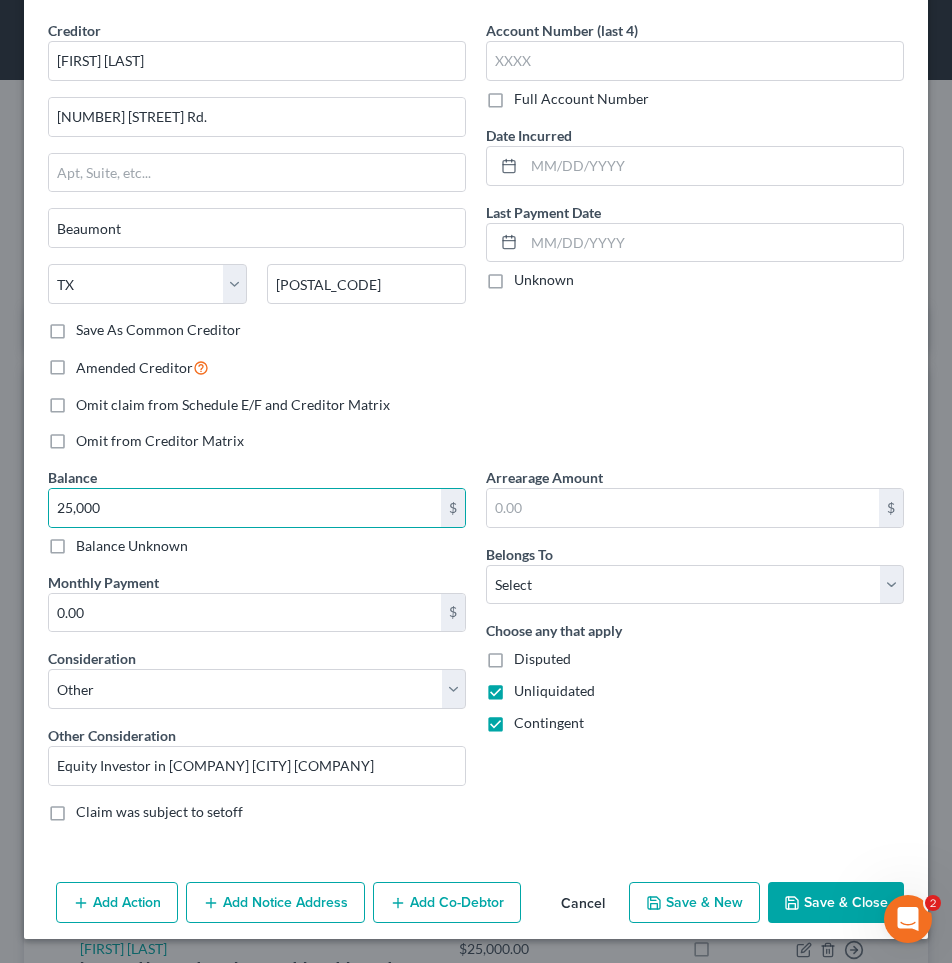 click on "Save & Close" at bounding box center [836, 903] 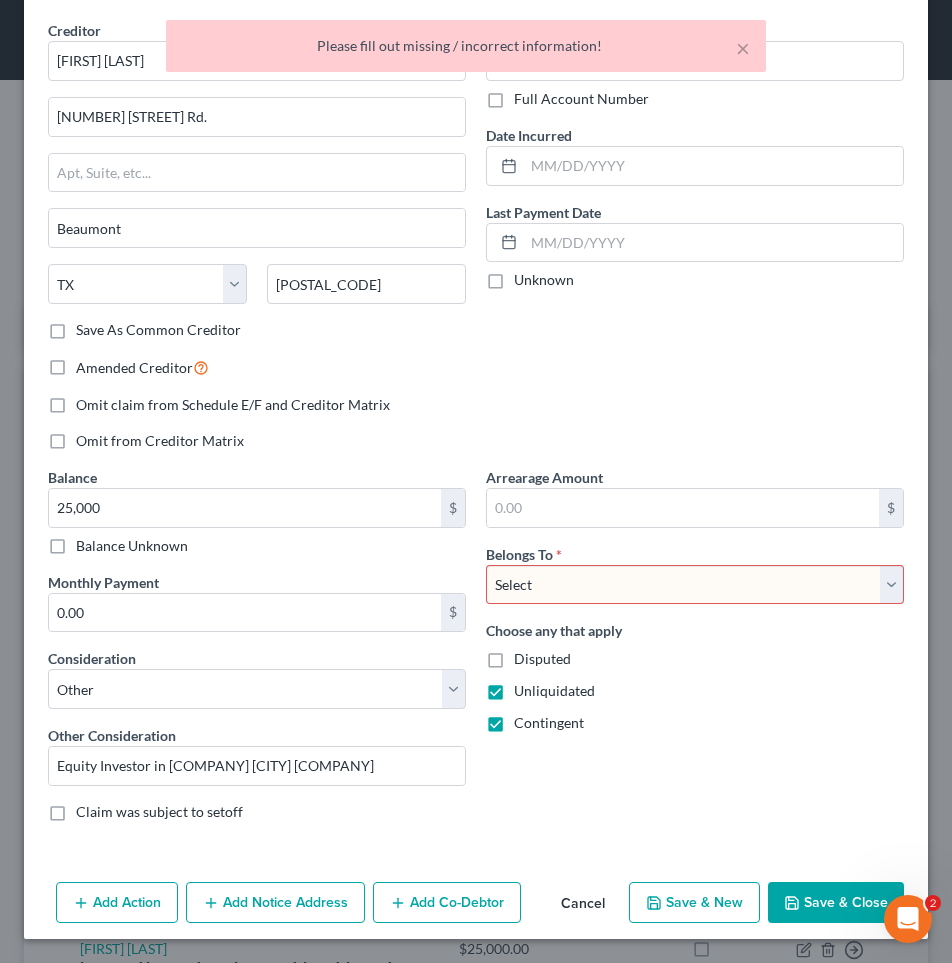 click on "Select Debtor 1 Only Debtor 2 Only Debtor 1 And Debtor 2 Only At Least One Of The Debtors And Another Community Property" at bounding box center (695, 585) 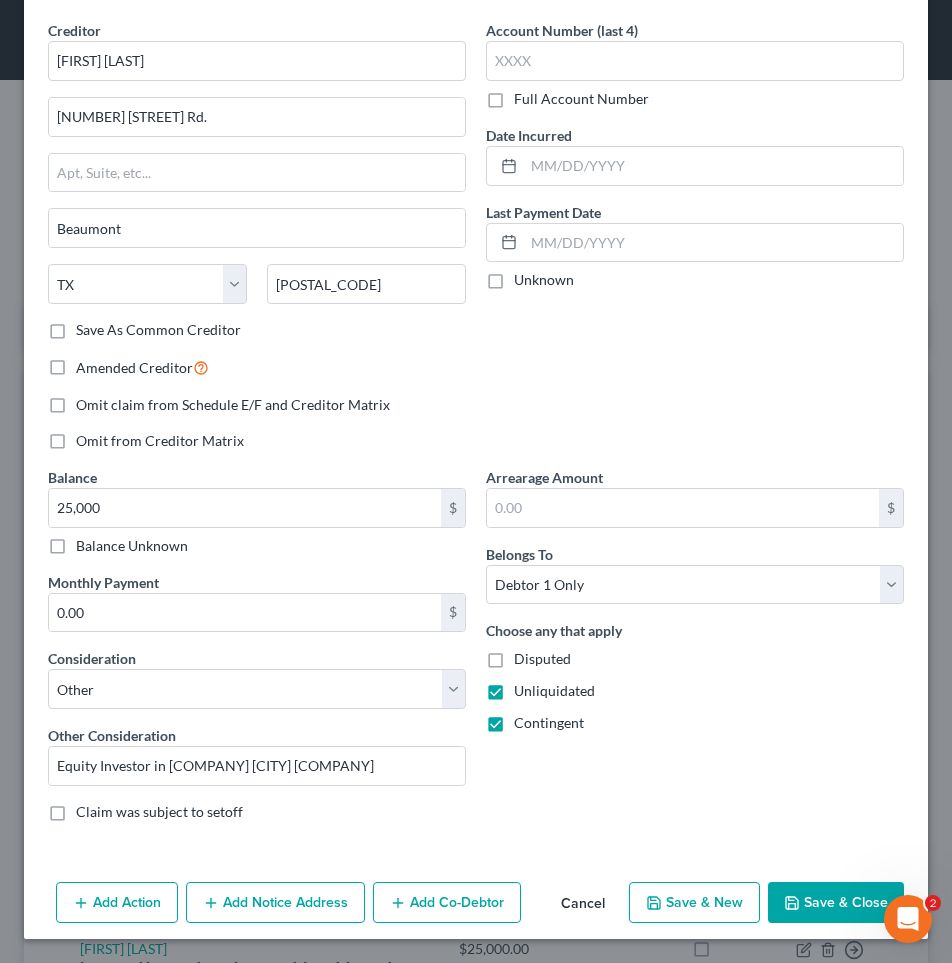 click on "Save & Close" at bounding box center [836, 903] 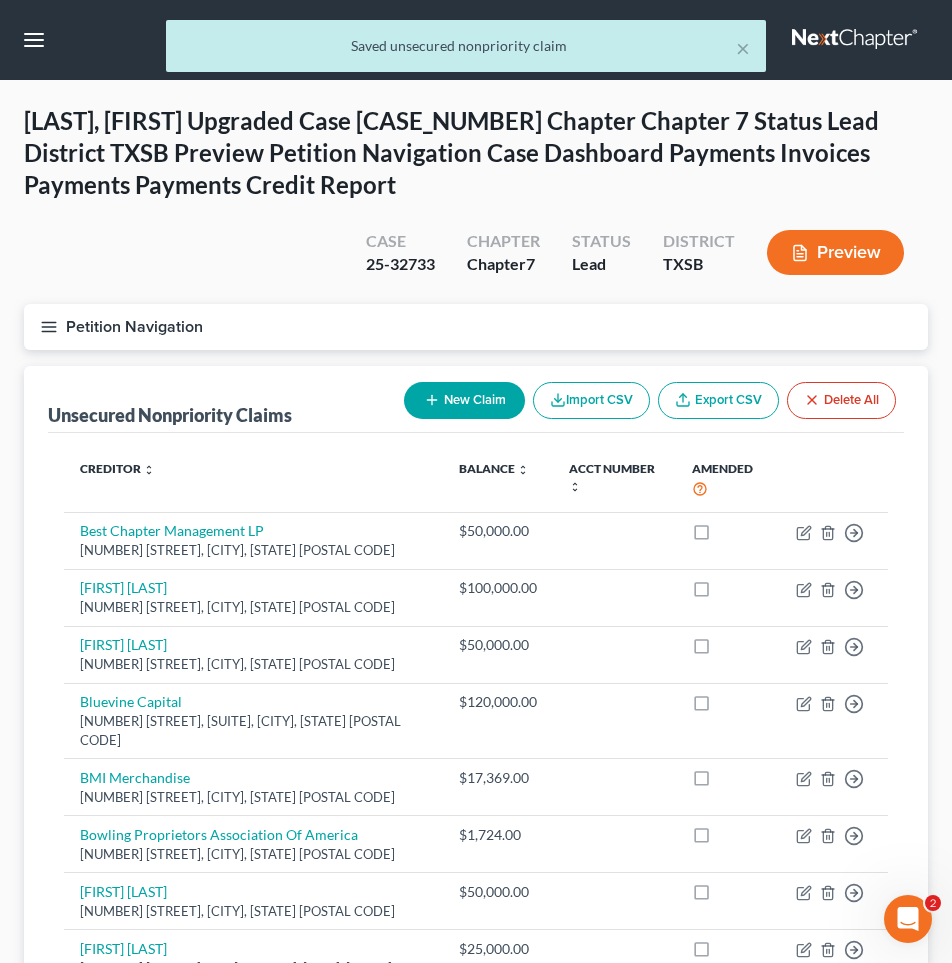 click on "New Claim" at bounding box center (464, 400) 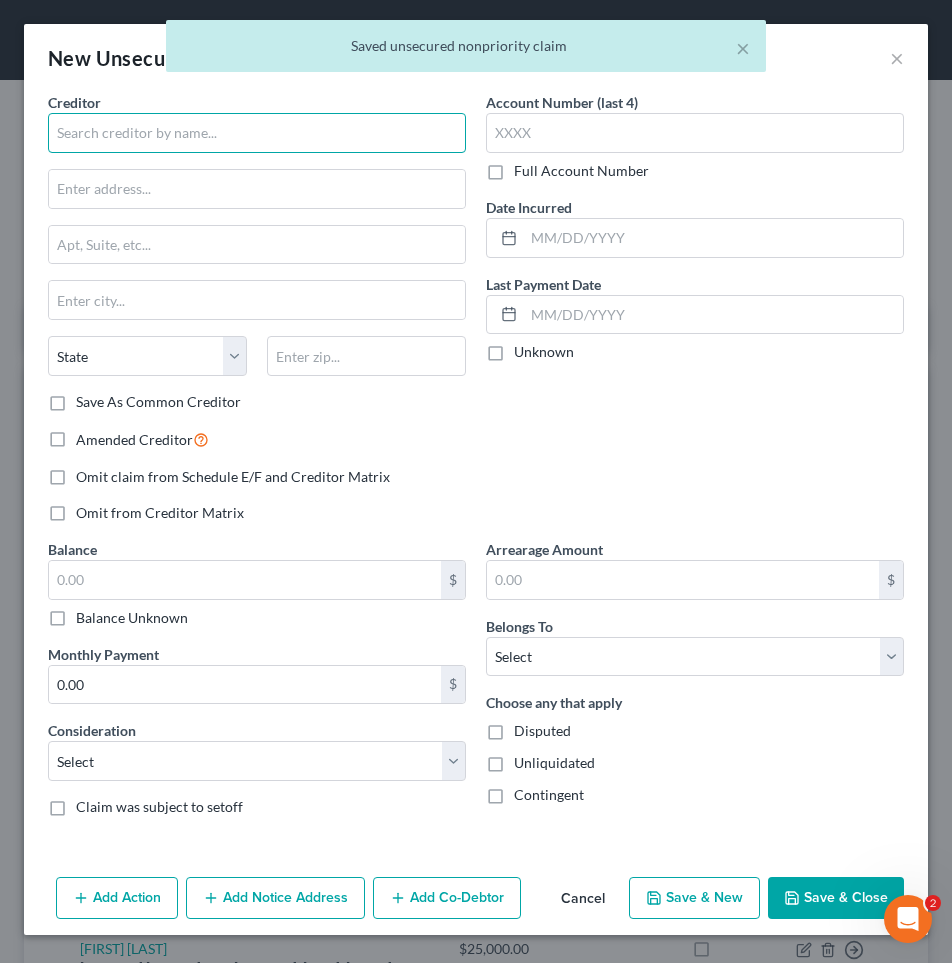 click at bounding box center (257, 133) 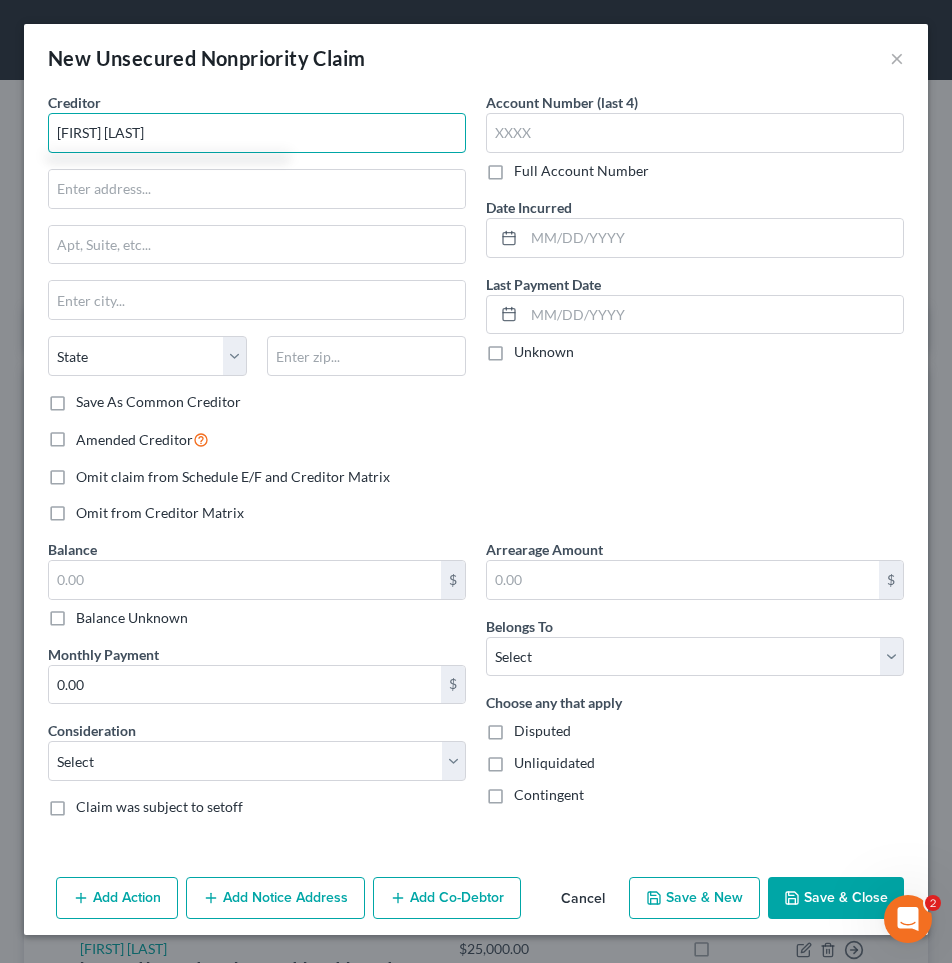 type on "[FIRST] [LAST]" 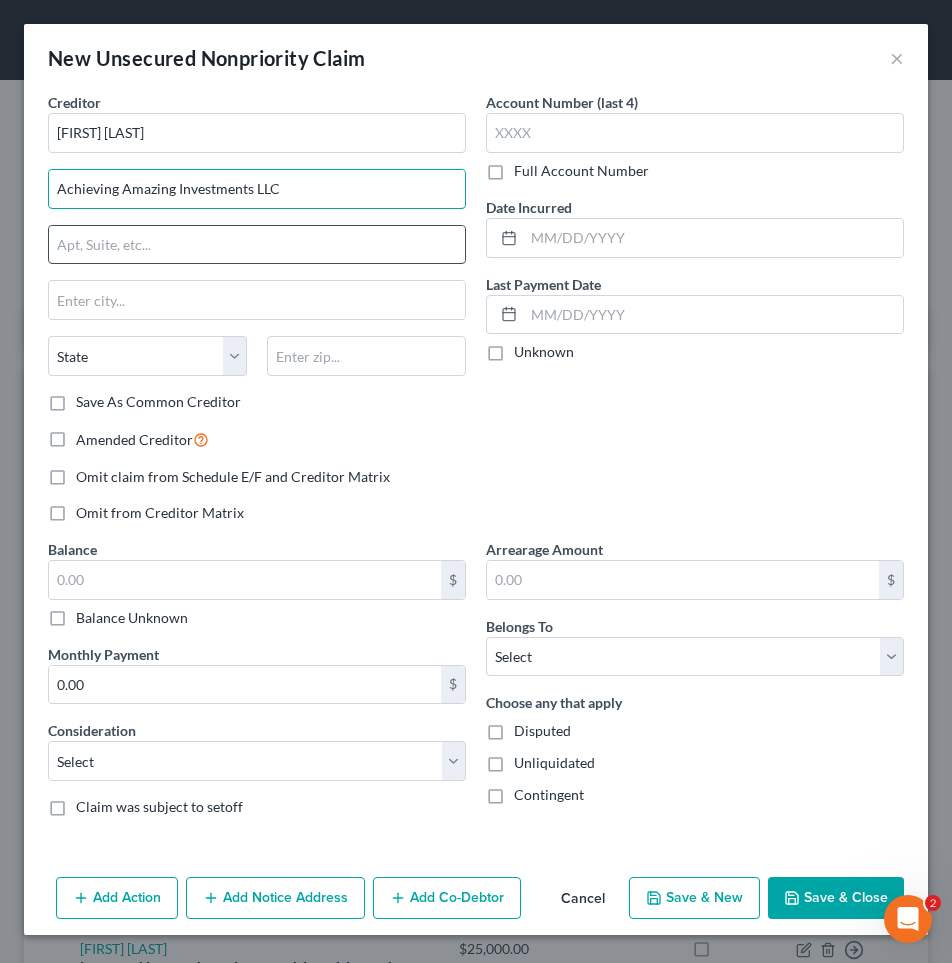 type on "Achieving Amazing Investments LLC" 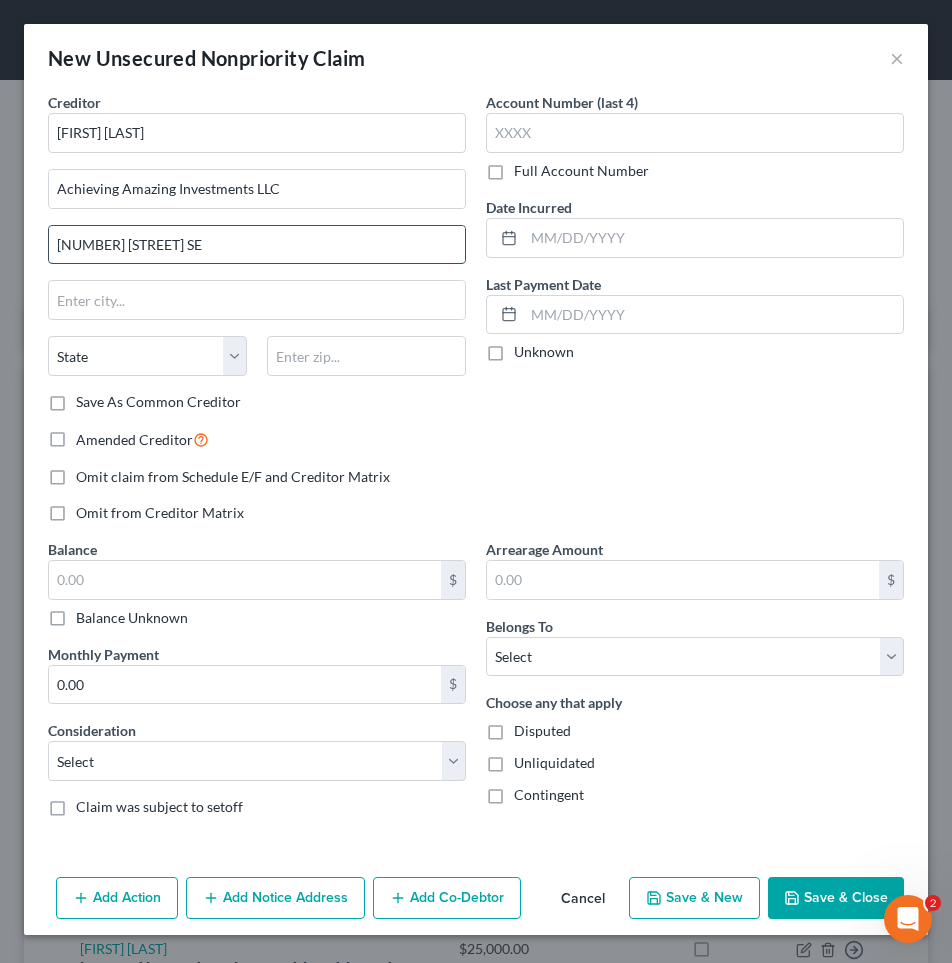 type on "[NUMBER] [STREET] SE" 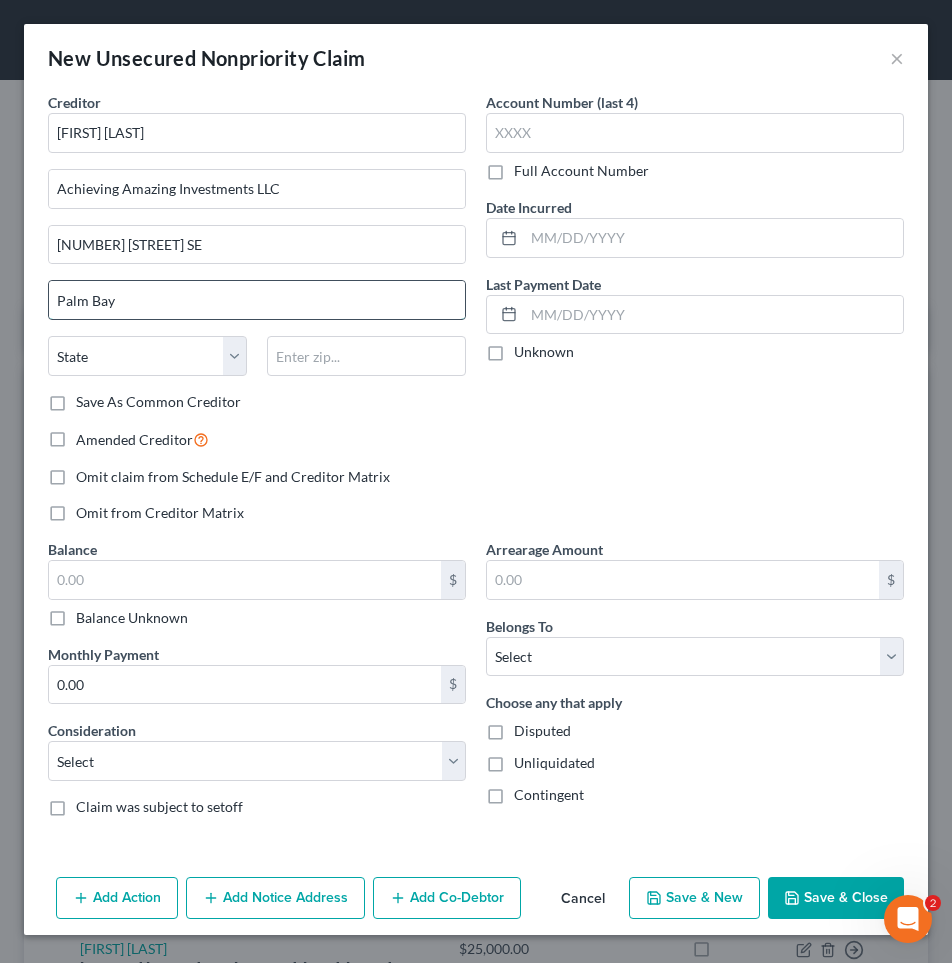 type on "Palm Bay" 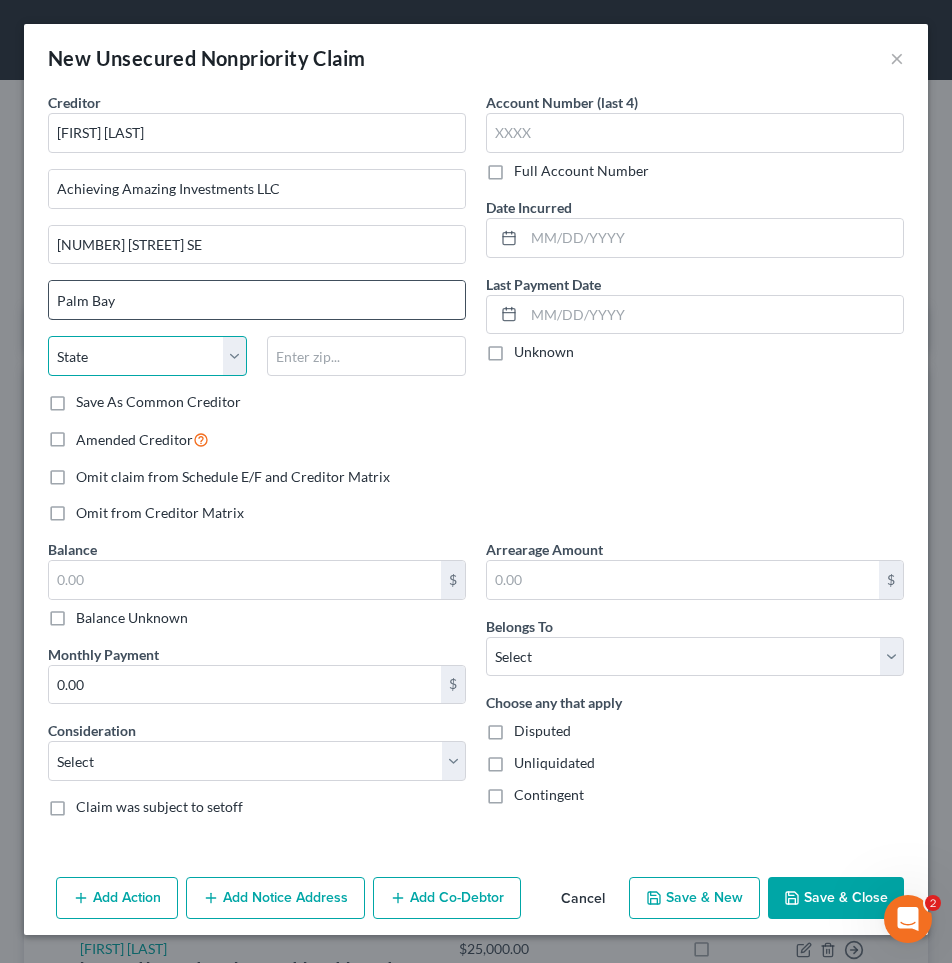 select on "9" 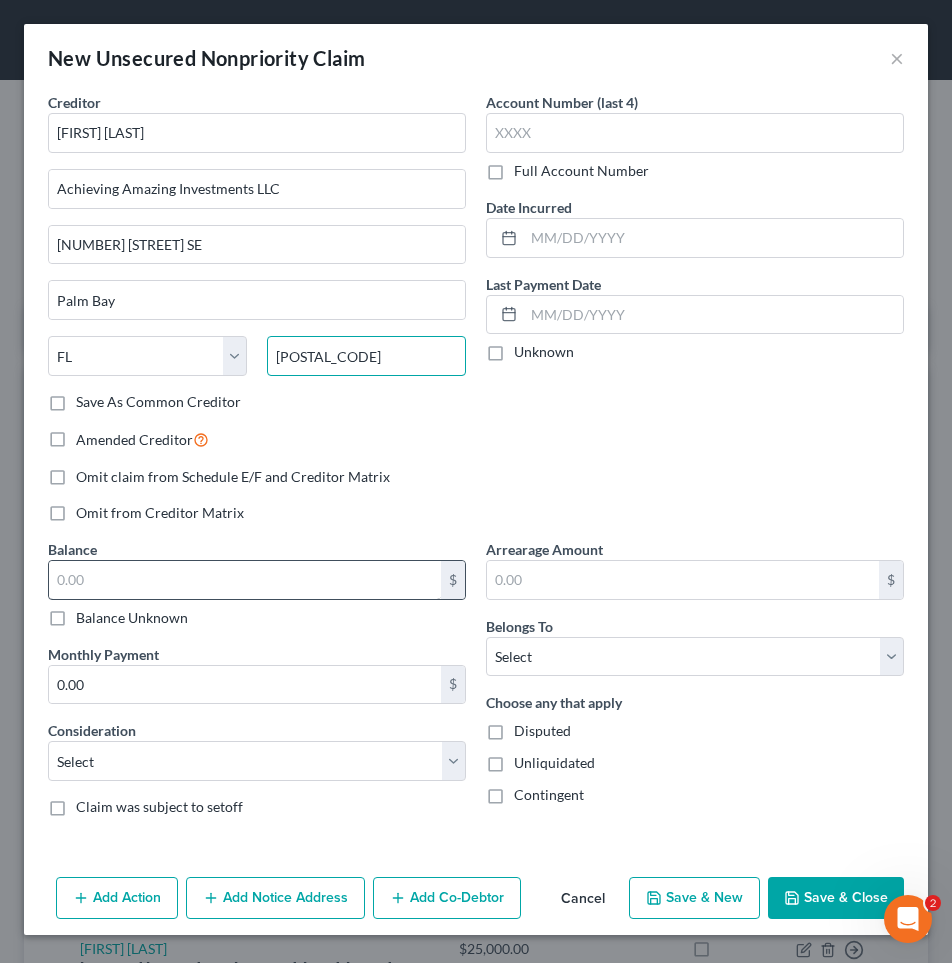 type on "[POSTAL_CODE]" 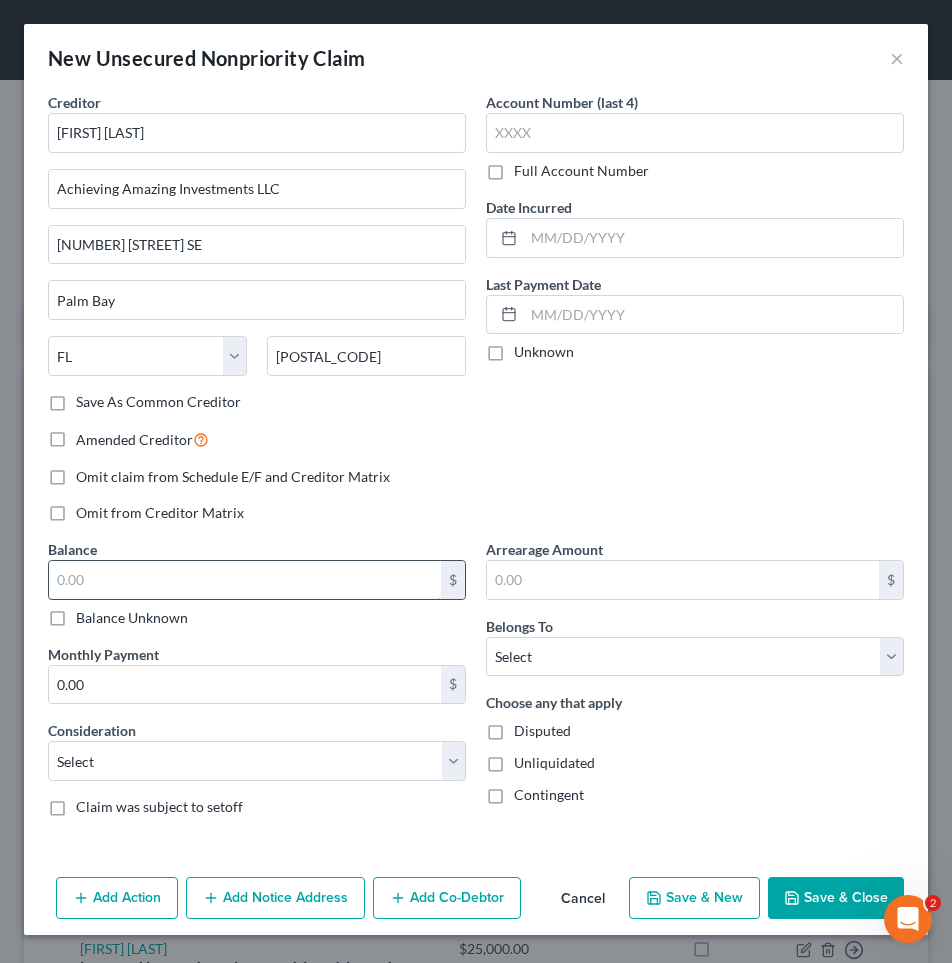click at bounding box center [245, 580] 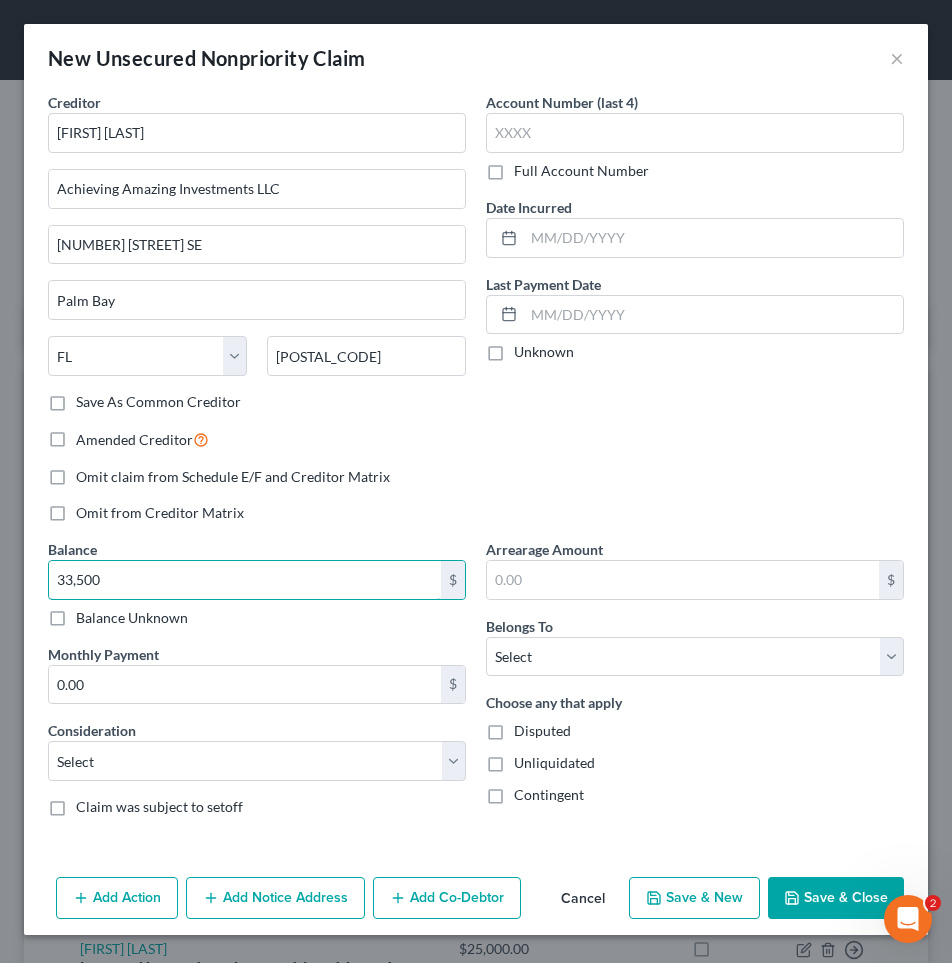 type on "33,500" 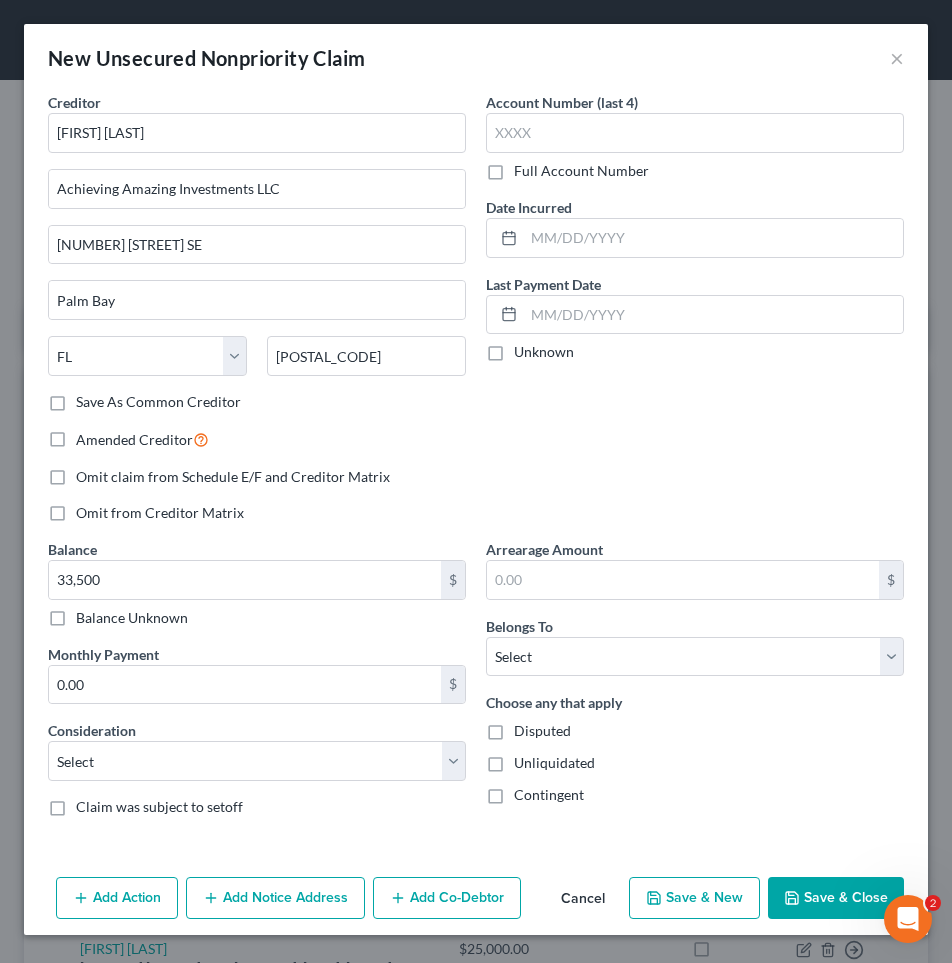 click on "Unliquidated" at bounding box center [554, 763] 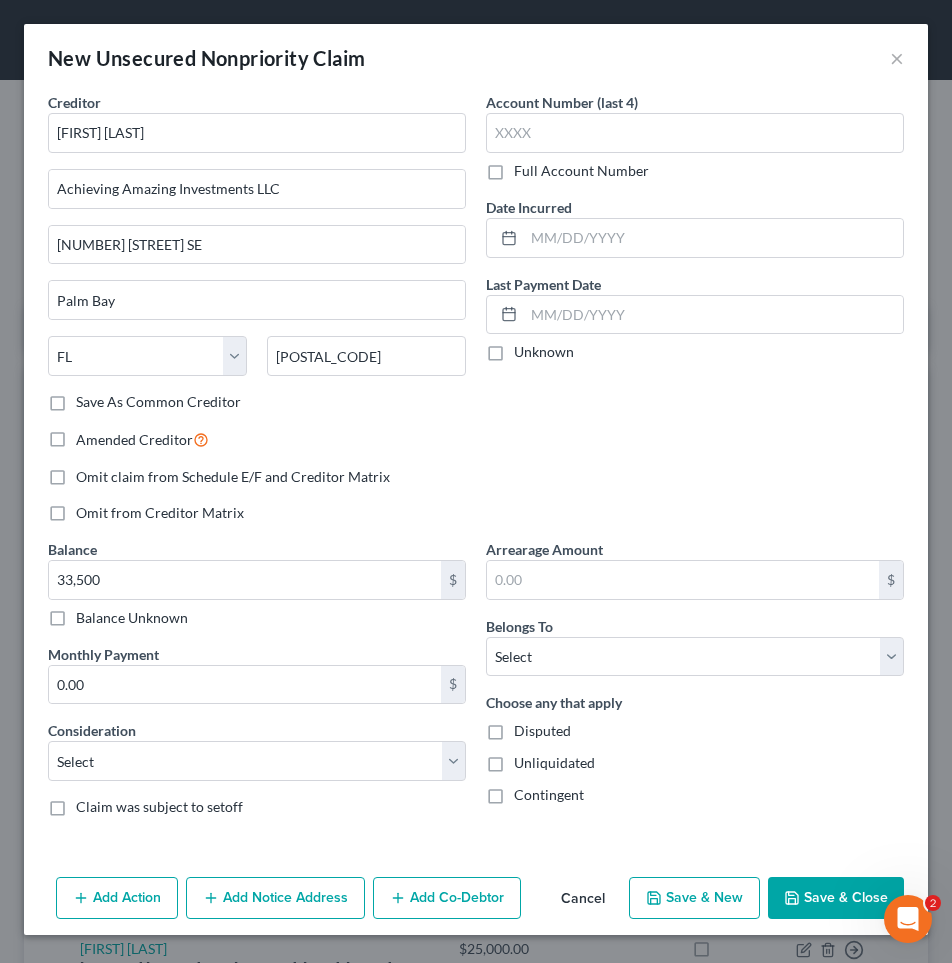 click on "Unliquidated" at bounding box center (528, 759) 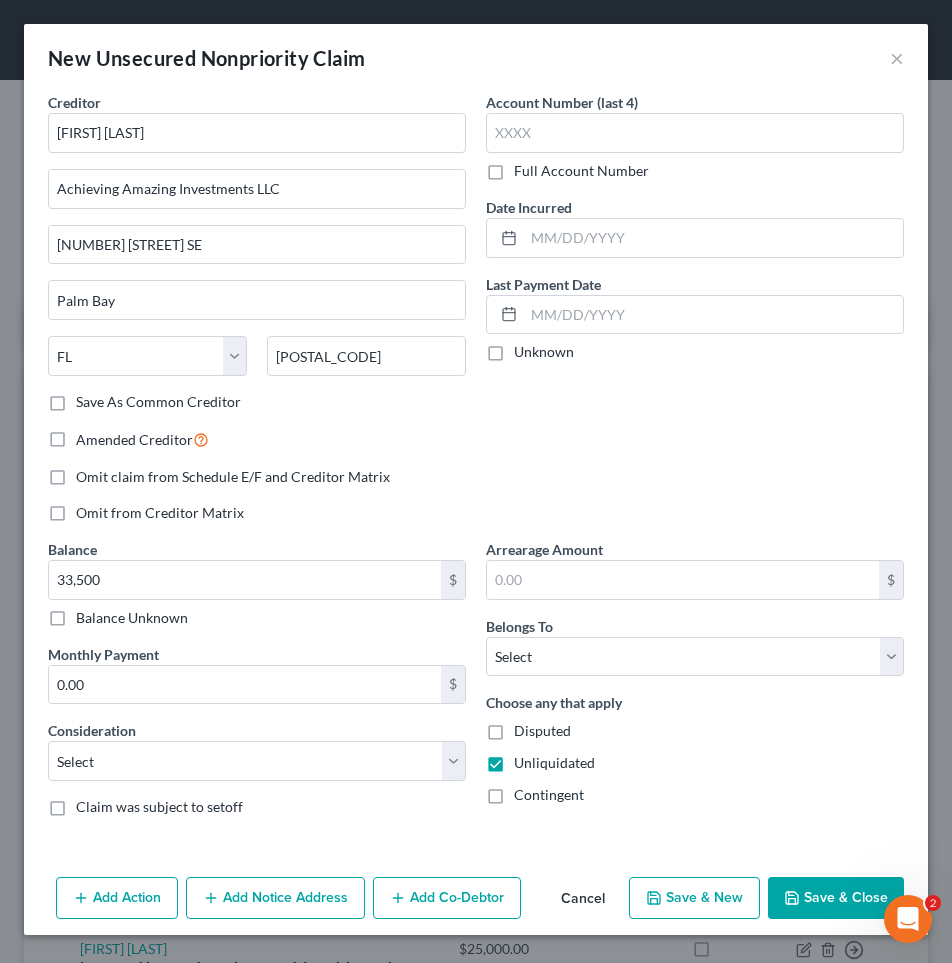 click on "Contingent" at bounding box center [549, 795] 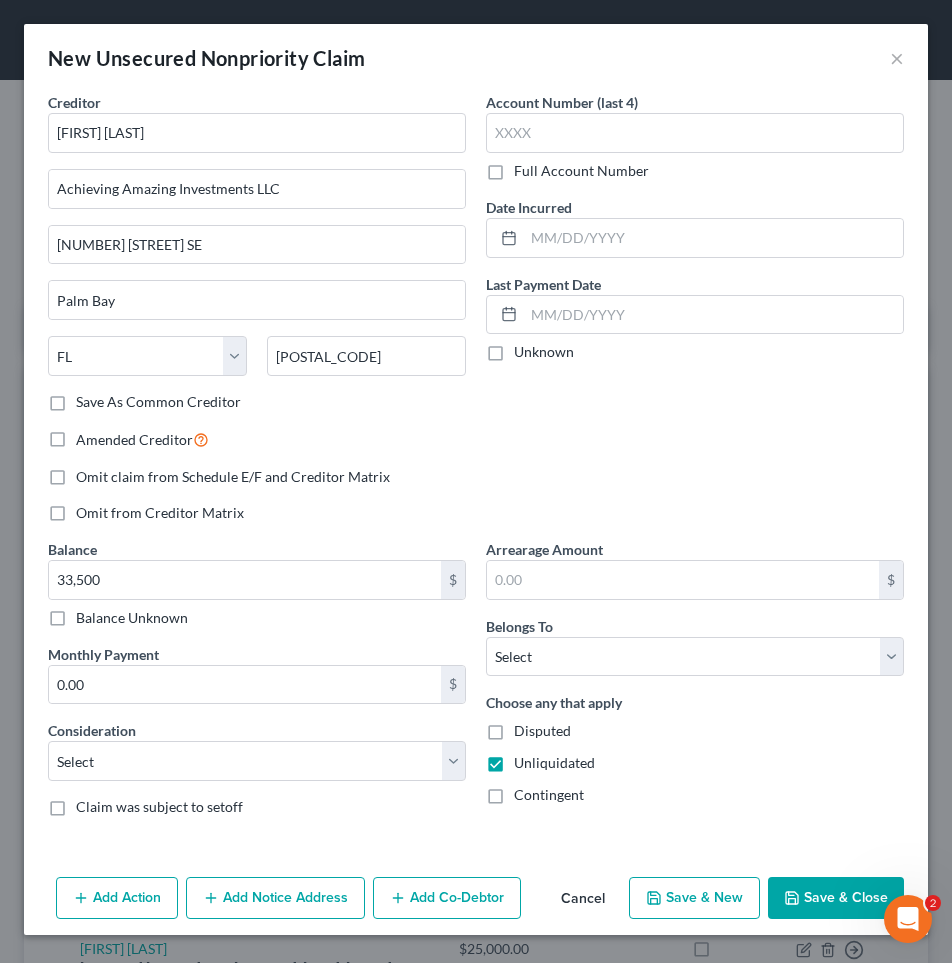 click on "Contingent" at bounding box center [528, 791] 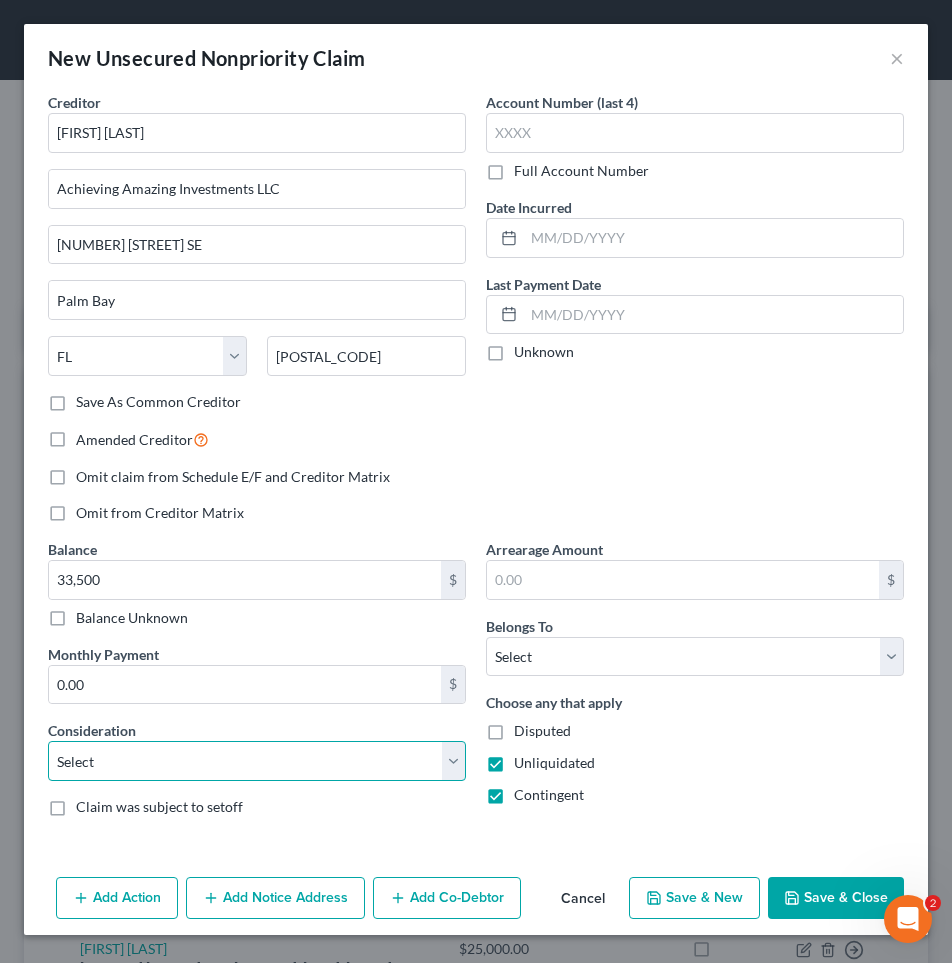 click on "Select Cable / Satellite Services Collection Agency Credit Card Debt Debt Counseling / Attorneys Deficiency Balance Domestic Support Obligations Home / Car Repairs Income Taxes Judgment Liens Medical Services Monies Loaned / Advanced Mortgage Obligation From Divorce Or Separation Obligation To Pensions Other Overdrawn Bank Account Promised To Help Pay Creditors Student Loans Suppliers And Vendors Telephone / Internet Services Utility Services" at bounding box center (257, 761) 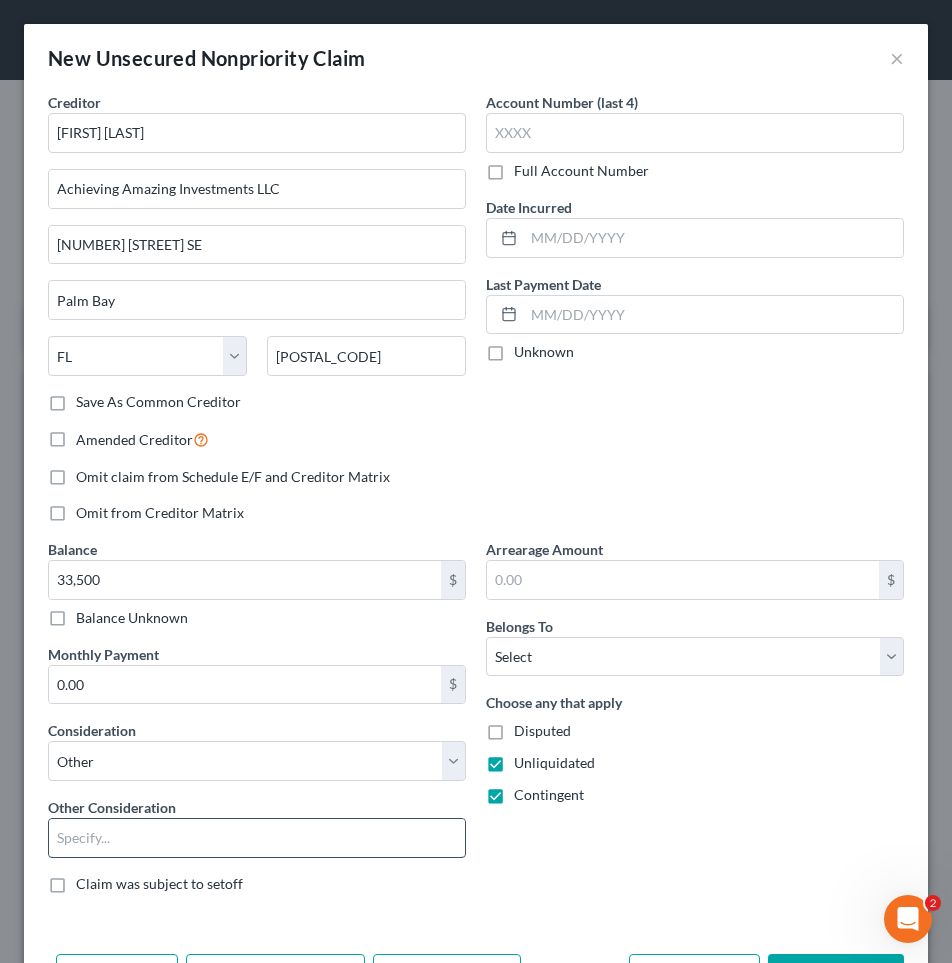 click at bounding box center (257, 838) 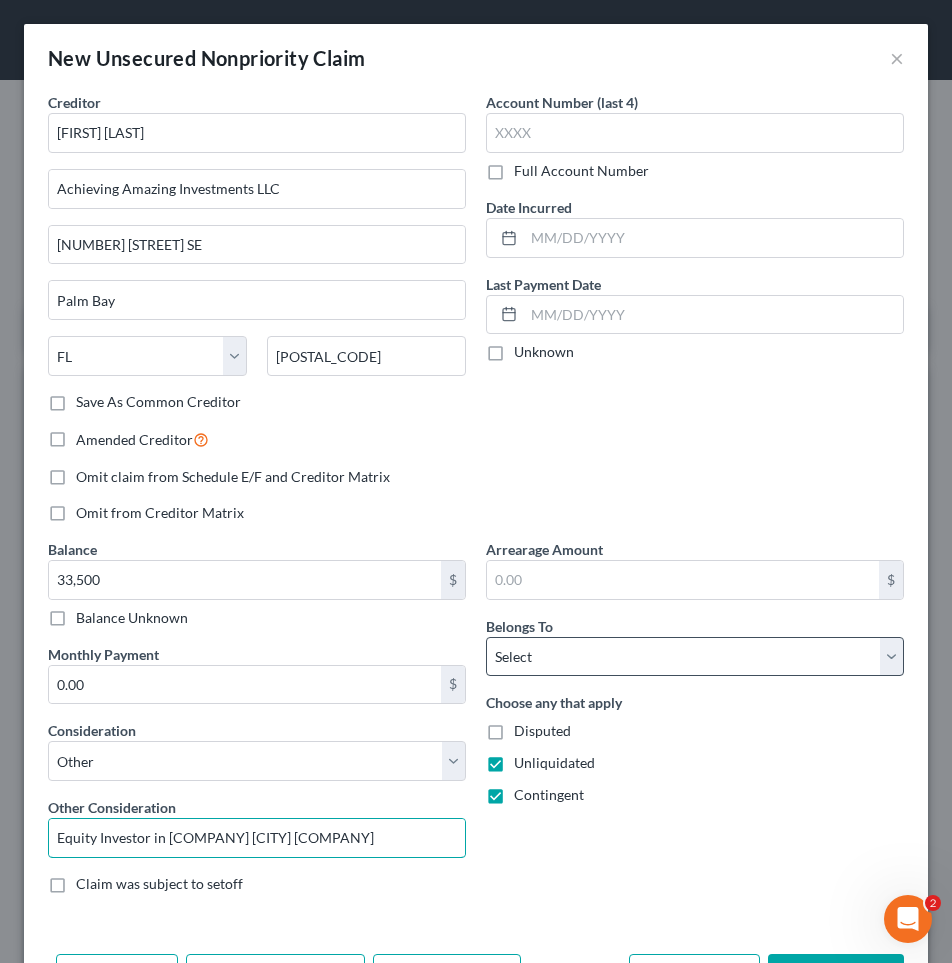 type on "Equity Investor in [COMPANY] [CITY] [COMPANY]" 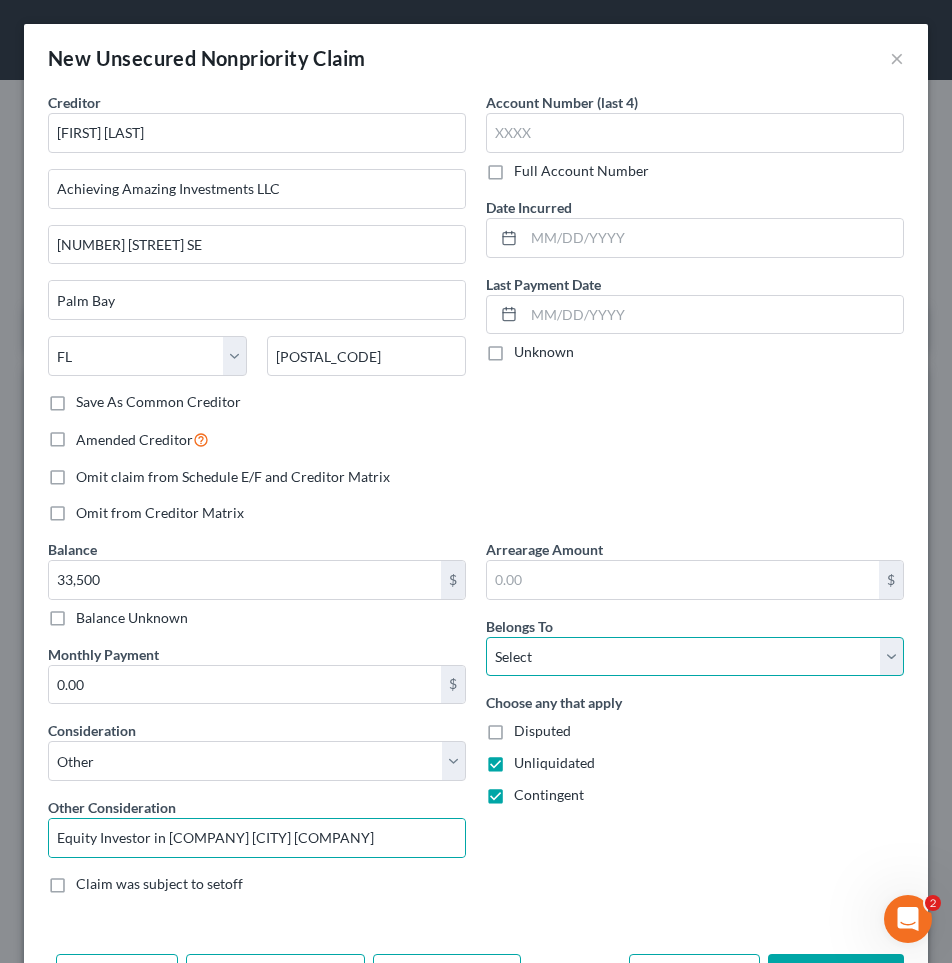 click on "Select Debtor 1 Only Debtor 2 Only Debtor 1 And Debtor 2 Only At Least One Of The Debtors And Another Community Property" at bounding box center [695, 657] 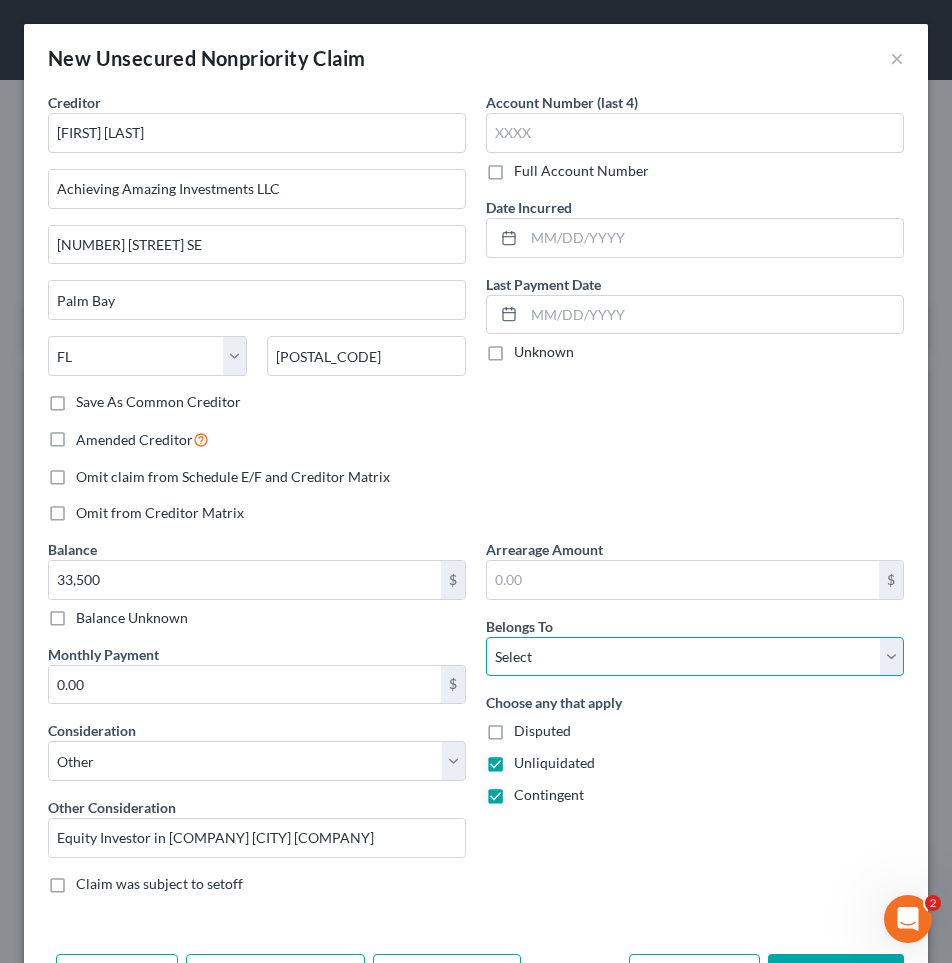 select on "0" 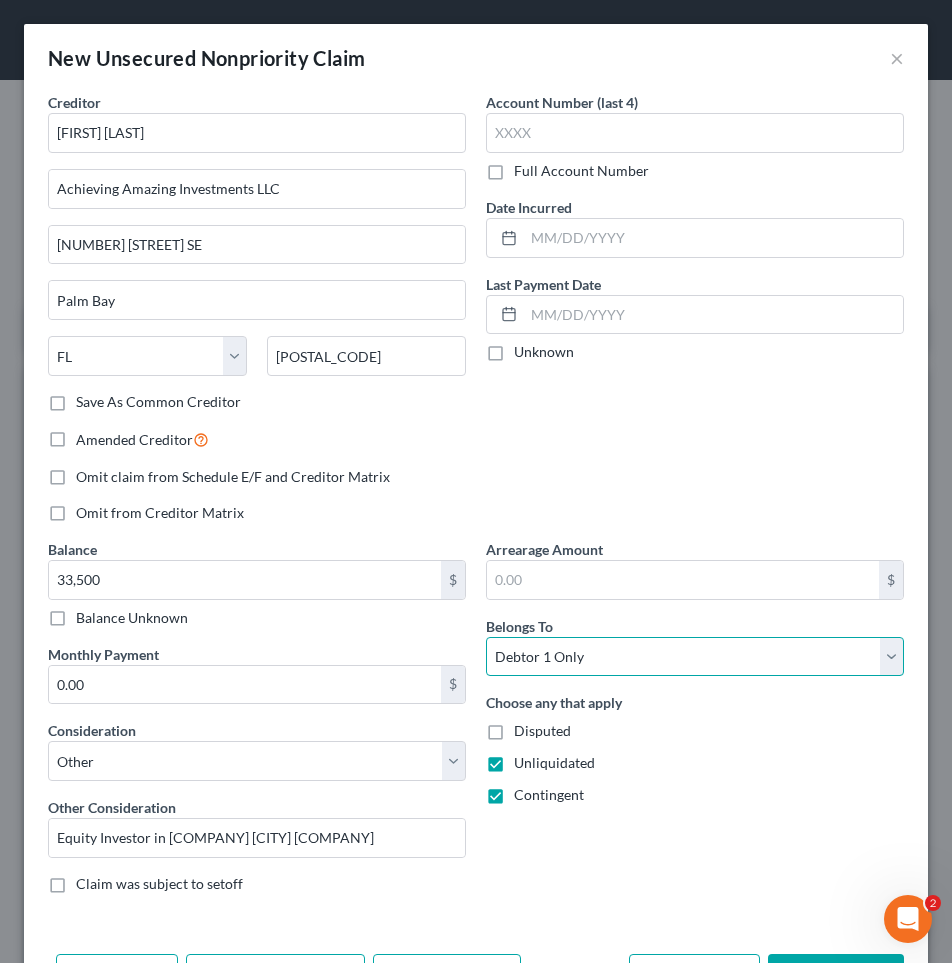 scroll, scrollTop: 72, scrollLeft: 0, axis: vertical 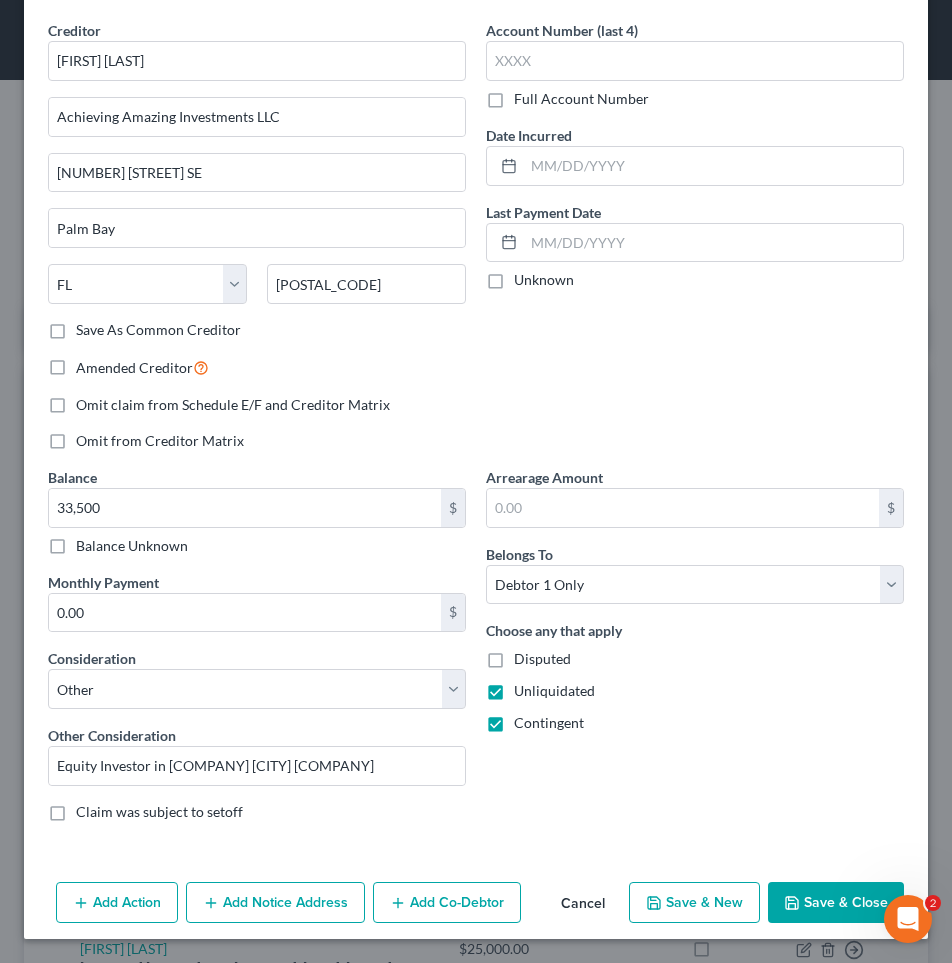 click on "Save & Close" at bounding box center (836, 903) 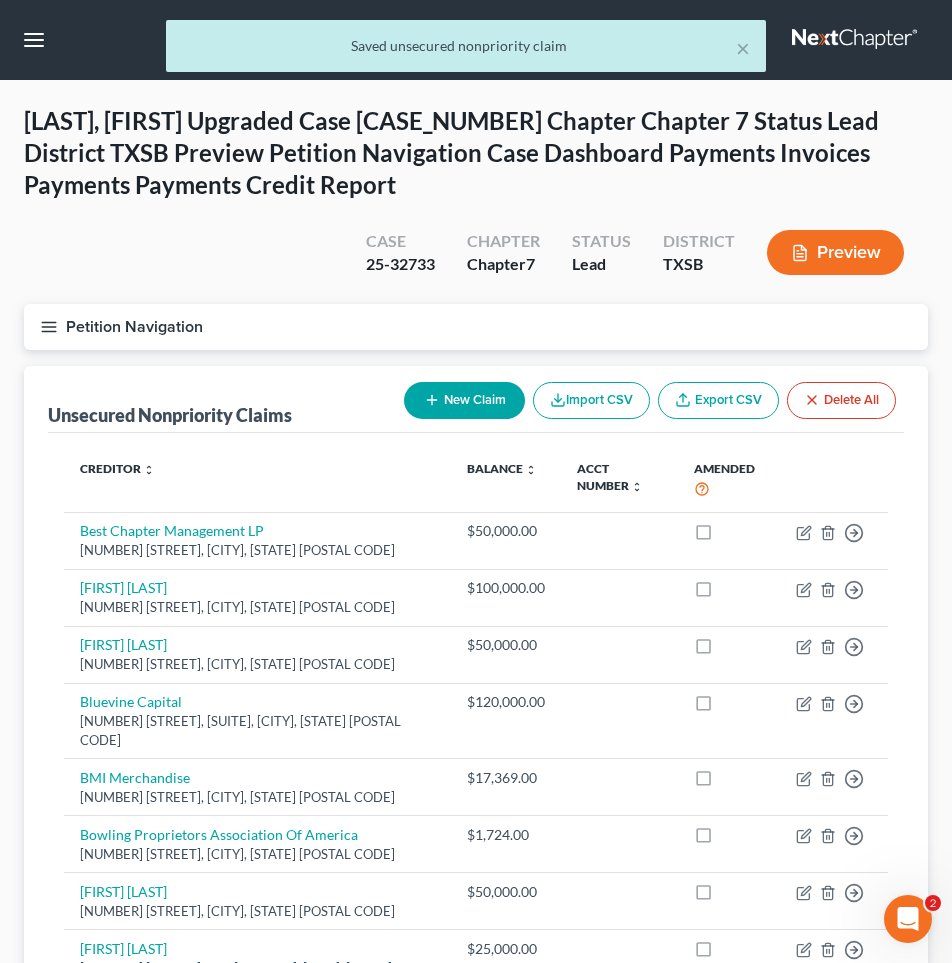click 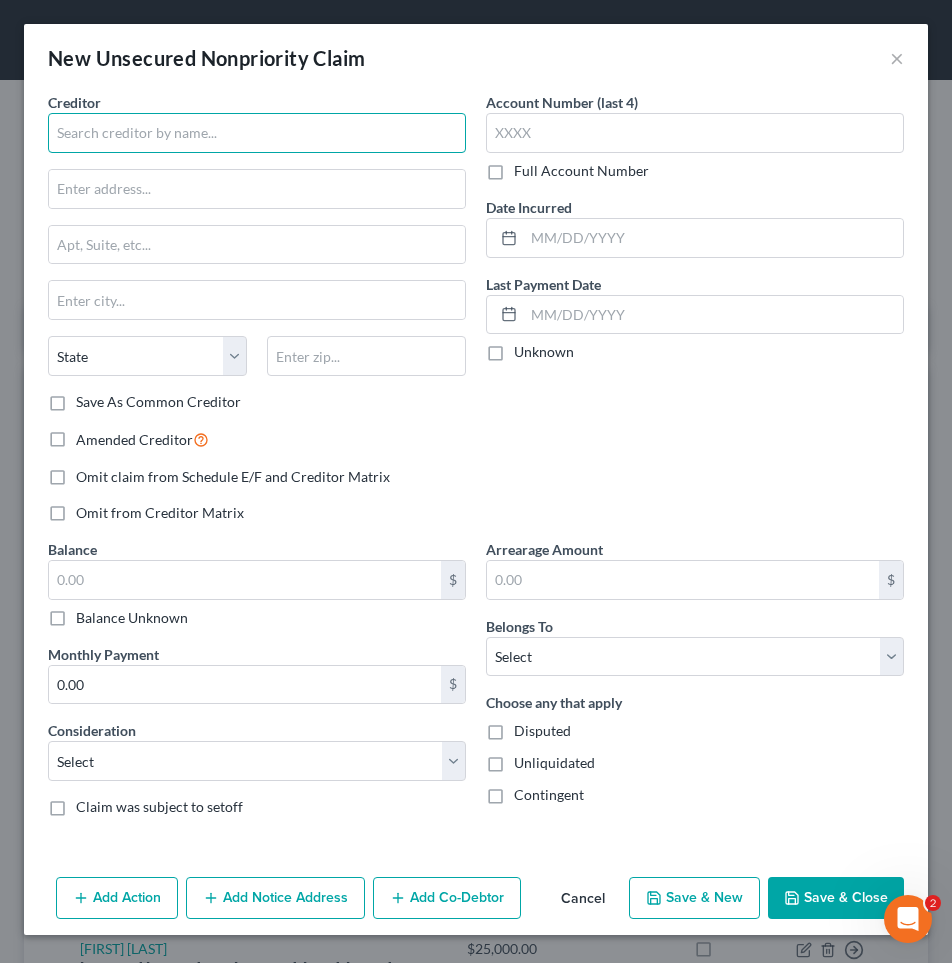 click at bounding box center [257, 133] 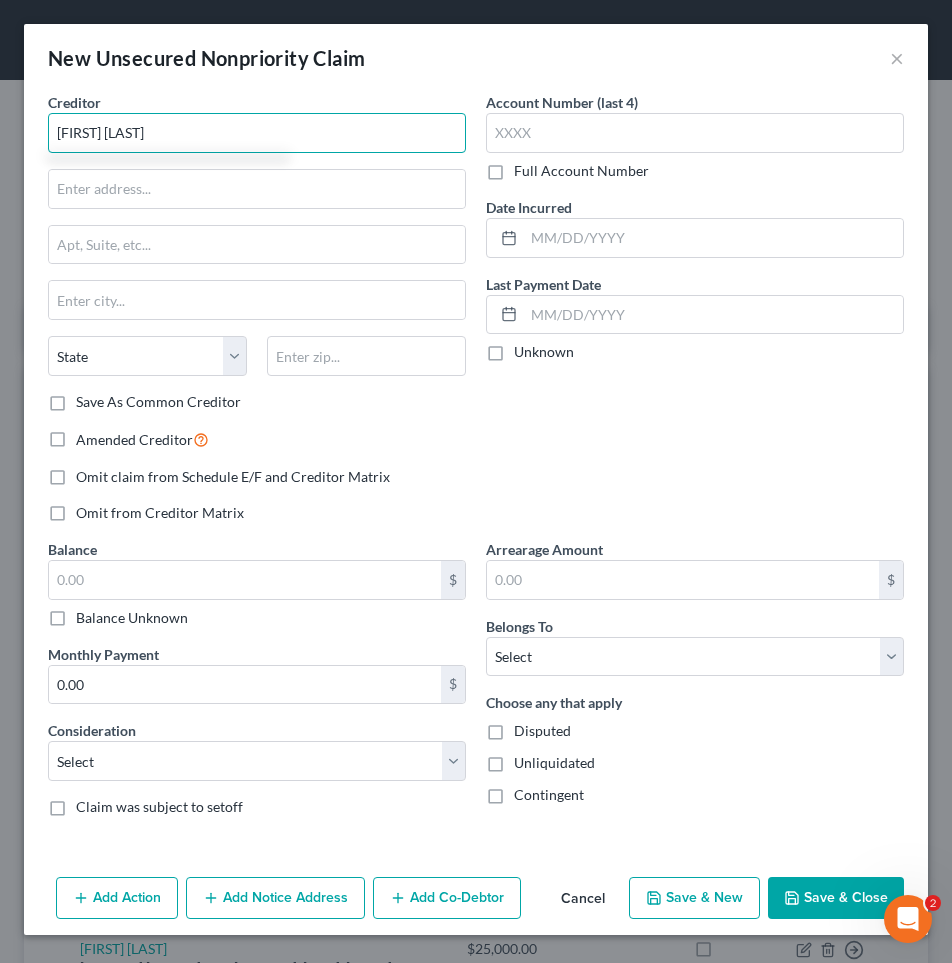 type on "[FIRST] [LAST]" 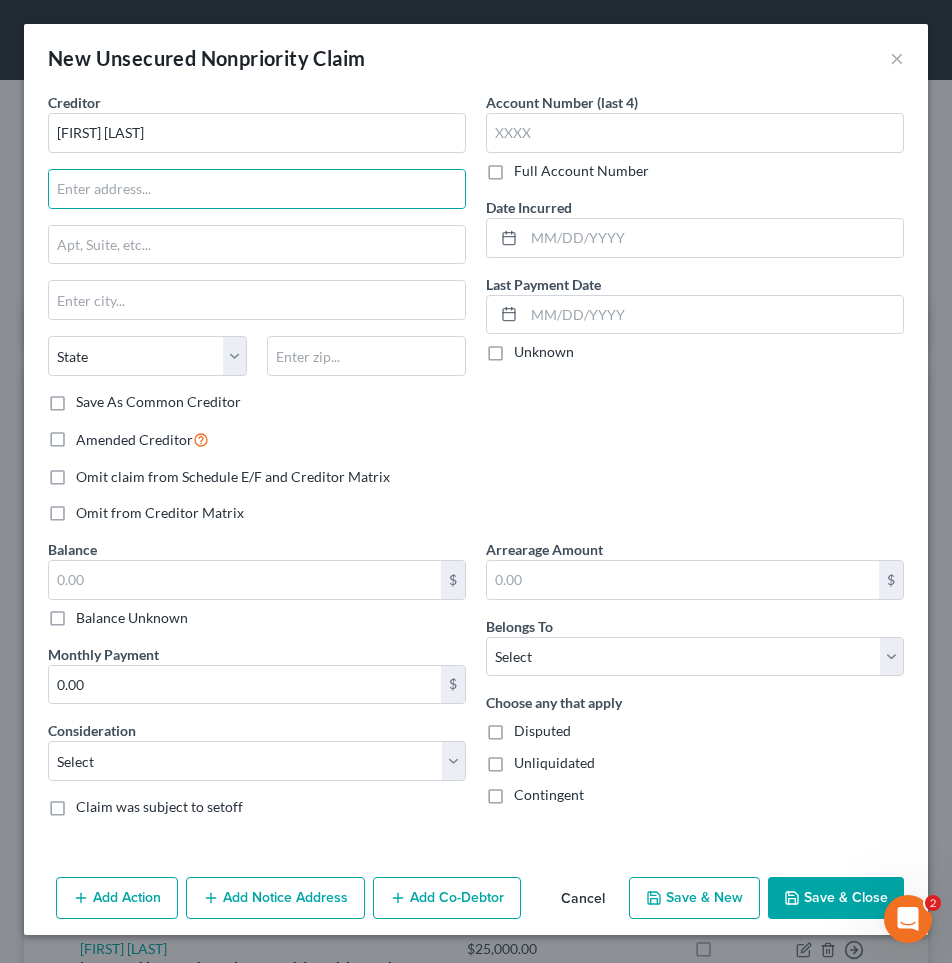 click on "Balance
$
Balance Unknown
Balance Undetermined
$
Balance Unknown
Monthly Payment 0.00 $ Consideration Select Cable / Satellite Services Collection Agency Credit Card Debt Debt Counseling / Attorneys Deficiency Balance Domestic Support Obligations Home / Car Repairs Income Taxes Judgment Liens Medical Services Monies Loaned / Advanced Mortgage Obligation From Divorce Or Separation Obligation To Pensions Other Overdrawn Bank Account Promised To Help Pay Creditors Student Loans Suppliers And Vendors Telephone / Internet Services Utility Services Claim was subject to setoff" at bounding box center [257, 686] 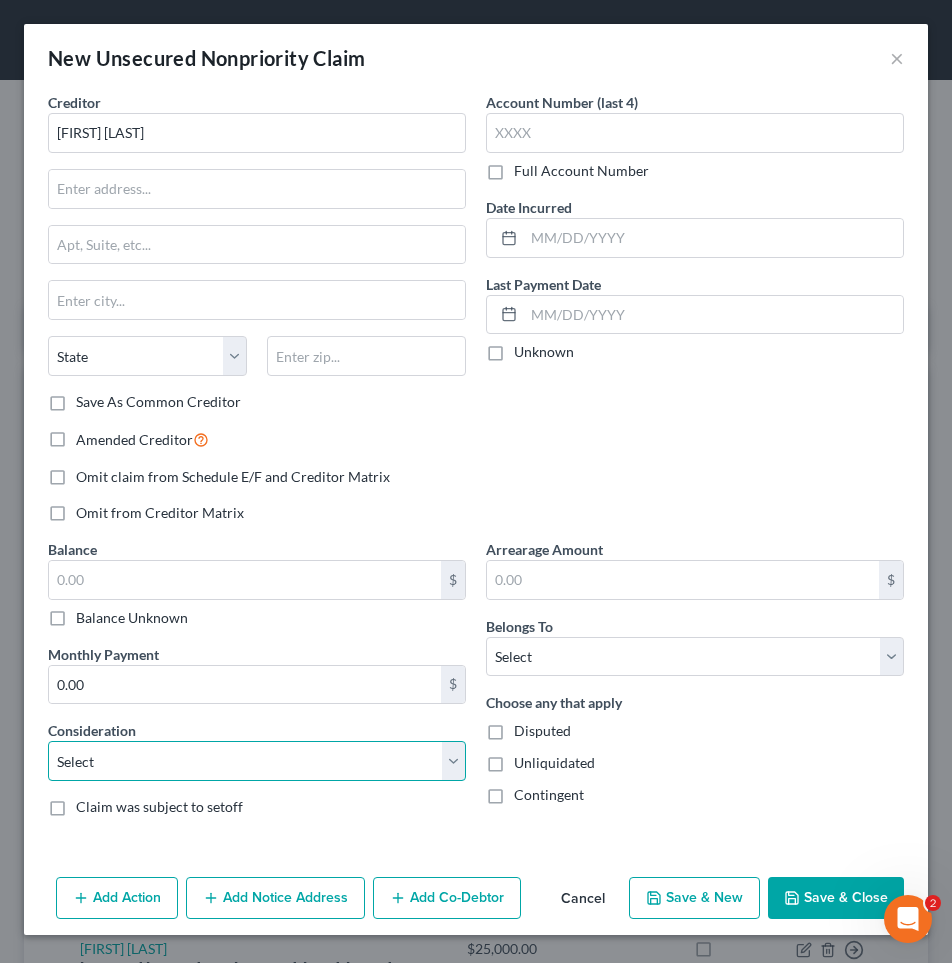 click on "Select Cable / Satellite Services Collection Agency Credit Card Debt Debt Counseling / Attorneys Deficiency Balance Domestic Support Obligations Home / Car Repairs Income Taxes Judgment Liens Medical Services Monies Loaned / Advanced Mortgage Obligation From Divorce Or Separation Obligation To Pensions Other Overdrawn Bank Account Promised To Help Pay Creditors Student Loans Suppliers And Vendors Telephone / Internet Services Utility Services" at bounding box center (257, 761) 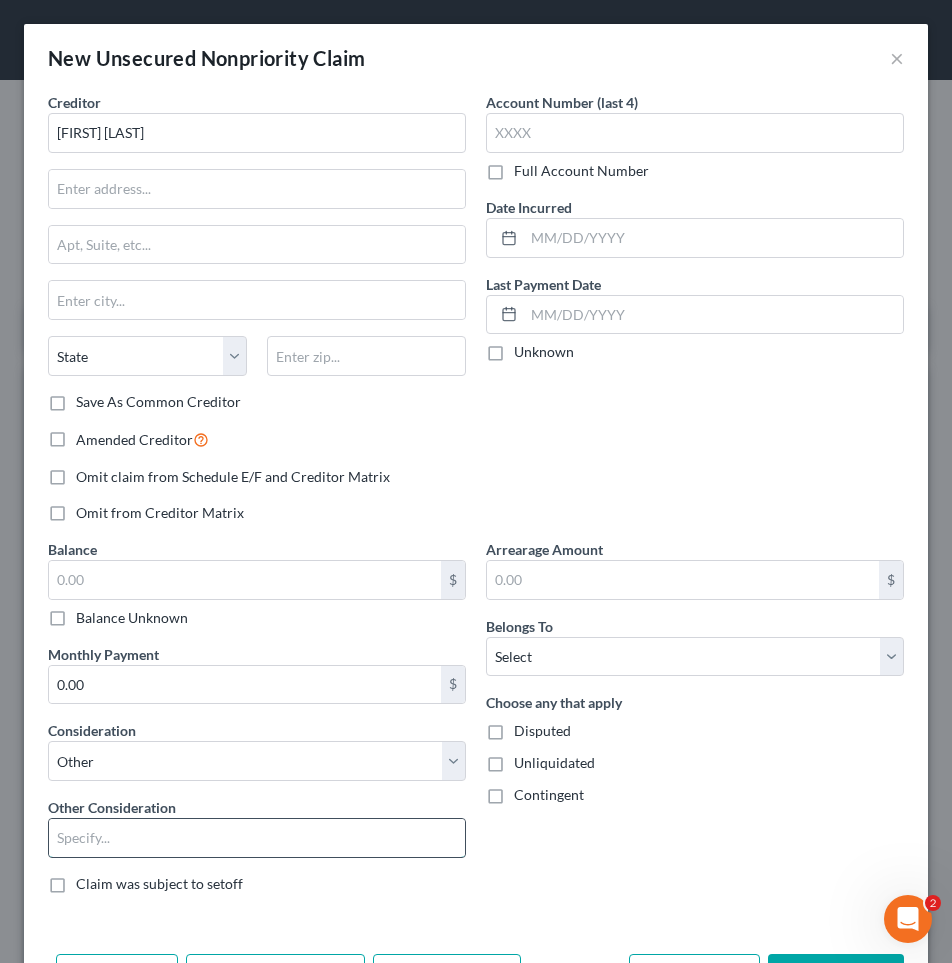 click at bounding box center (257, 838) 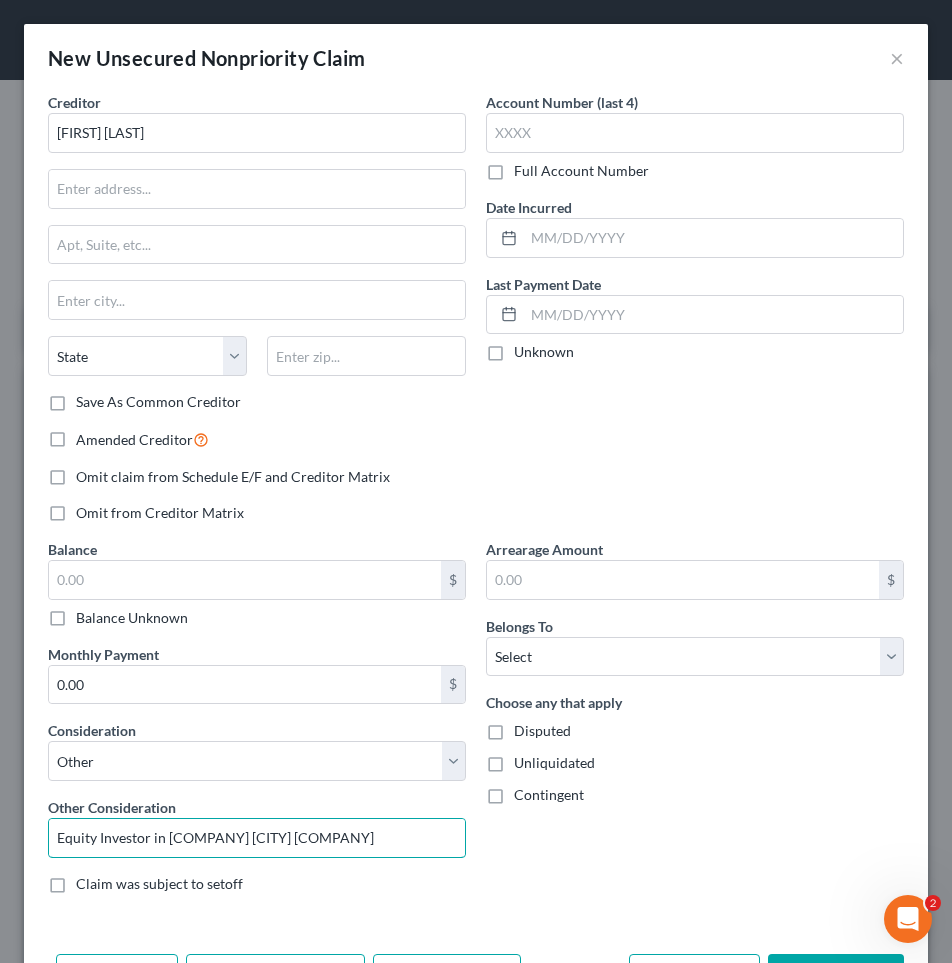 type on "Equity Investor in [COMPANY] [CITY] [COMPANY]" 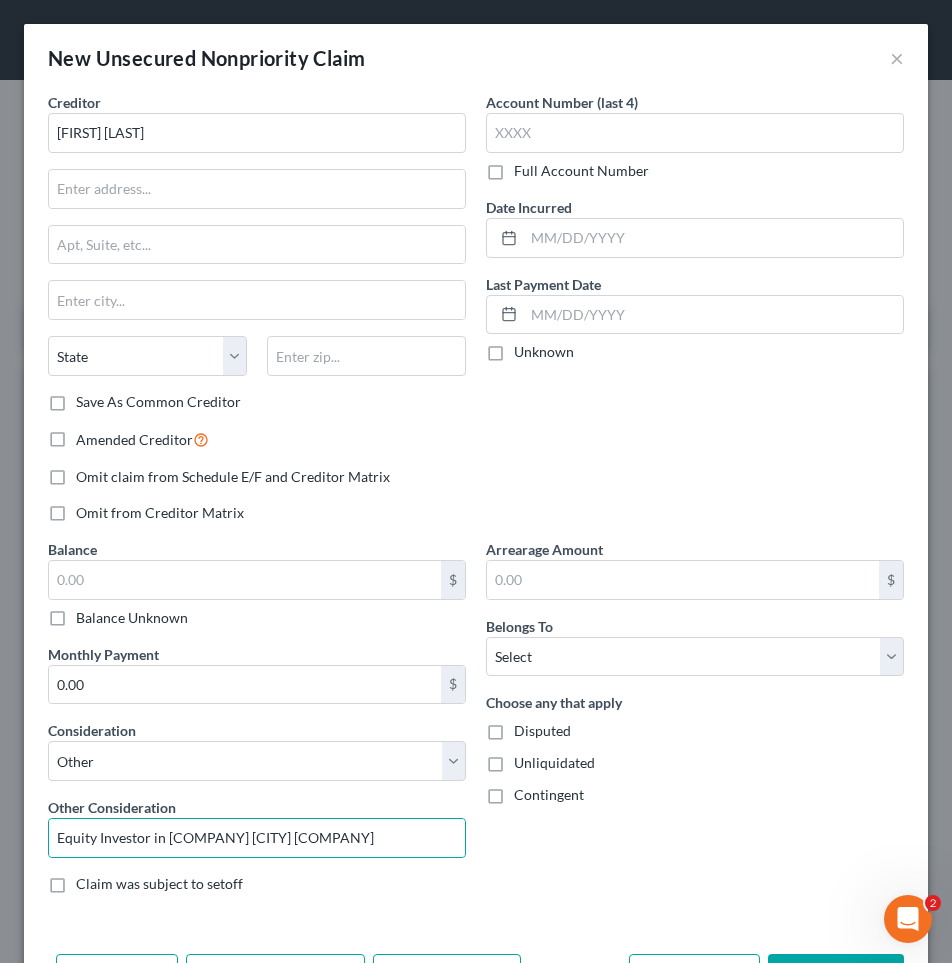 click on "New Unsecured Nonpriority Claim  × Creditor *    [FIRST] [LAST]                      [STREET] [CITY] State AL AK AR AZ CA CO CT DE DC FL GA GU HI ID IL IN IA KS KY LA ME MD MA MI MN MS MO MT NC ND NE NV NH NJ NM NY OH OK OR PA PR RI SC SD TN UT VI VA VT WA WV WI WY [POSTAL_CODE] Save As Common Creditor Amended Creditor  Omit claim from Schedule E/F and Creditor Matrix Omit from Creditor Matrix
Account Number (last 4)
Full Account Number
Date Incurred         Last Payment Date         Unknown Balance
$
Balance Unknown
Balance Undetermined
$
Balance Unknown
Monthly Payment 0.00 $ Consideration Select Cable / Satellite Services Collection Agency Credit Card Debt Debt Counseling / Attorneys Deficiency Balance Domestic Support Obligations Home / Car Repairs Income Taxes Judgment Liens Medical Services Monies Loaned / Advanced Mortgage Obligation To Pensions Other" at bounding box center (257, 242) 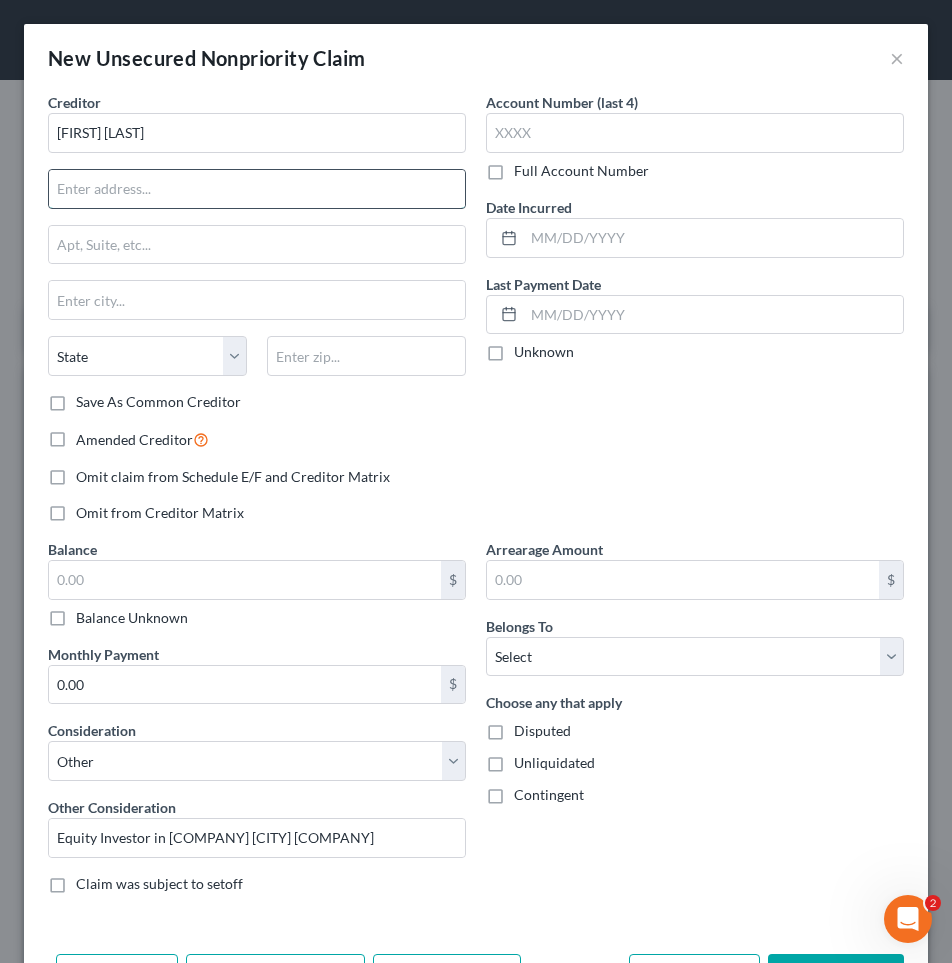 click at bounding box center [257, 189] 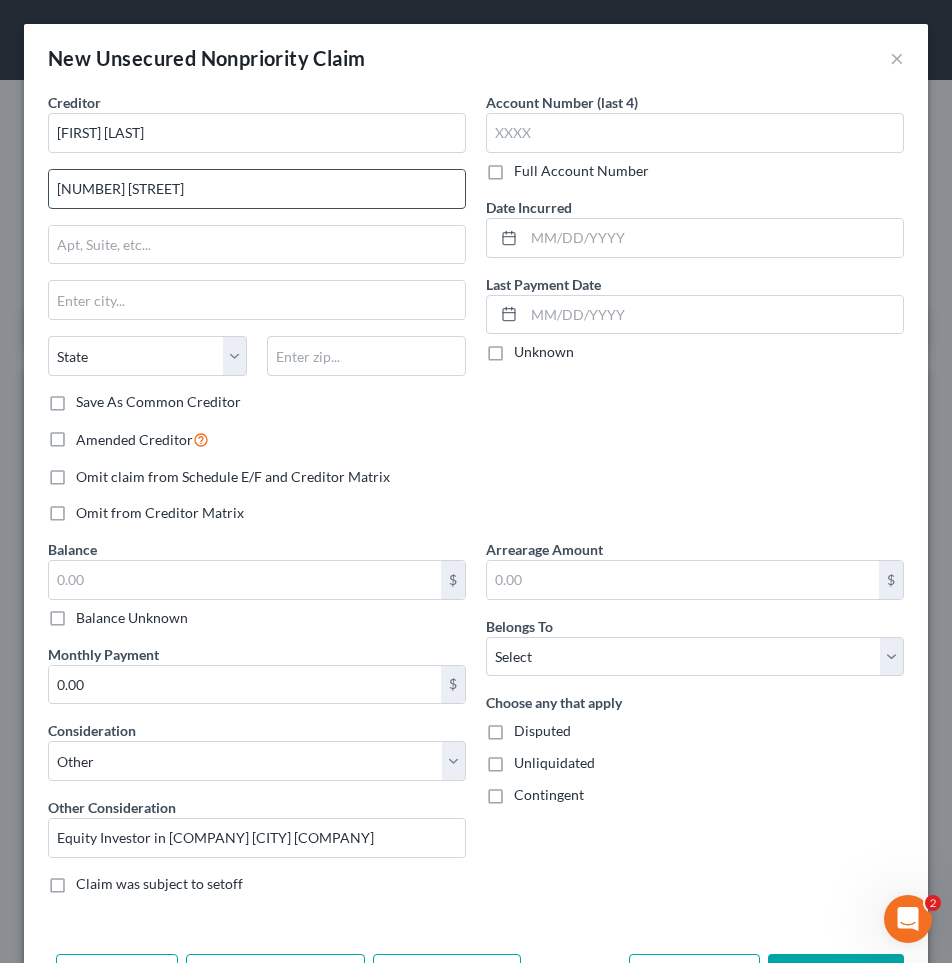 type on "[NUMBER] [STREET]" 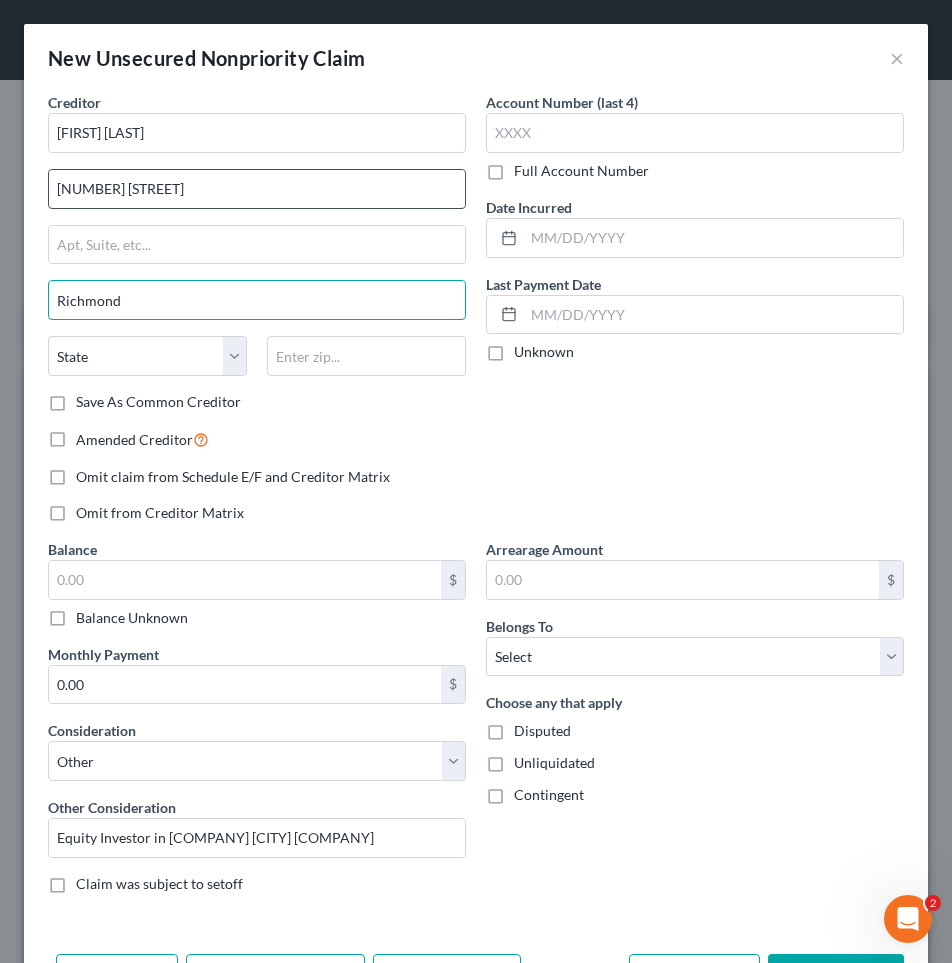 type on "Richmond" 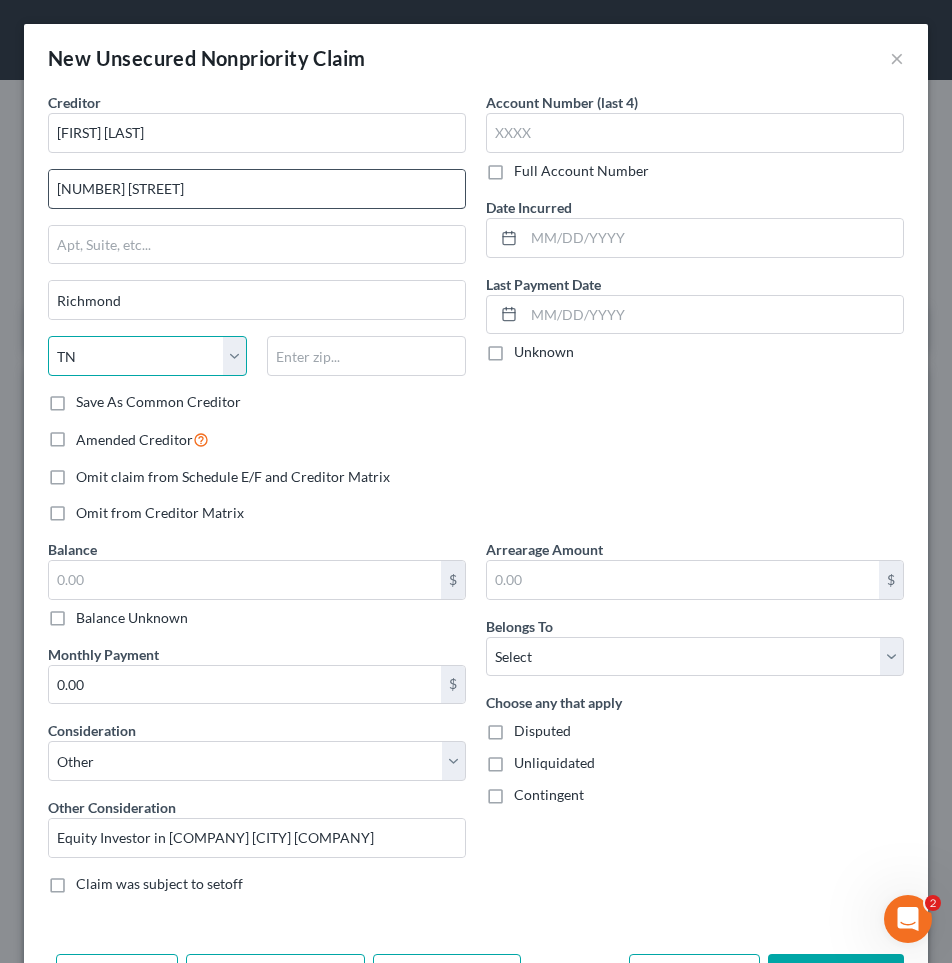 select on "45" 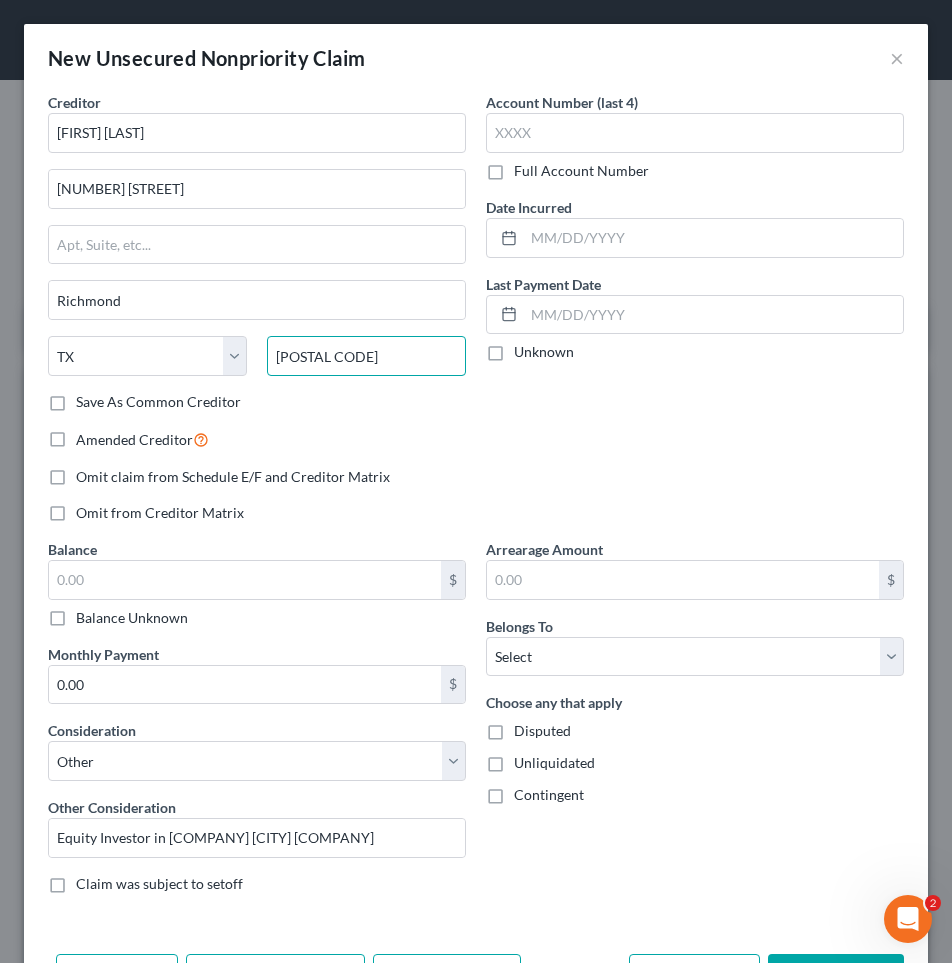 type on "[POSTAL CODE]" 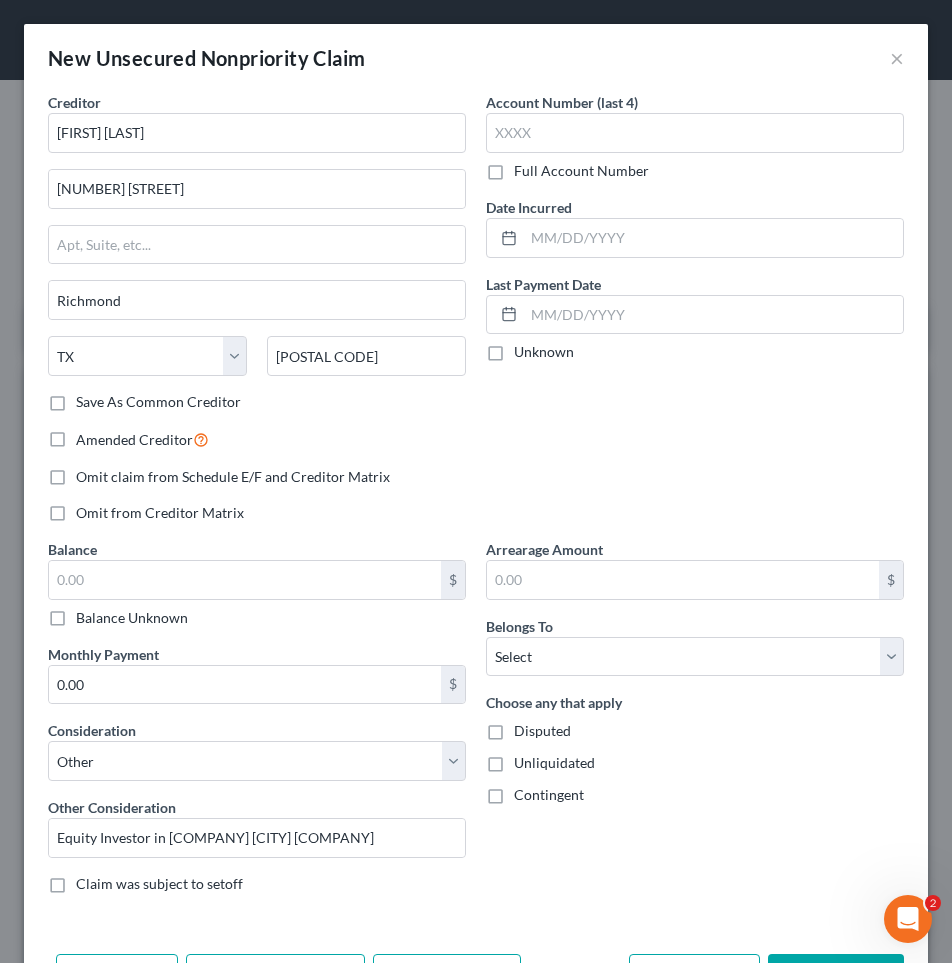 click on "Unliquidated" at bounding box center [554, 763] 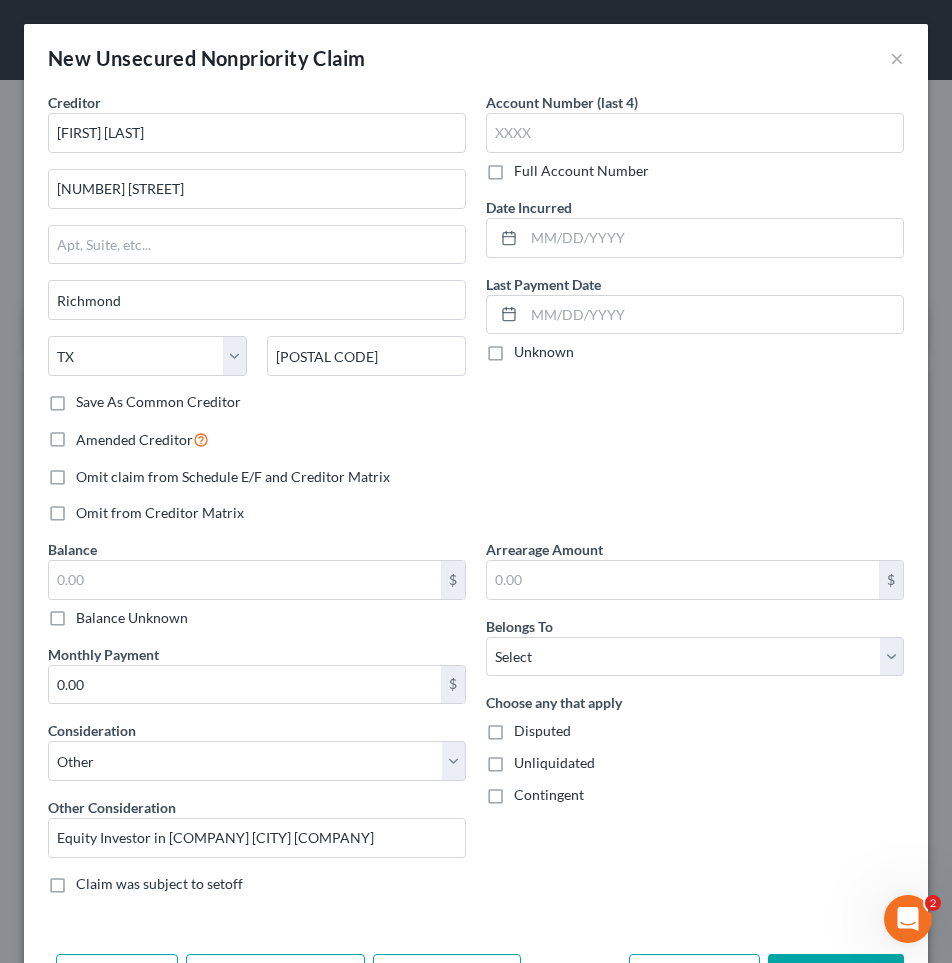 click on "Unliquidated" at bounding box center (528, 759) 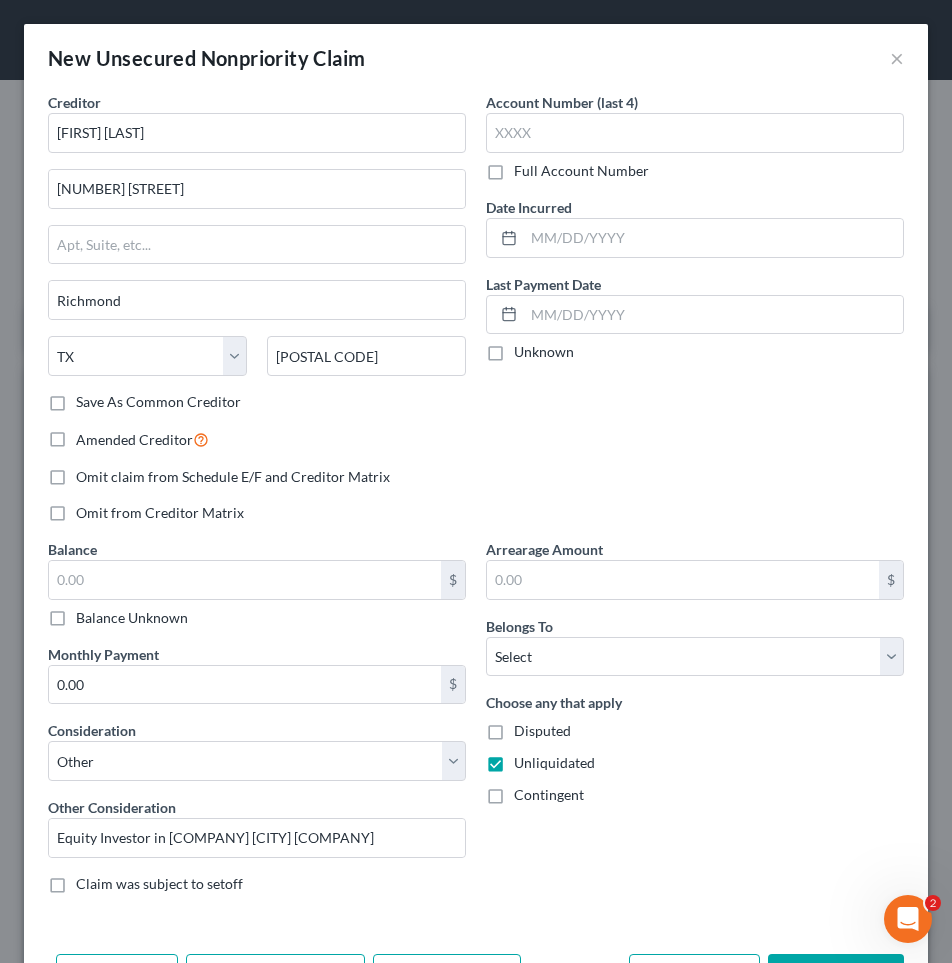 click on "Contingent" at bounding box center [549, 795] 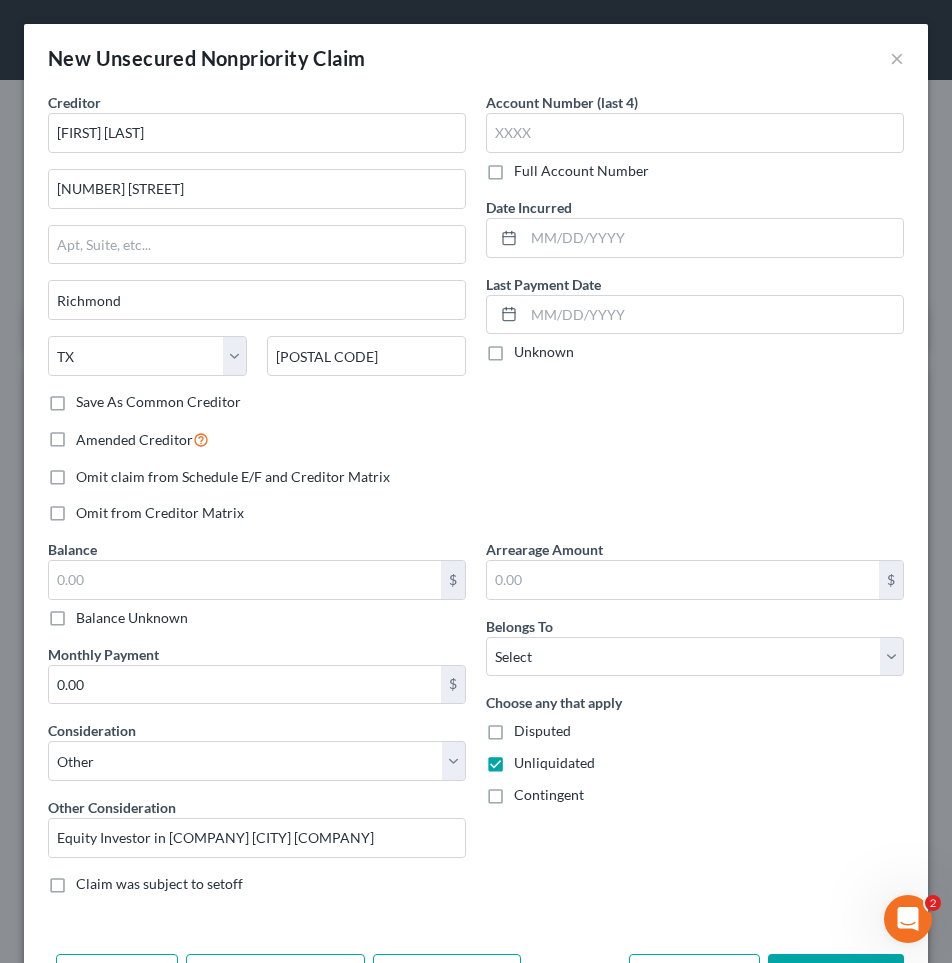 click on "Contingent" at bounding box center (528, 791) 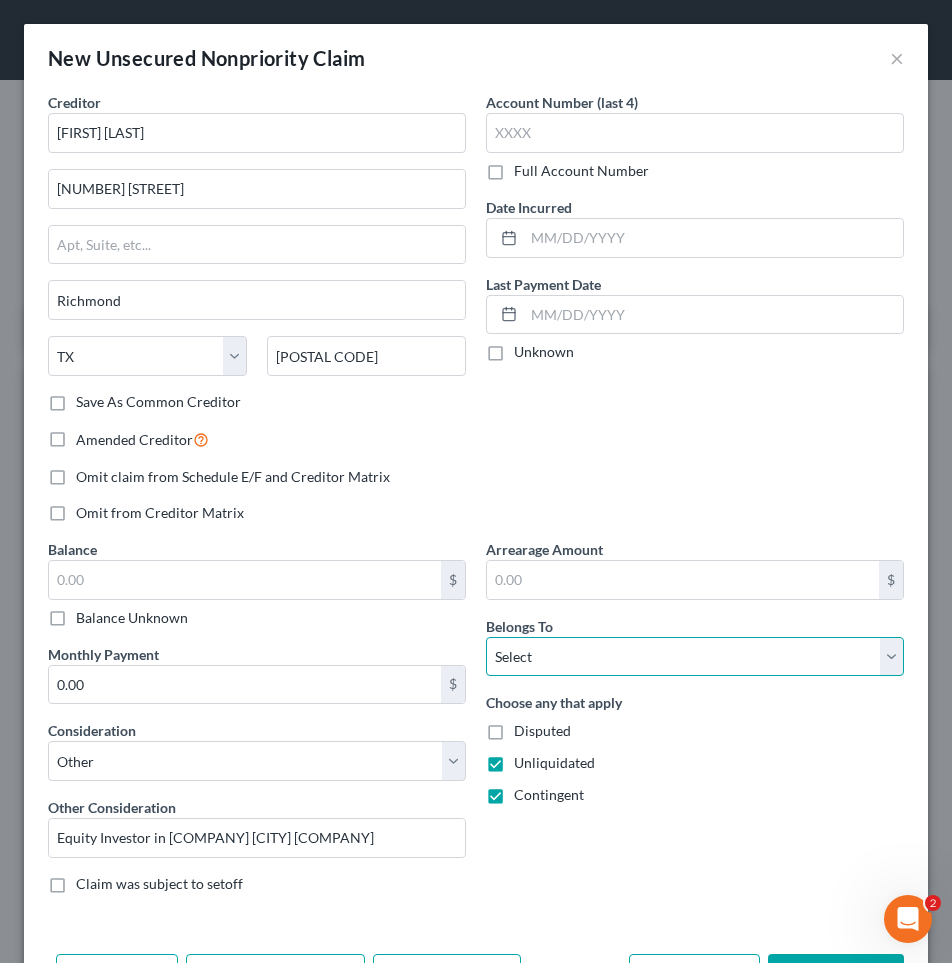 click on "Select Debtor 1 Only Debtor 2 Only Debtor 1 And Debtor 2 Only At Least One Of The Debtors And Another Community Property" at bounding box center [695, 657] 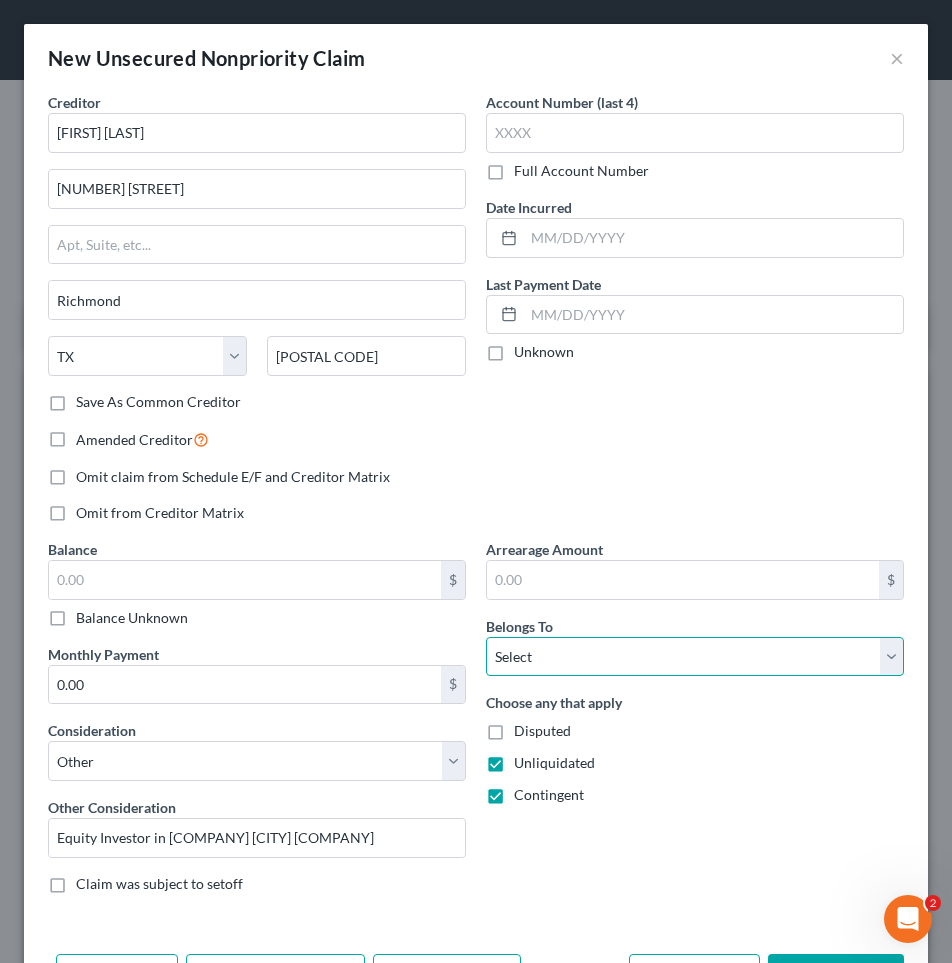 select on "0" 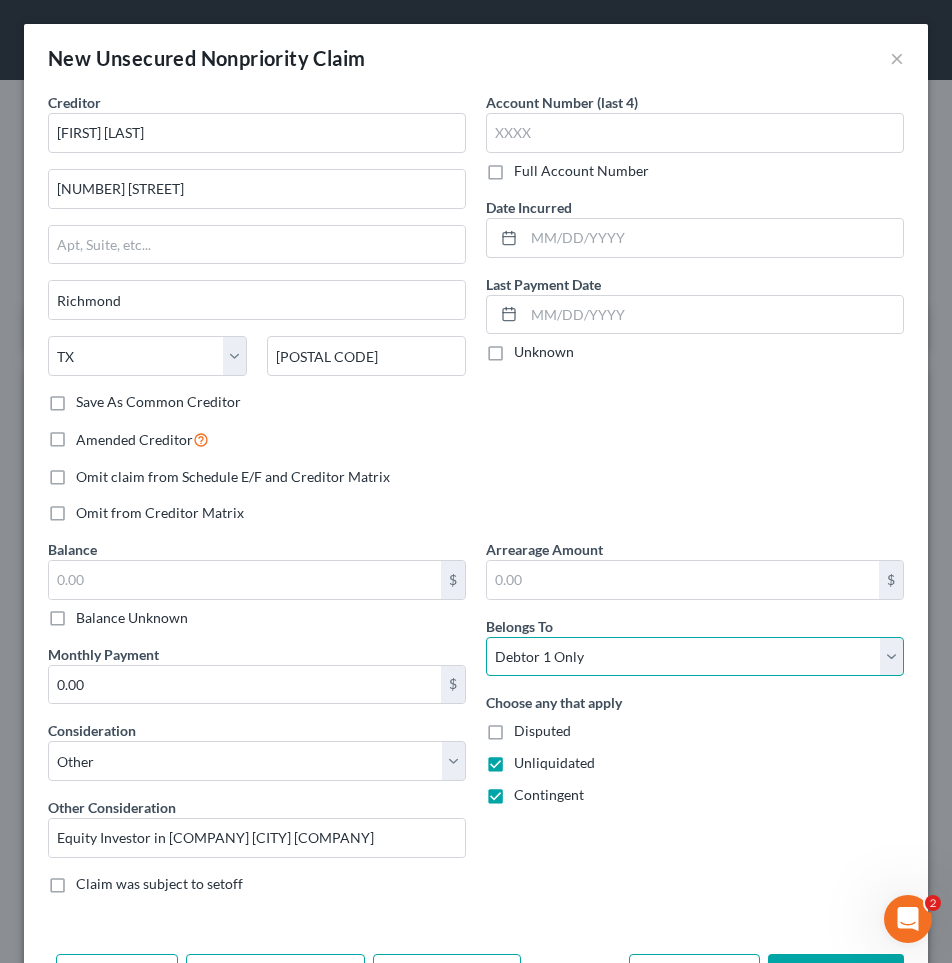 scroll, scrollTop: 72, scrollLeft: 0, axis: vertical 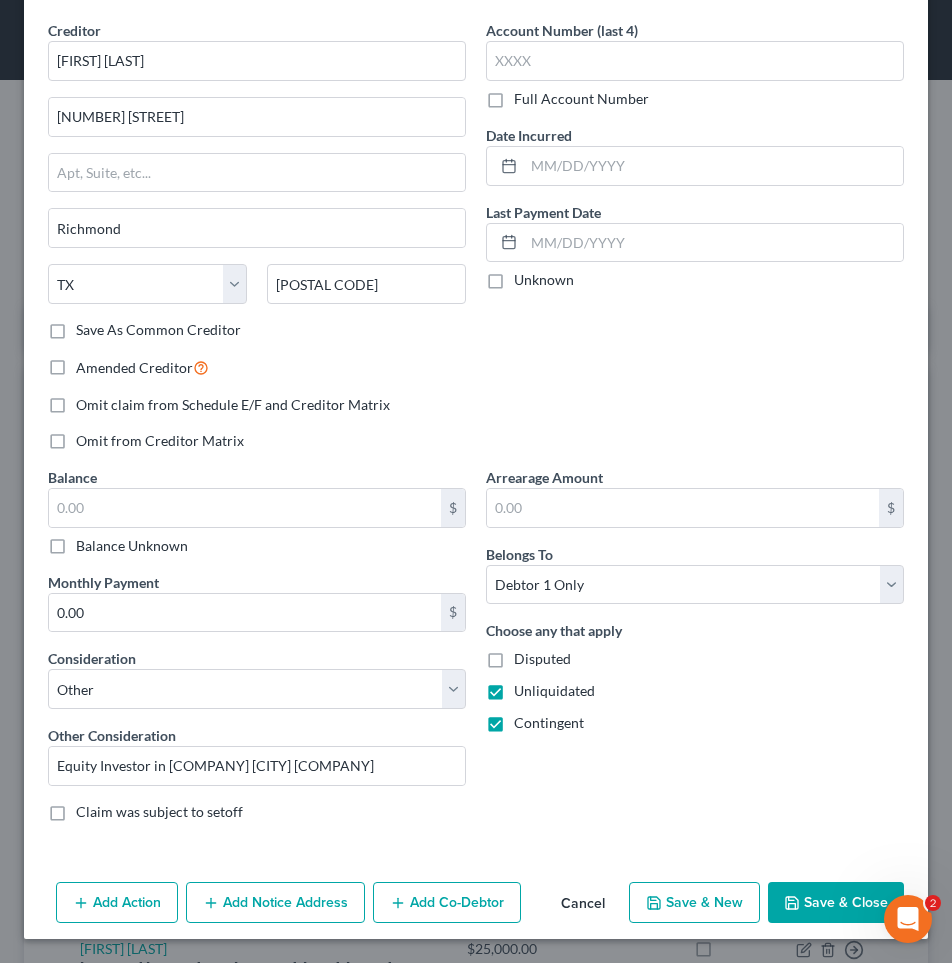click 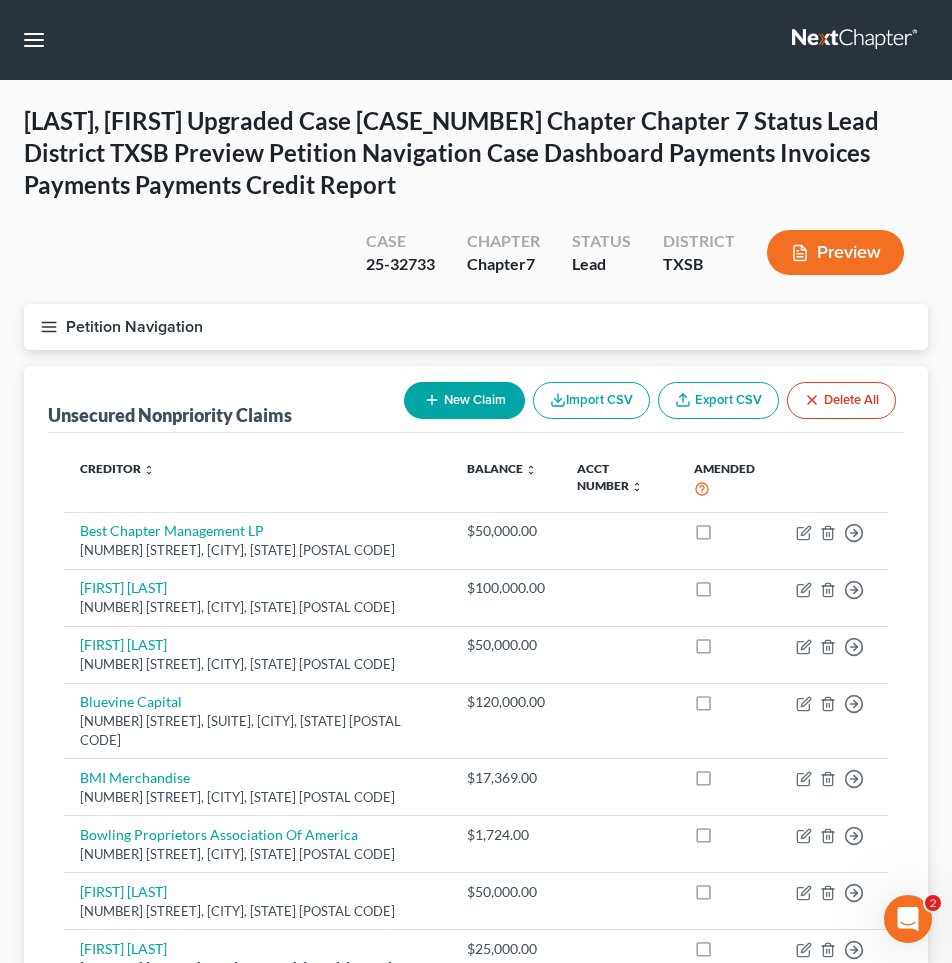click 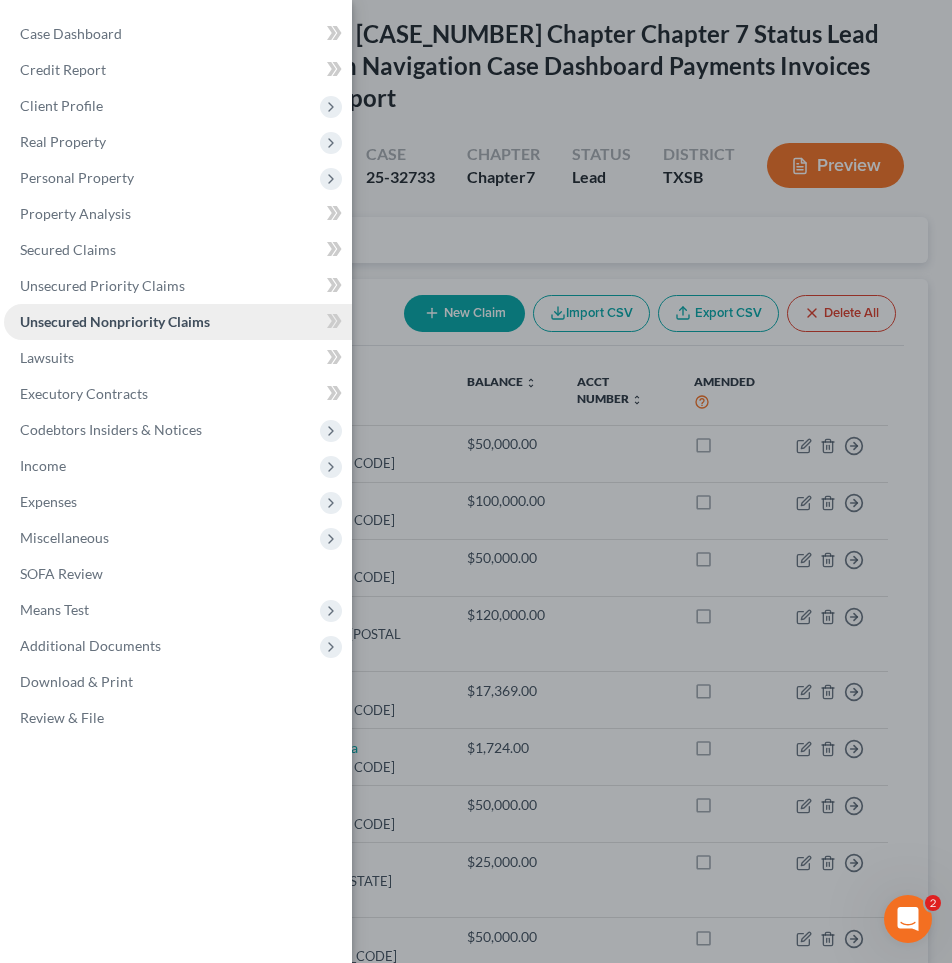 scroll, scrollTop: 91, scrollLeft: 0, axis: vertical 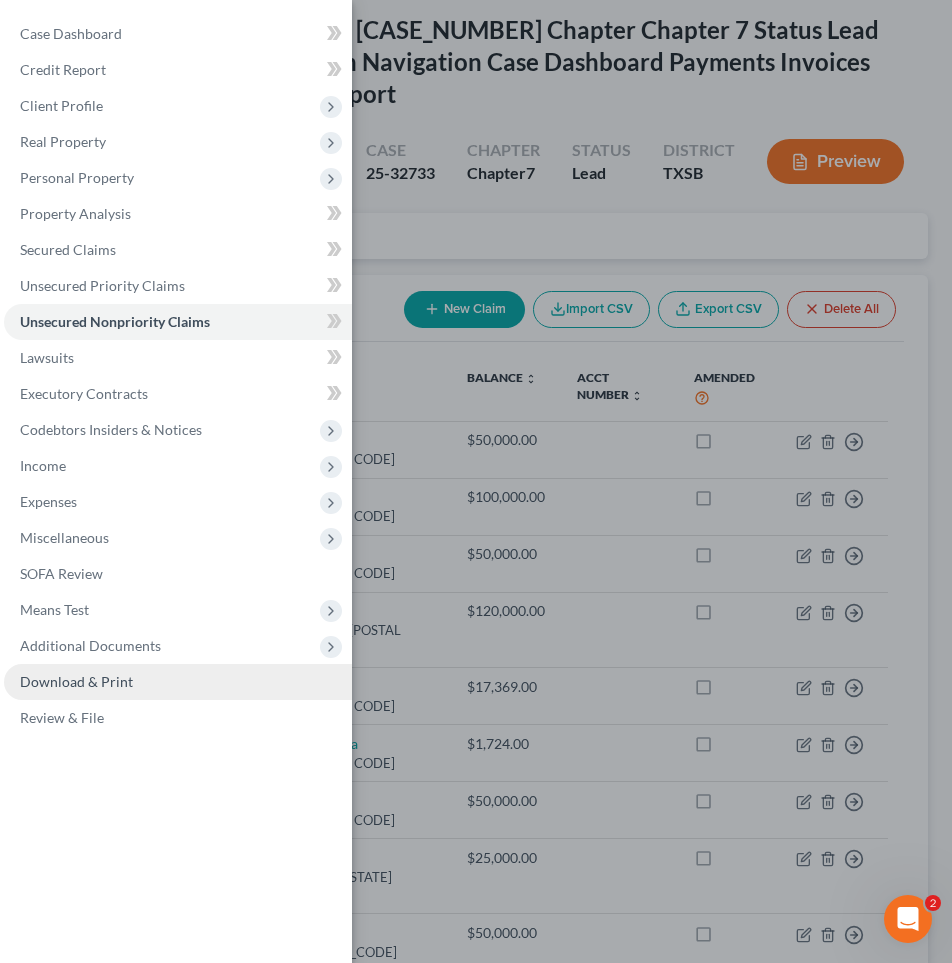 click on "Download & Print" at bounding box center [76, 681] 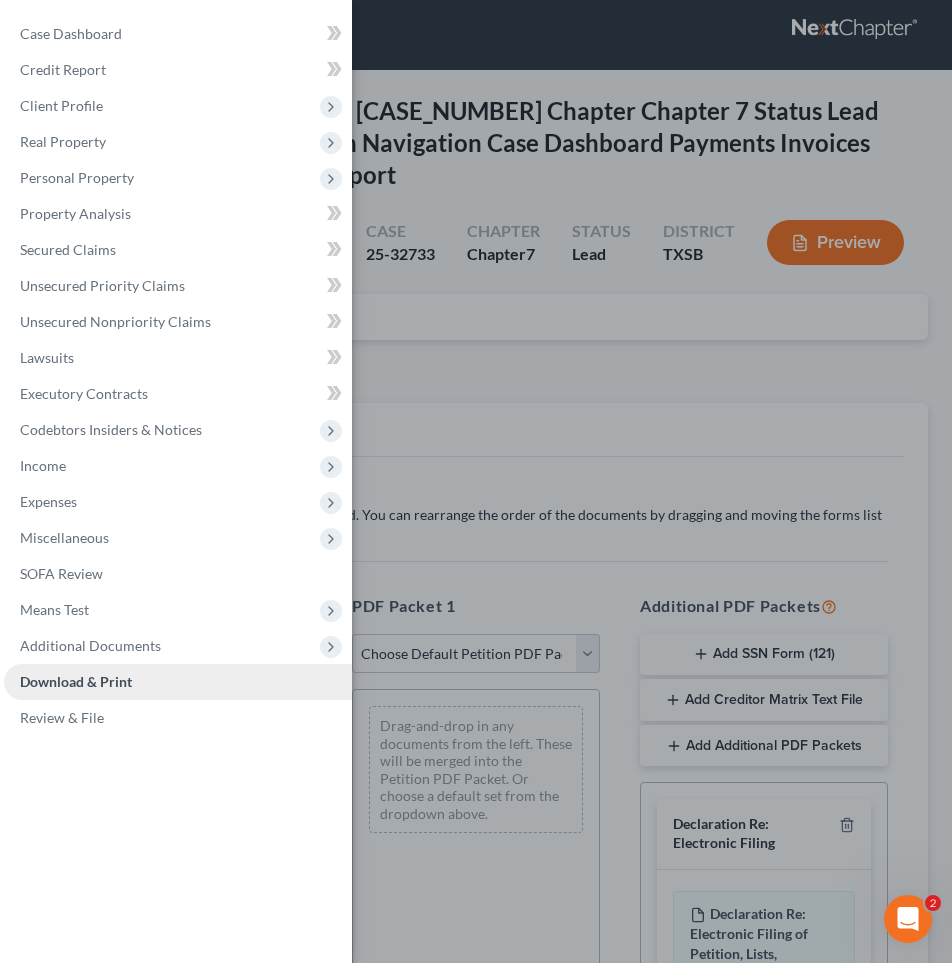 scroll, scrollTop: 0, scrollLeft: 0, axis: both 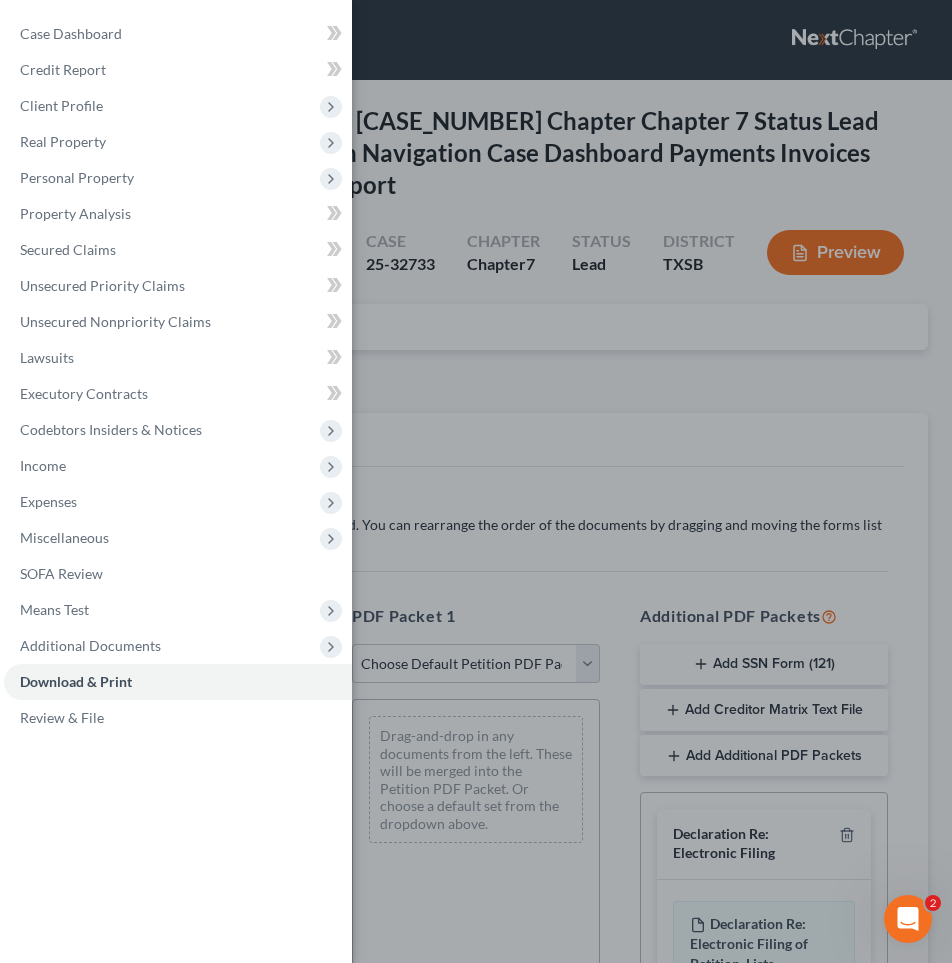 click on "Case Dashboard
Payments
Invoices
Payments
Payments
Credit Report
Client Profile" at bounding box center [476, 481] 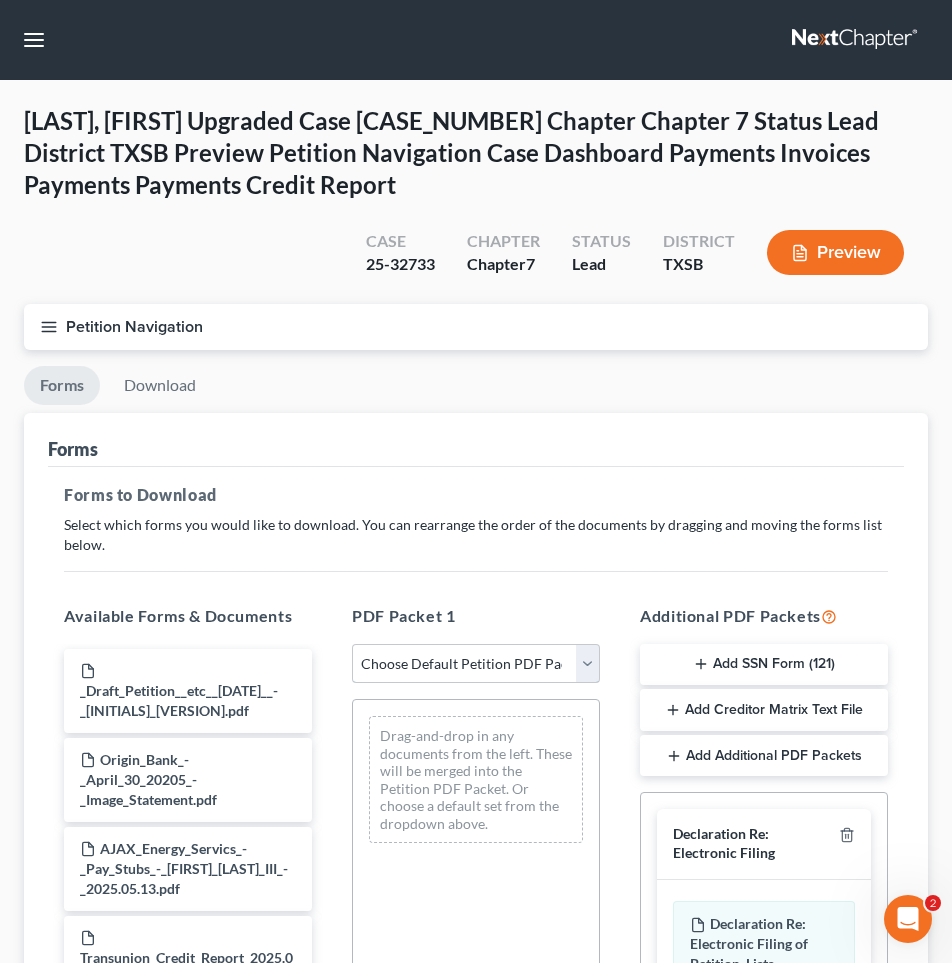 click on "Choose Default Petition PDF Packet Complete Bankruptcy Petition (all forms and schedules) Emergency Filing Forms (Petition and Creditor List Only) Amended Forms Signature Pages Only" at bounding box center [476, 664] 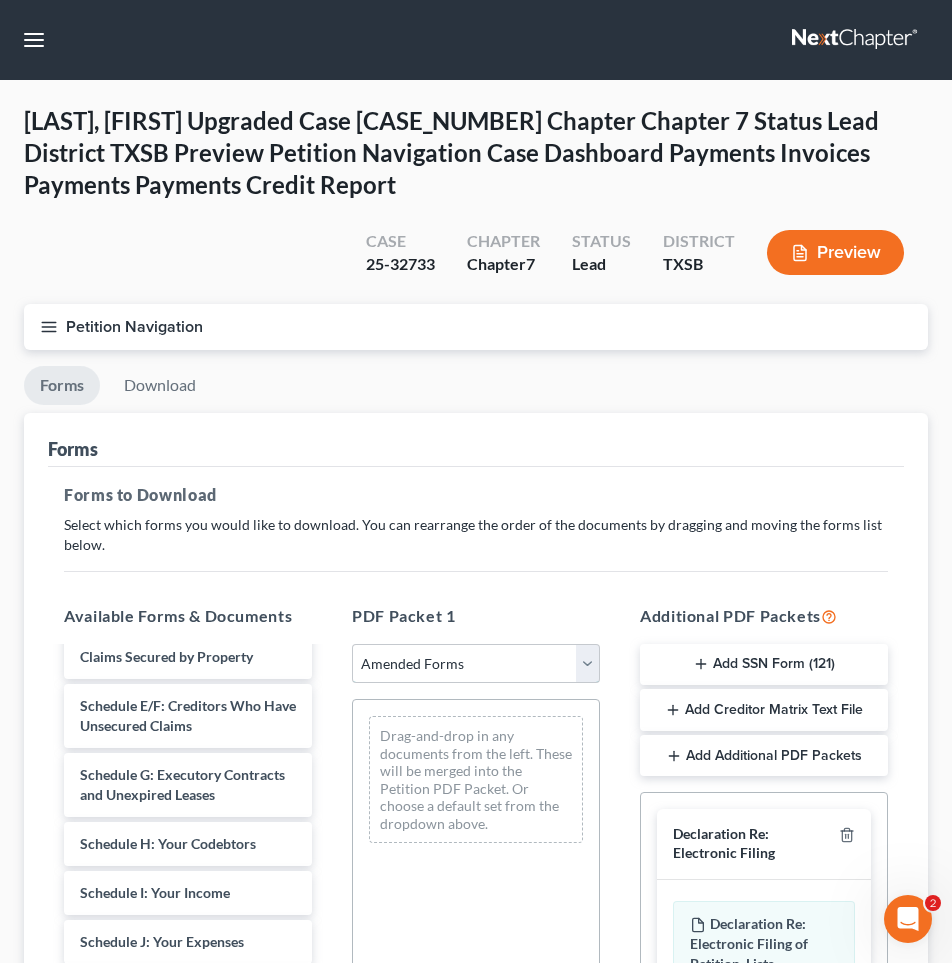 scroll, scrollTop: 284, scrollLeft: 0, axis: vertical 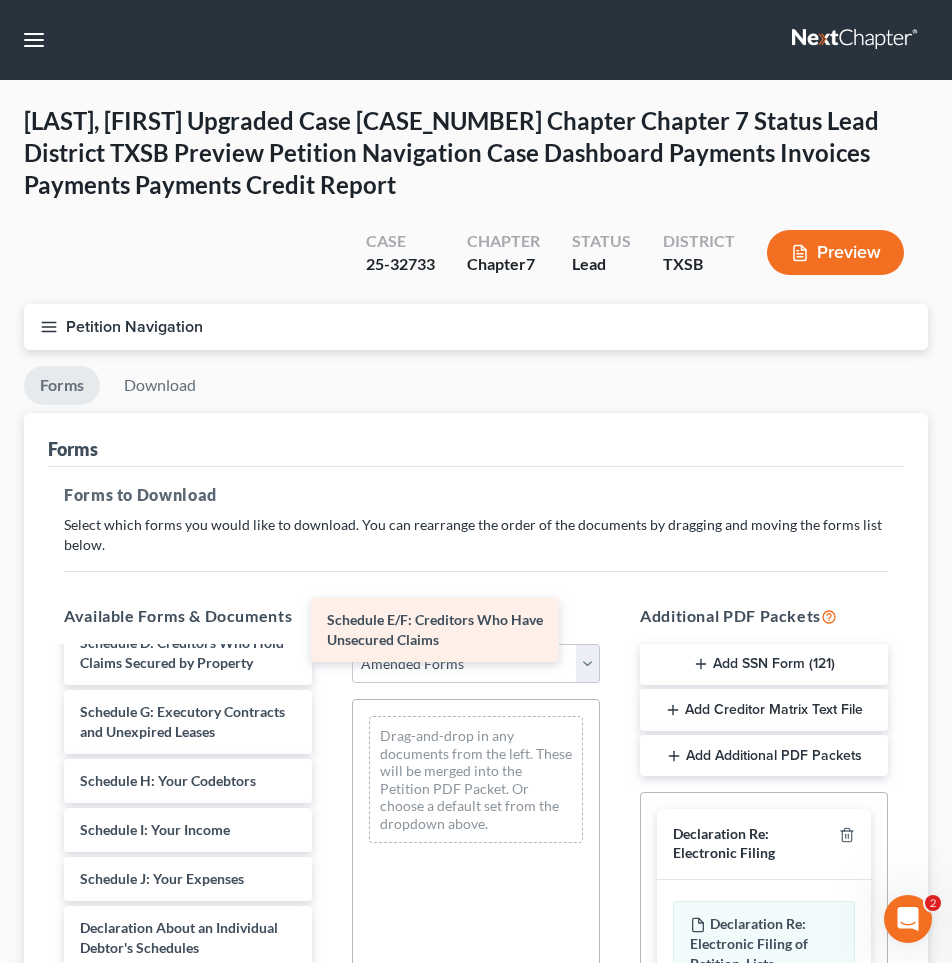 drag, startPoint x: 201, startPoint y: 612, endPoint x: 448, endPoint y: 632, distance: 247.8084 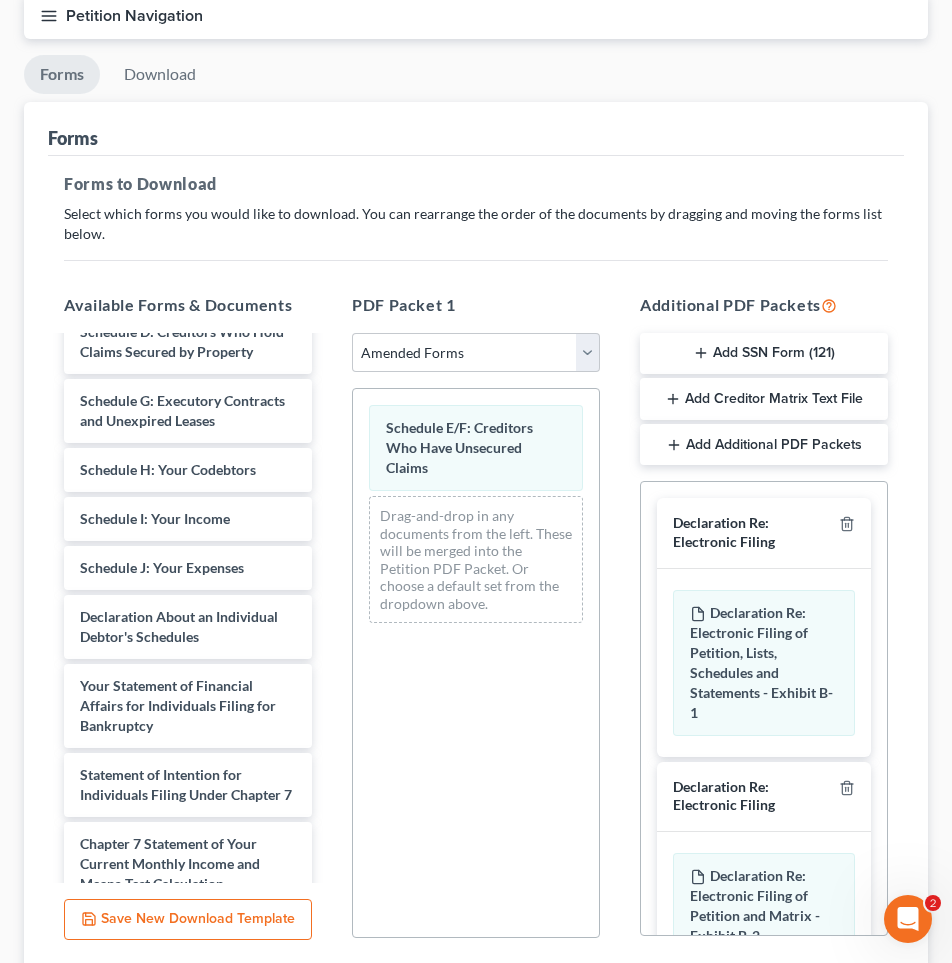 scroll, scrollTop: 316, scrollLeft: 0, axis: vertical 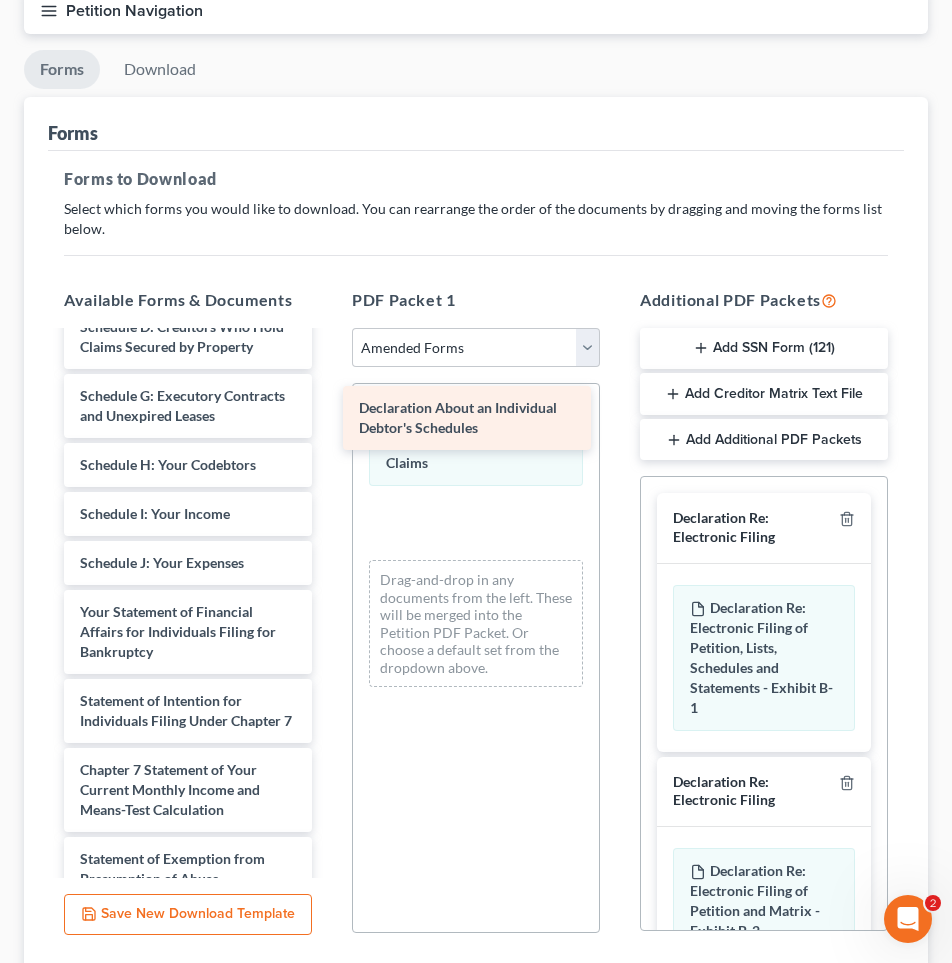 drag, startPoint x: 167, startPoint y: 503, endPoint x: 446, endPoint y: 412, distance: 293.4655 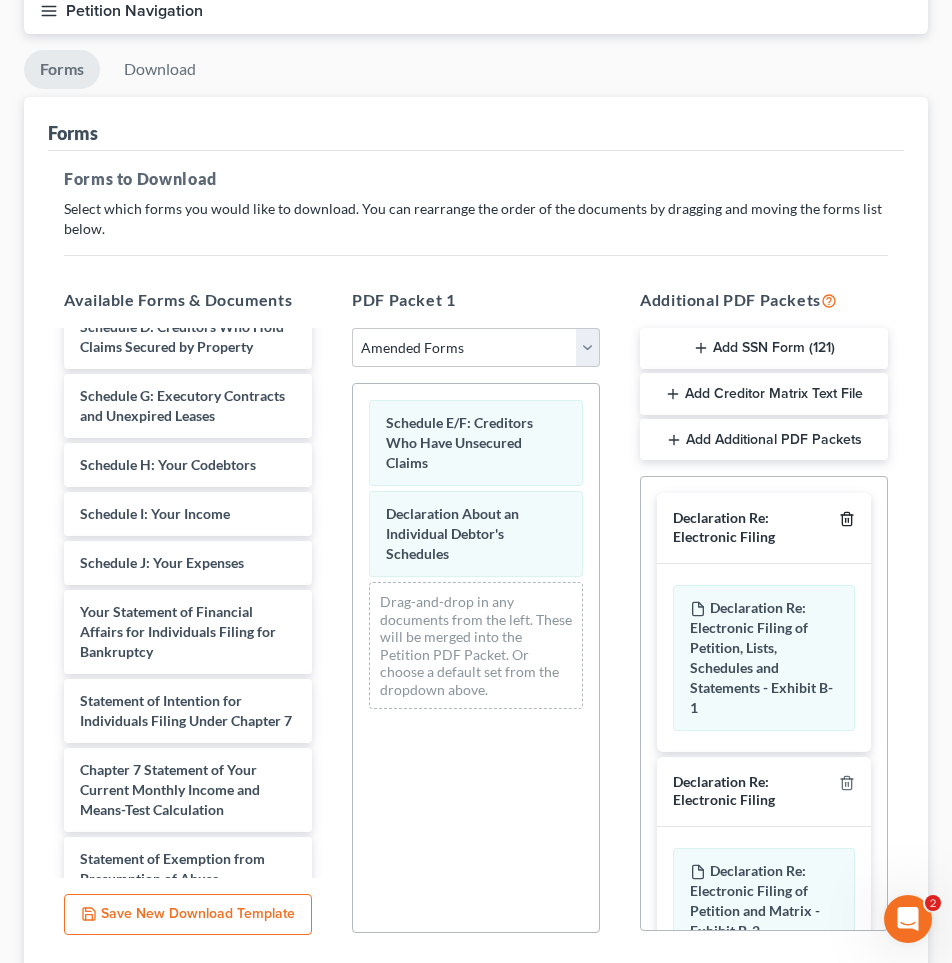 click 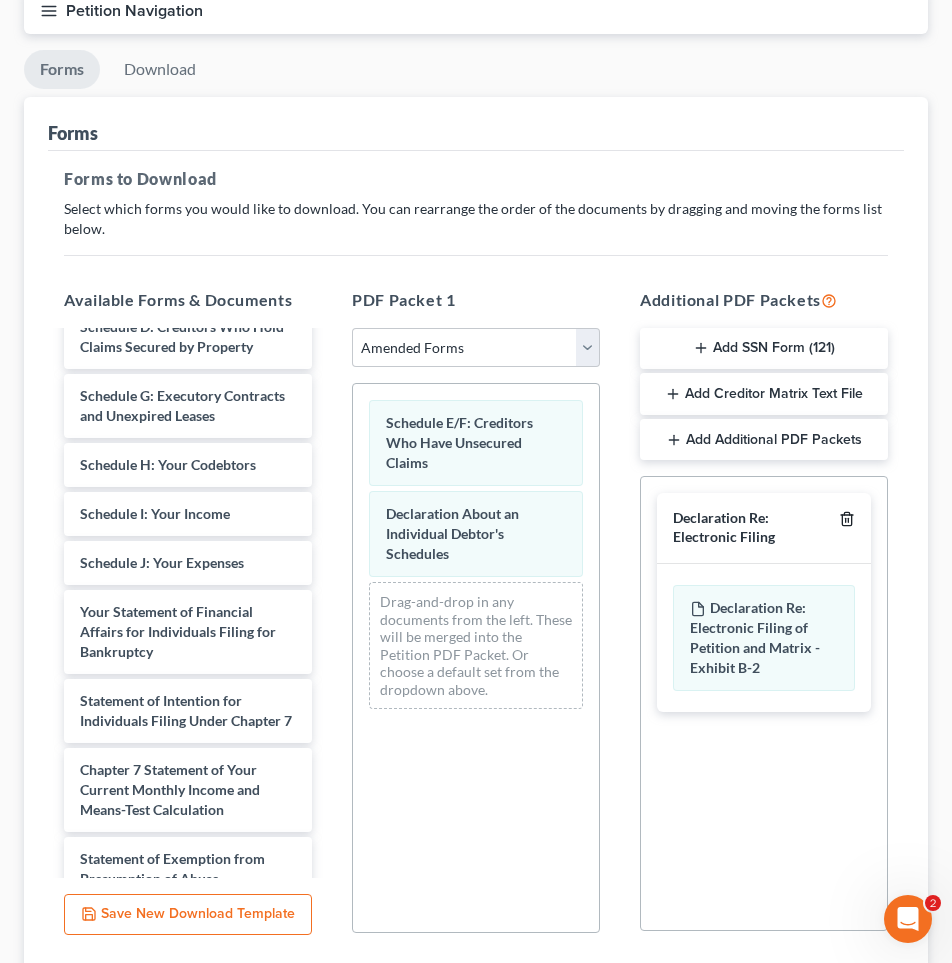 click 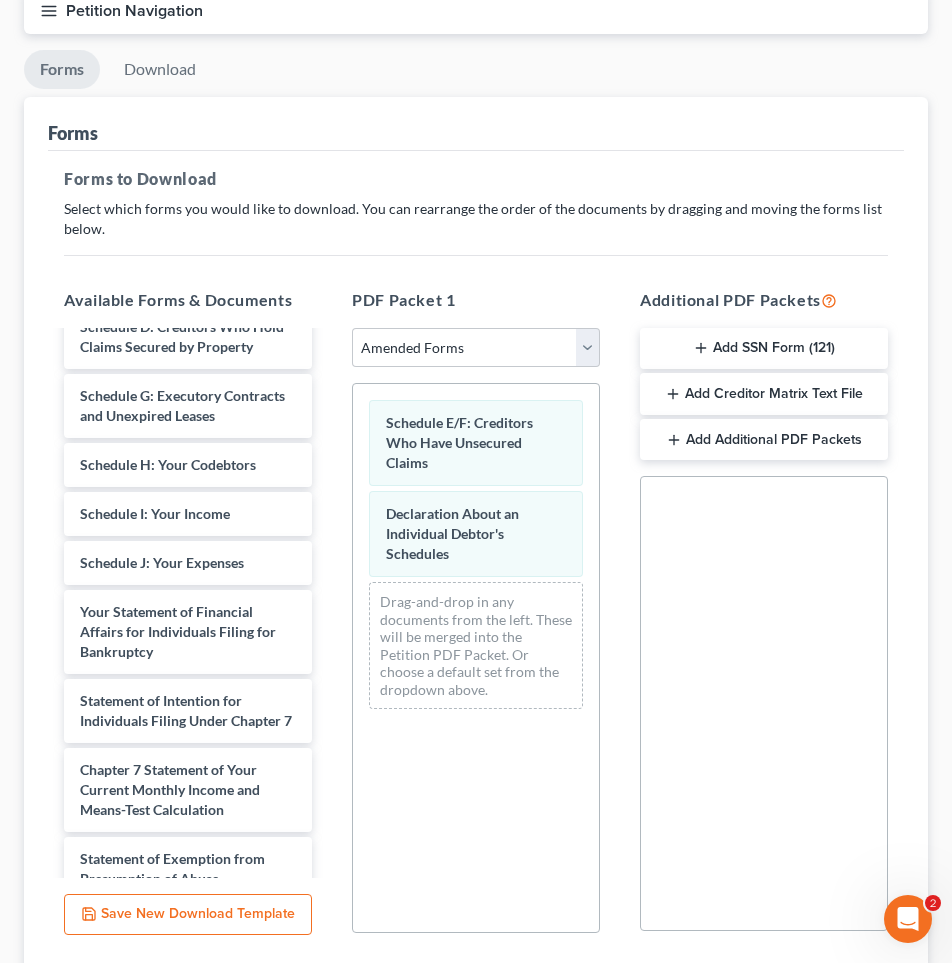click on "Download" at bounding box center [876, 1005] 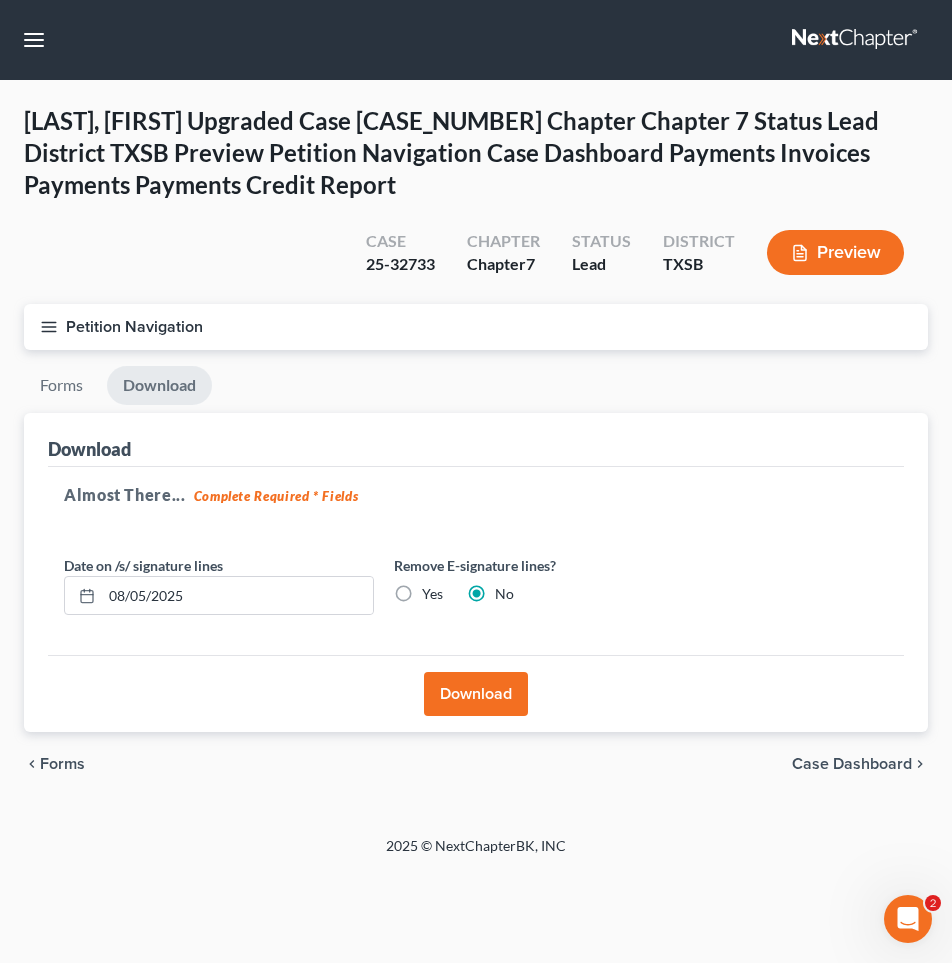 scroll, scrollTop: 0, scrollLeft: 0, axis: both 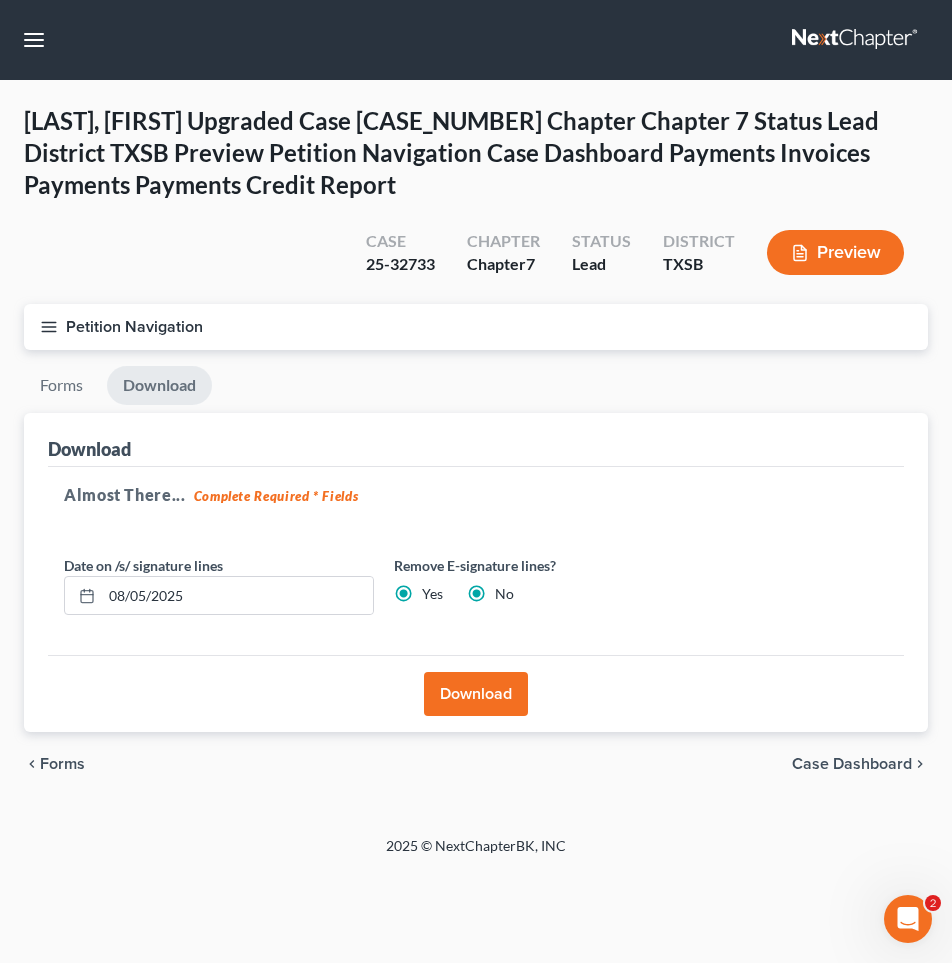 radio on "false" 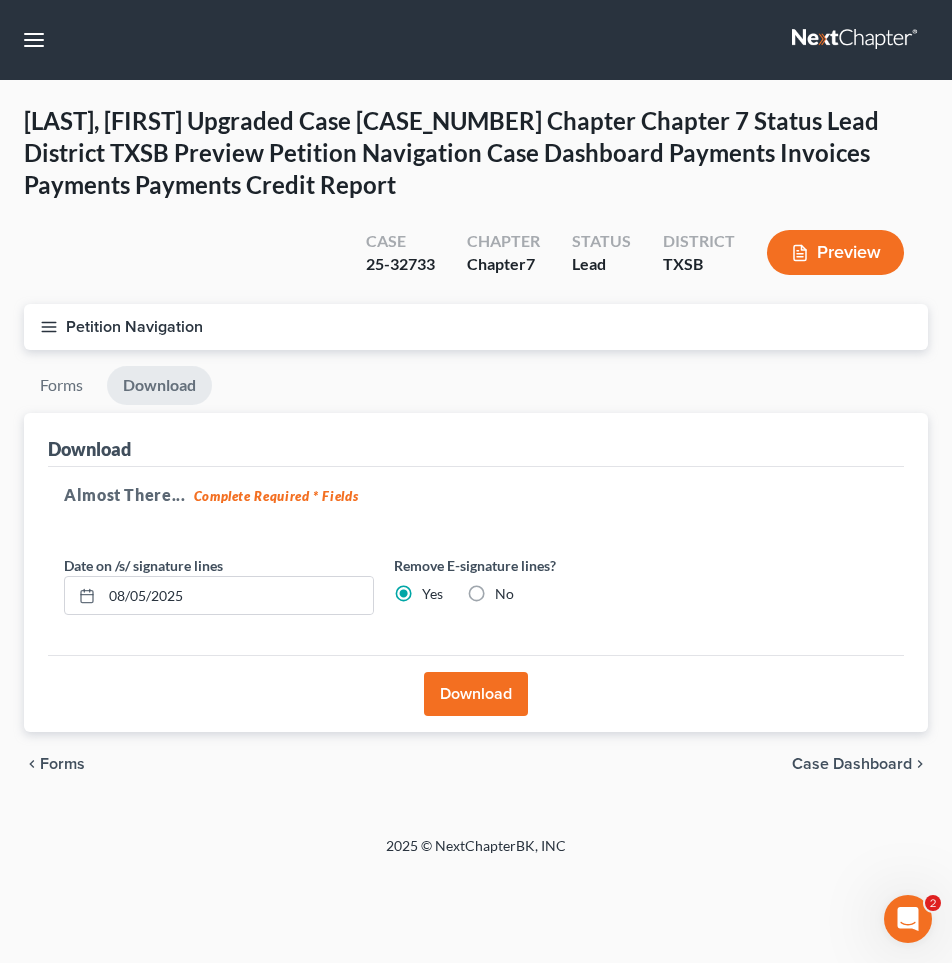 click on "Download" at bounding box center [476, 694] 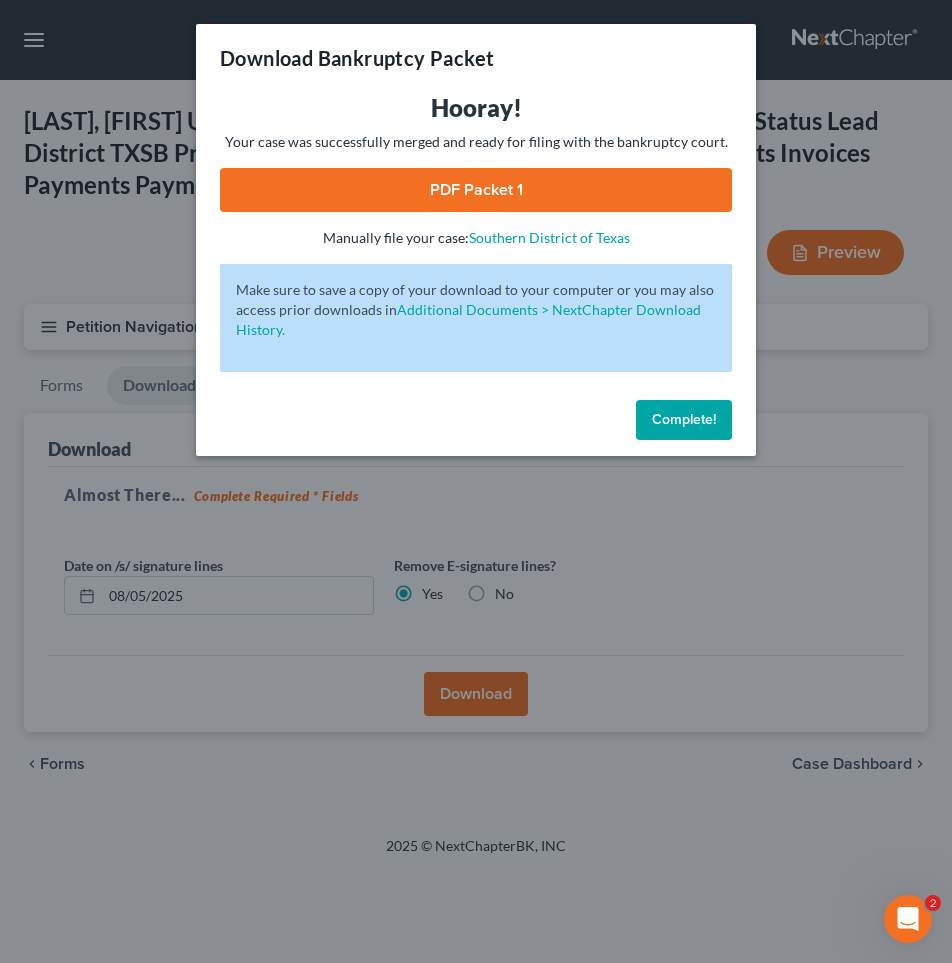 click on "PDF Packet 1" at bounding box center [476, 190] 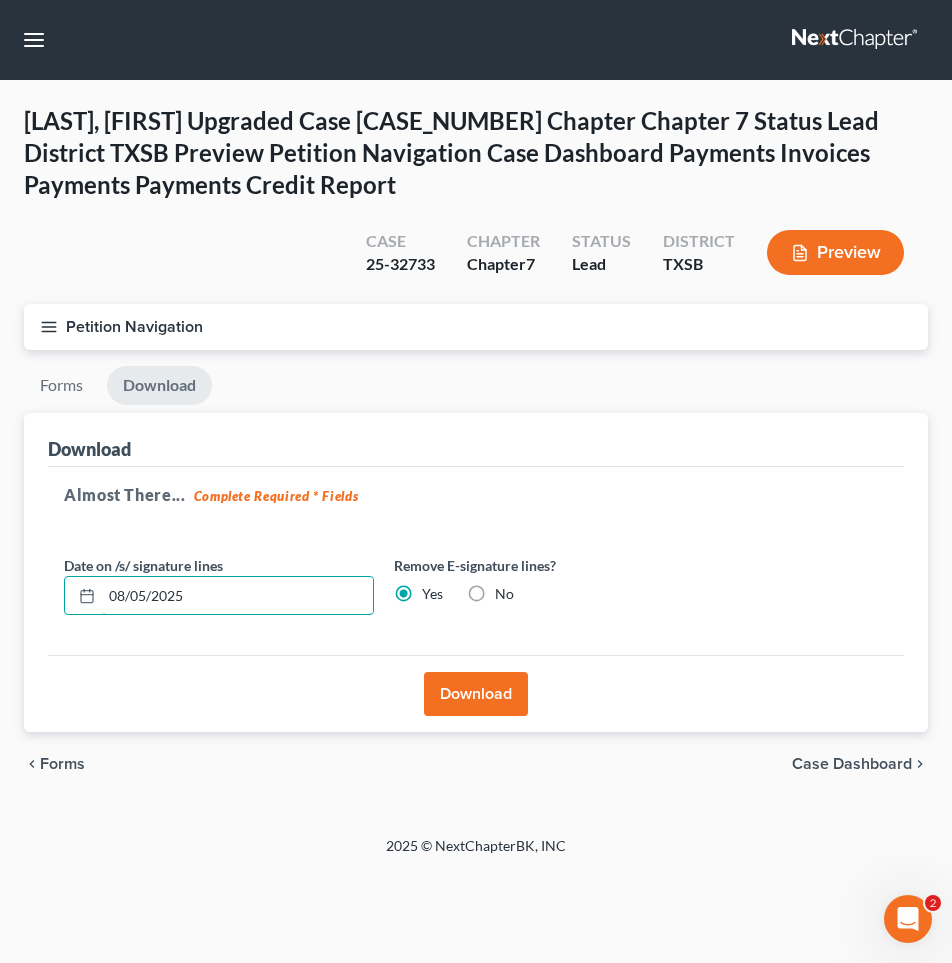 drag, startPoint x: 216, startPoint y: 472, endPoint x: 3, endPoint y: 450, distance: 214.13313 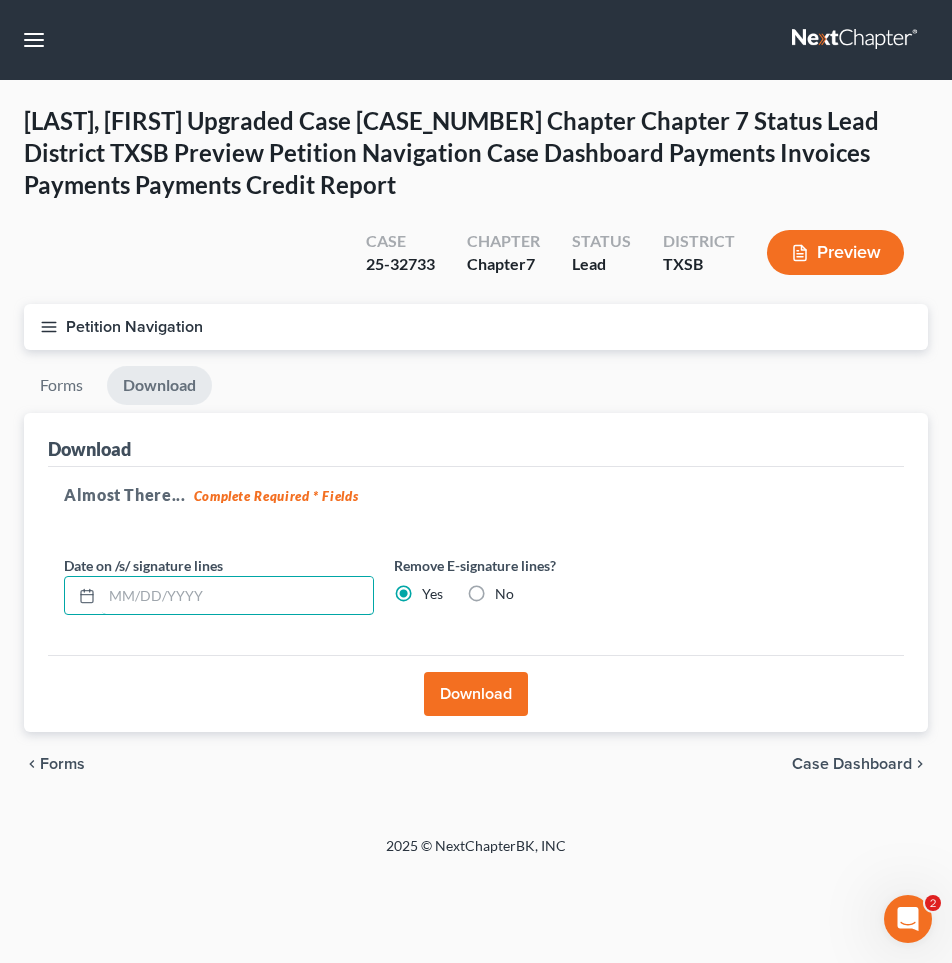 type 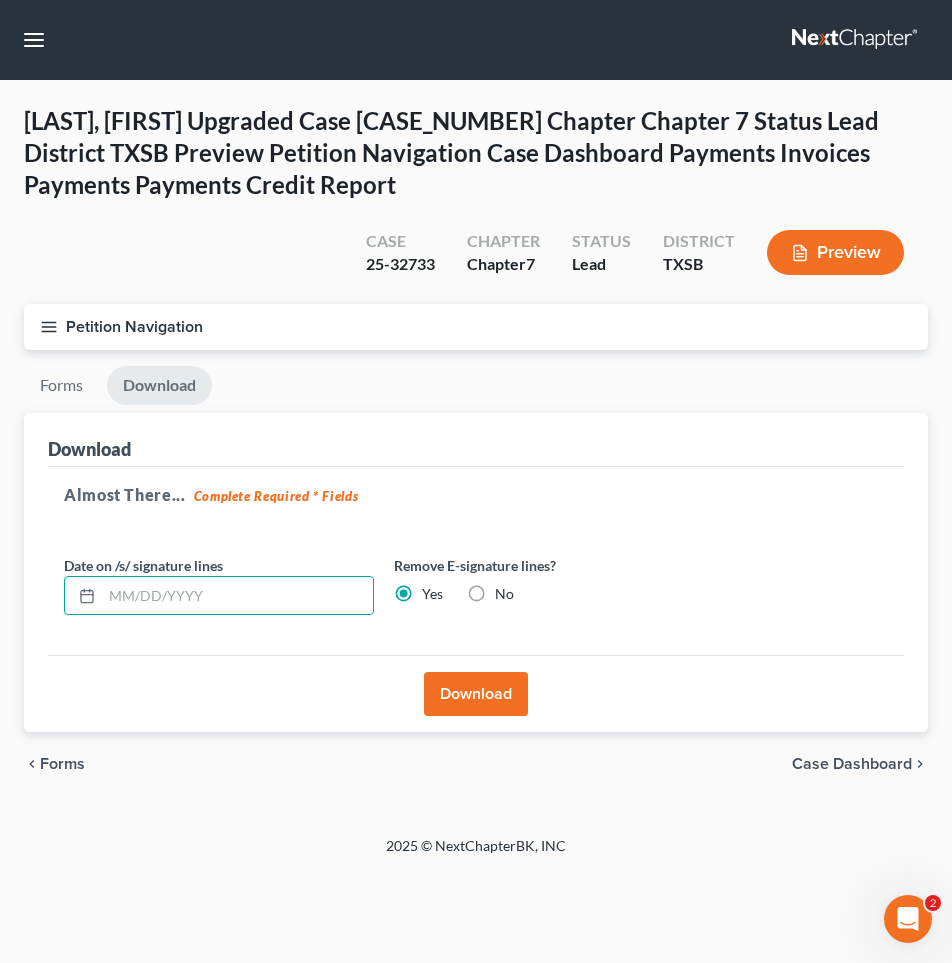 click on "Download" at bounding box center (476, 694) 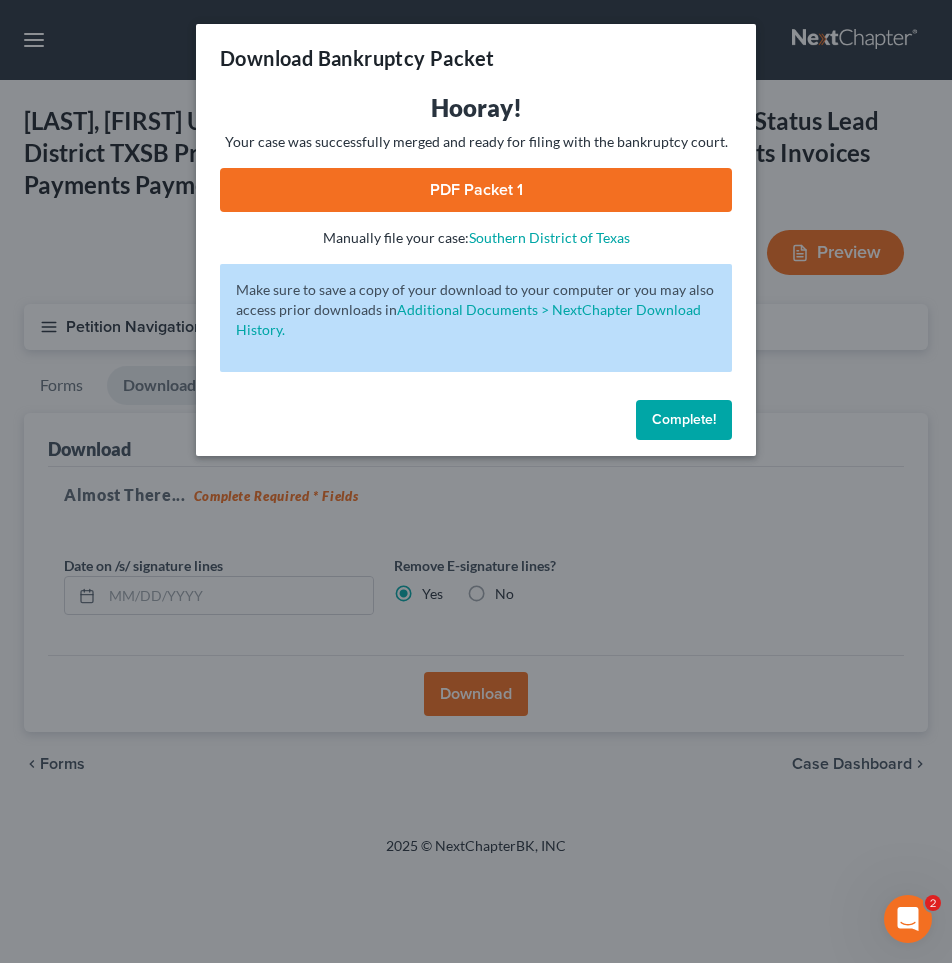 click on "PDF Packet 1" at bounding box center (476, 190) 